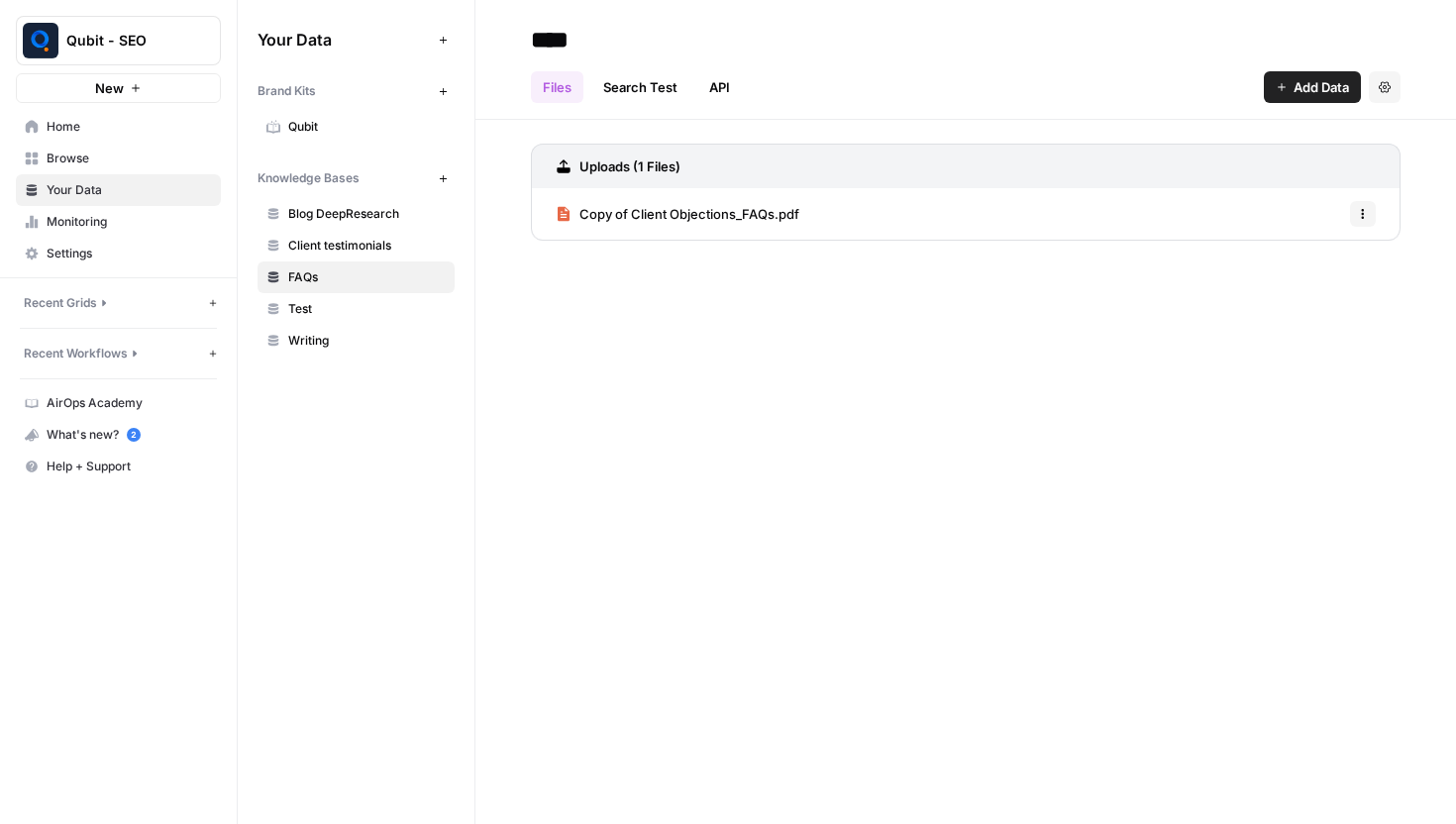 scroll, scrollTop: 0, scrollLeft: 0, axis: both 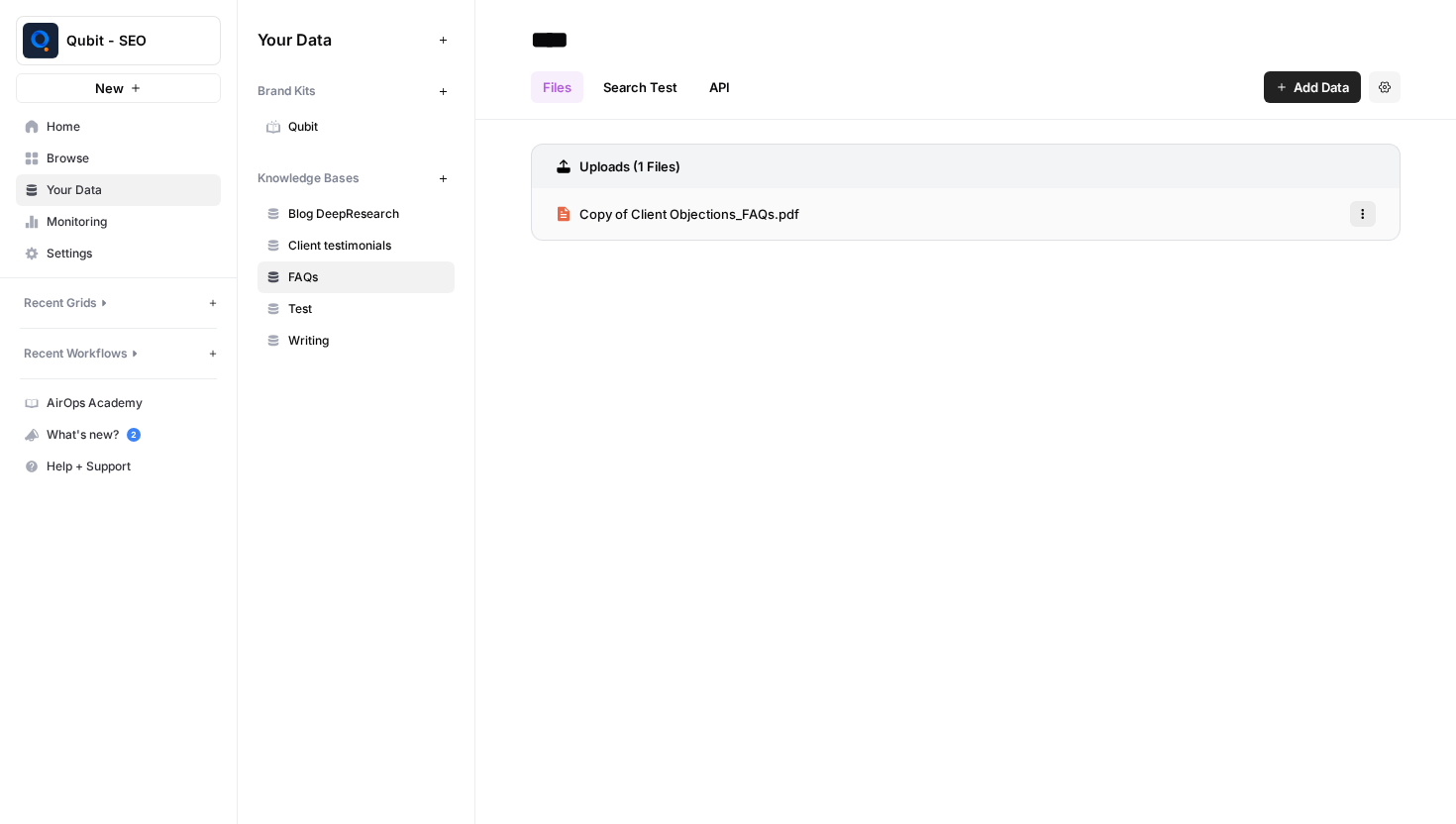 click on "Options" at bounding box center [1363, 214] 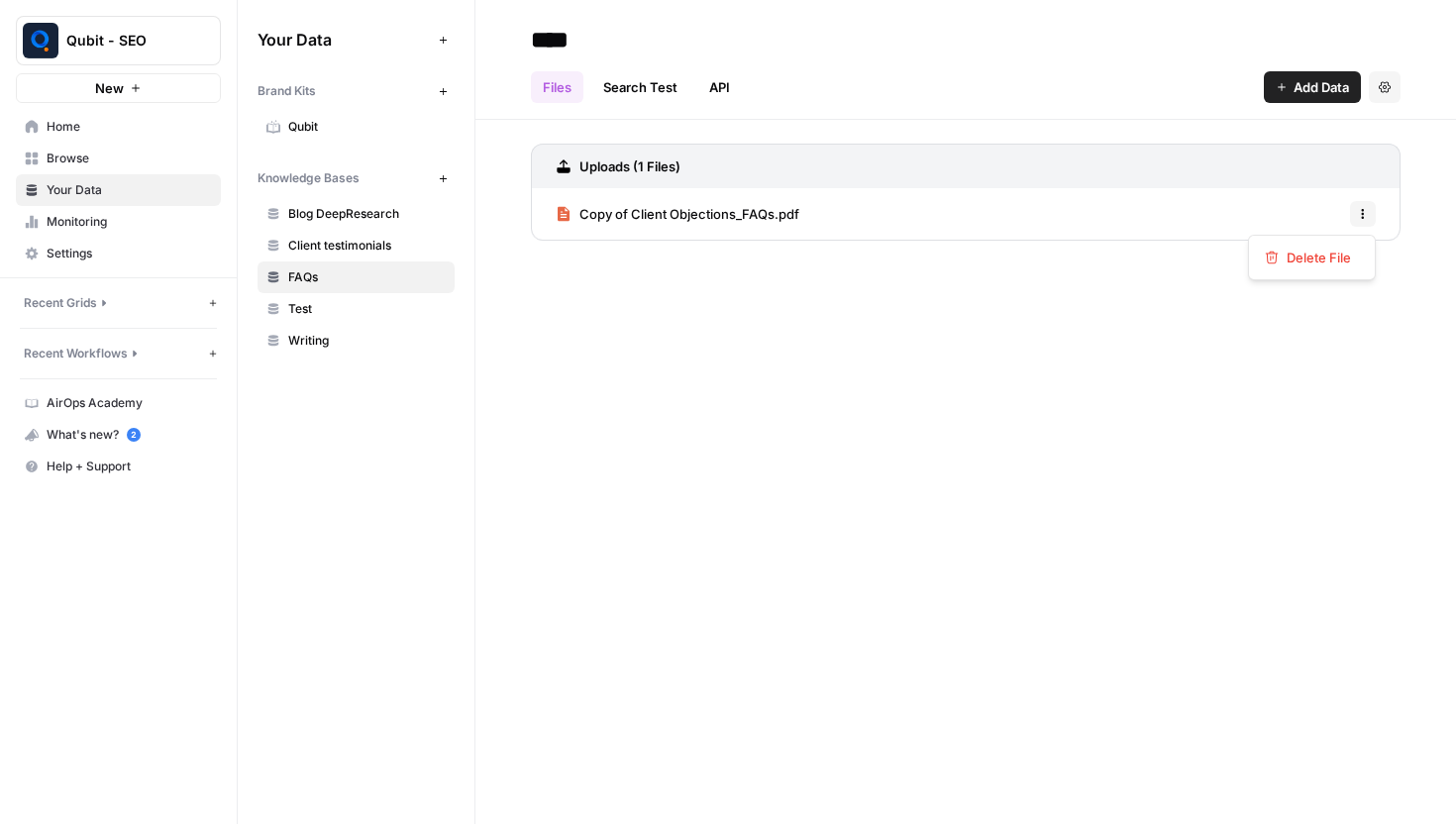 click on "FAQs" at bounding box center (366, 277) 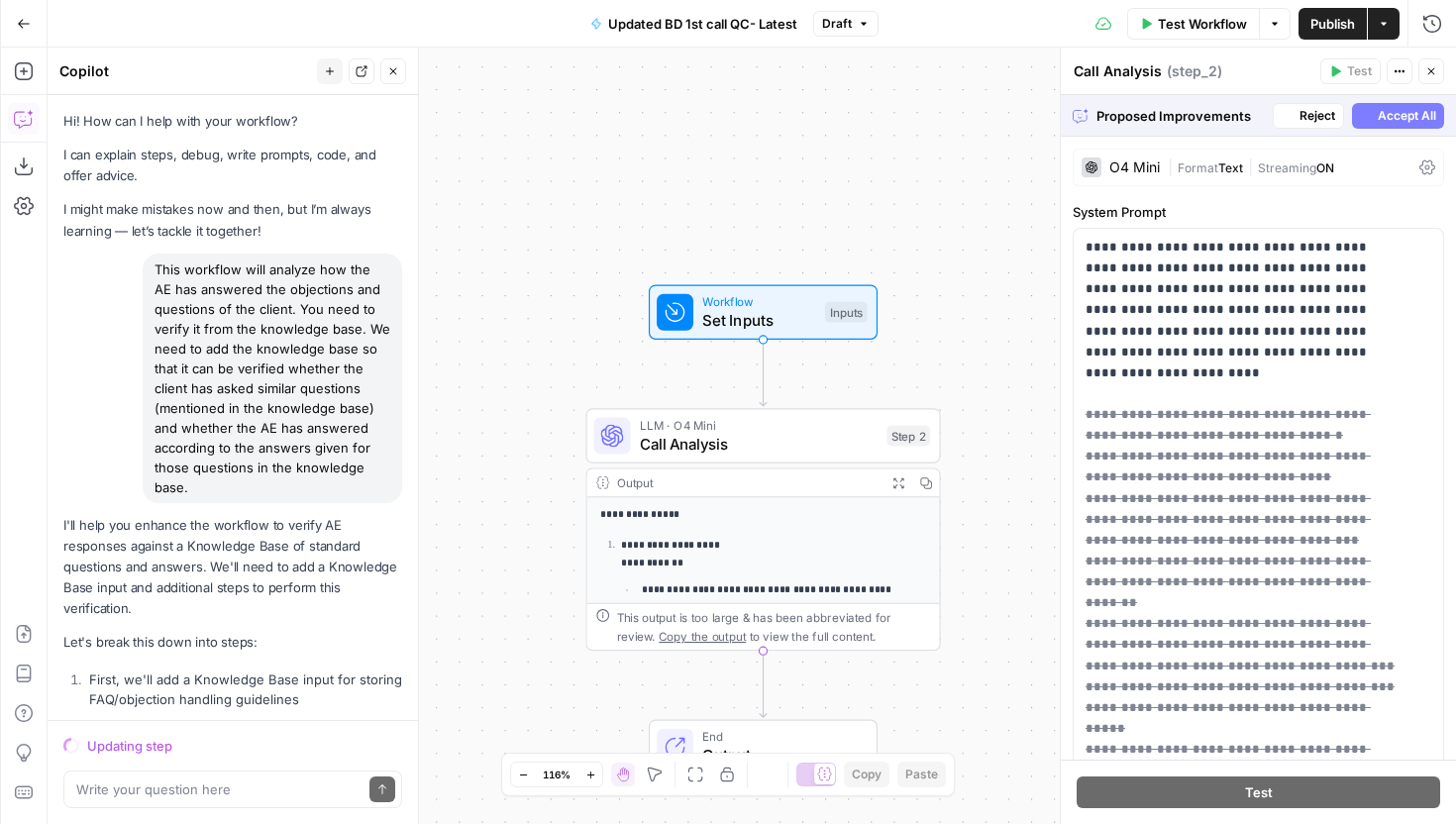 scroll, scrollTop: 0, scrollLeft: 0, axis: both 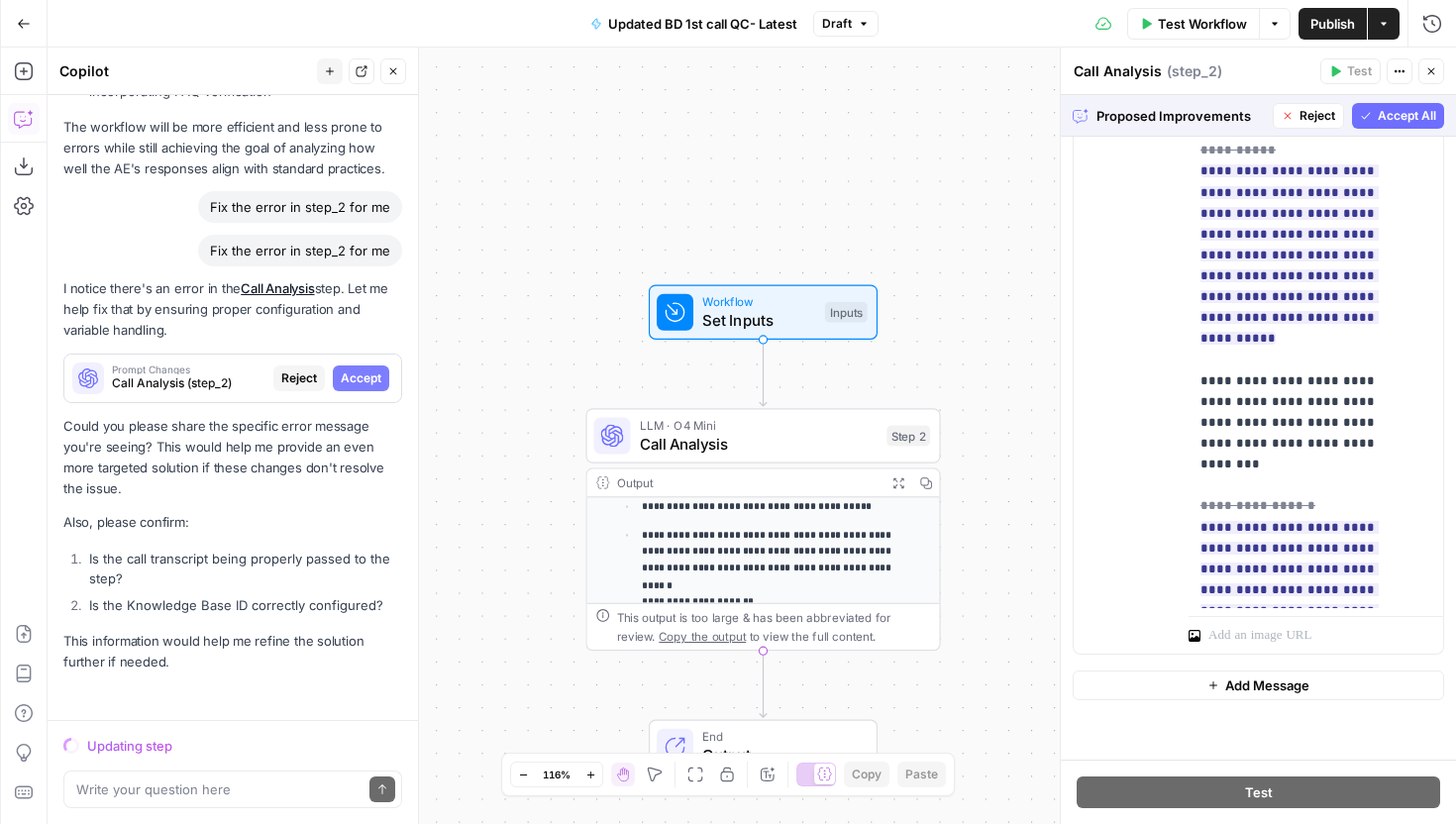 click on "Accept All" at bounding box center (1406, 116) 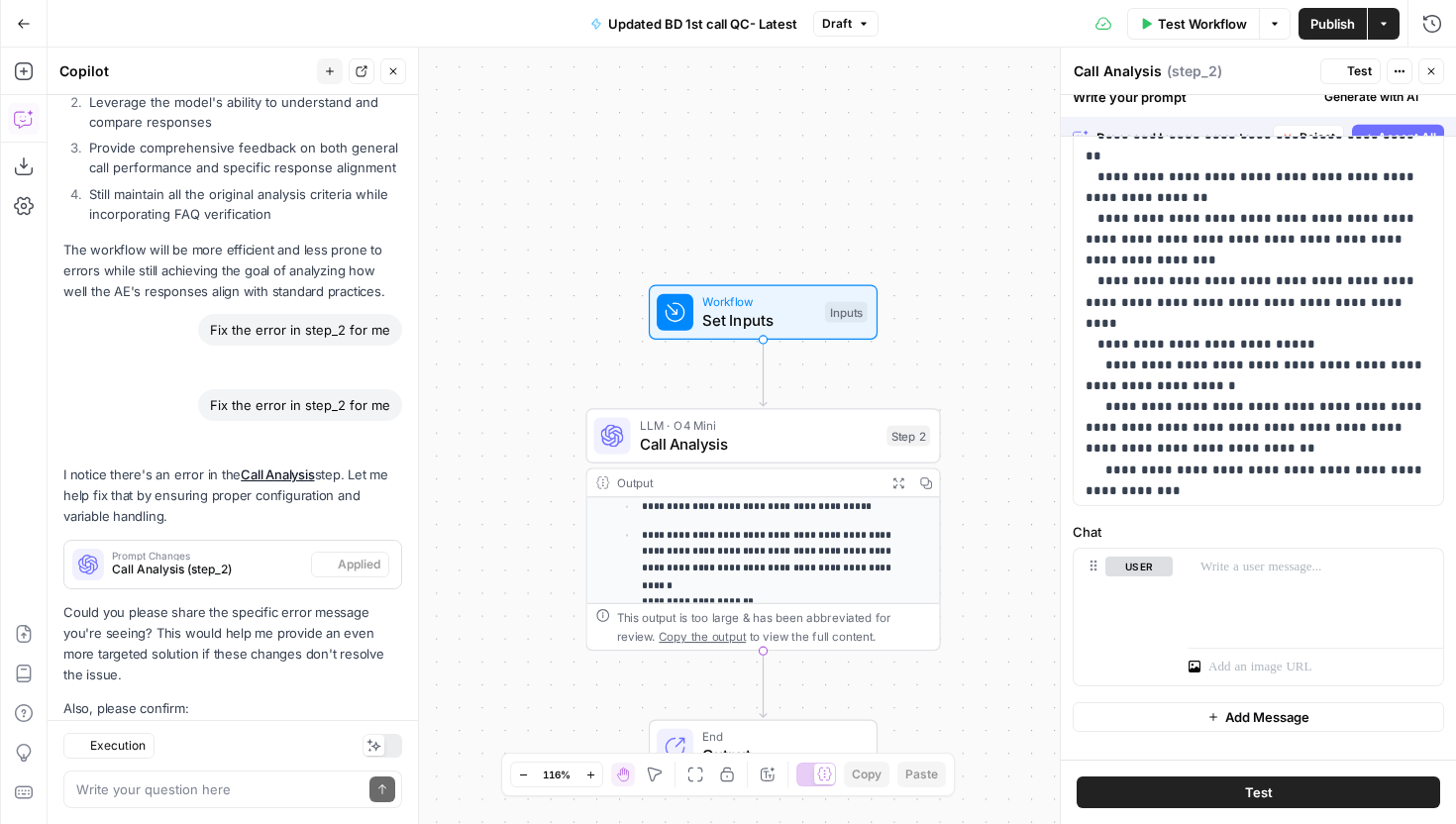 scroll, scrollTop: 5926, scrollLeft: 0, axis: vertical 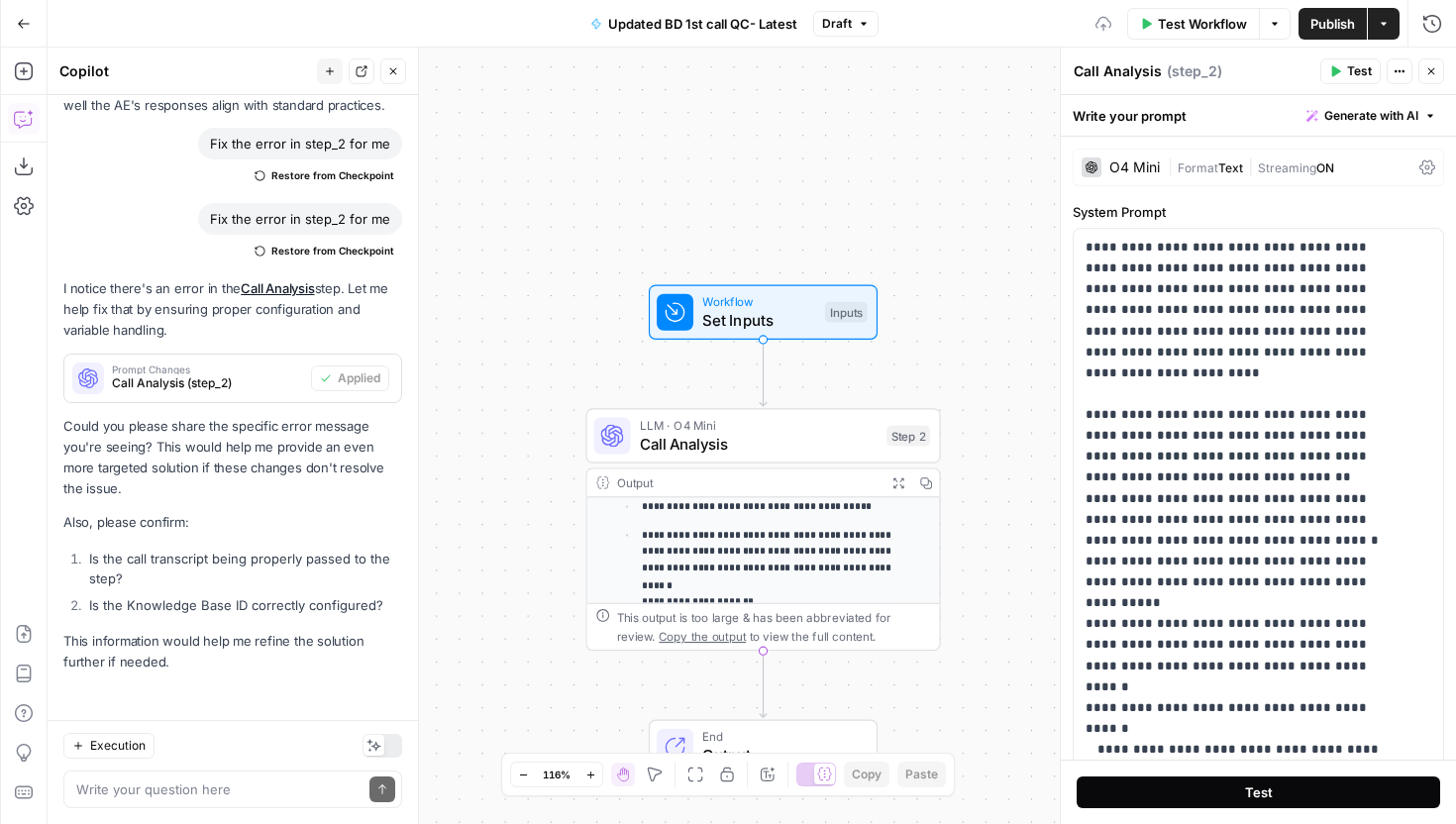 click on "Test" at bounding box center [1258, 792] 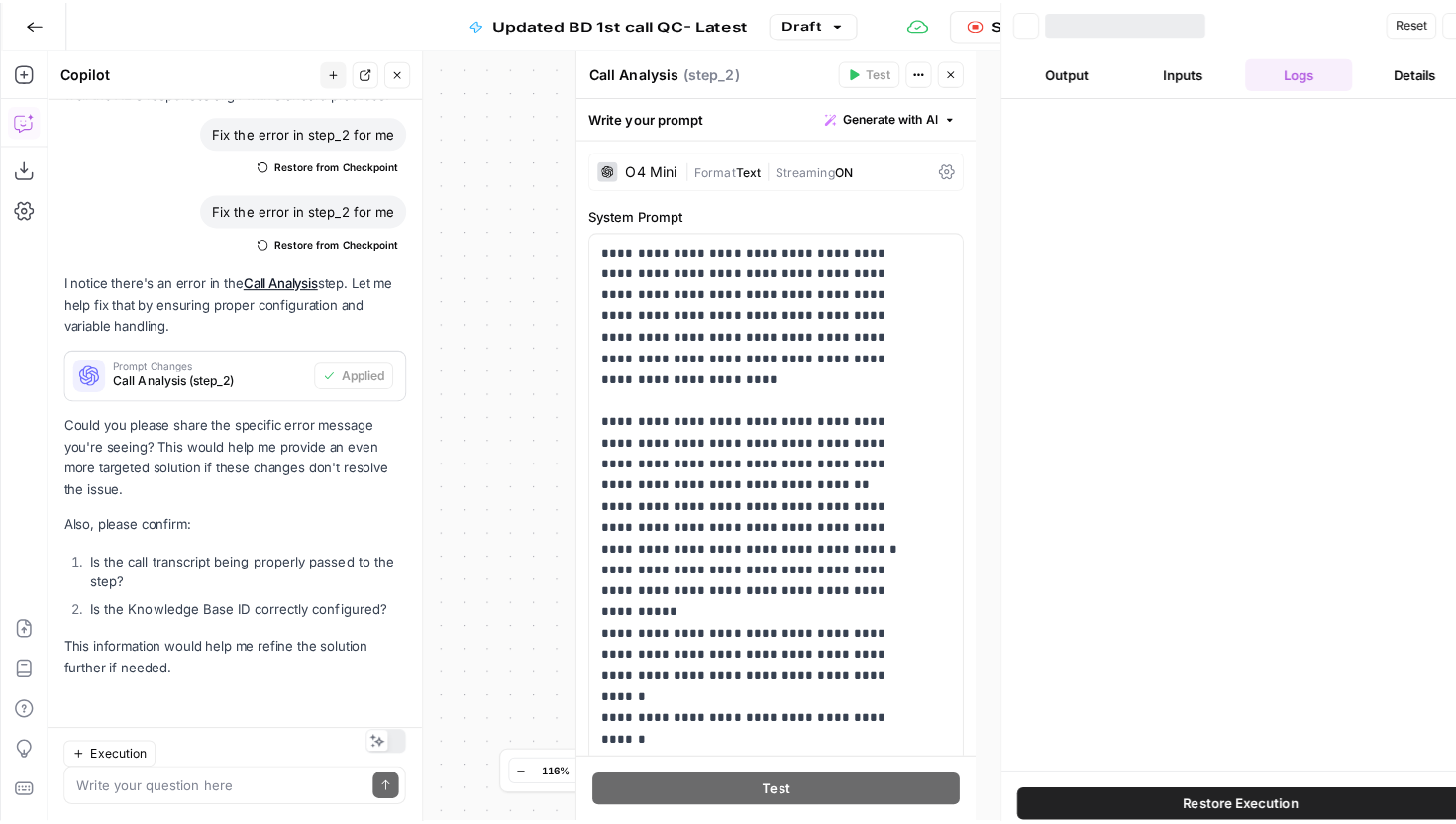 scroll, scrollTop: 5926, scrollLeft: 0, axis: vertical 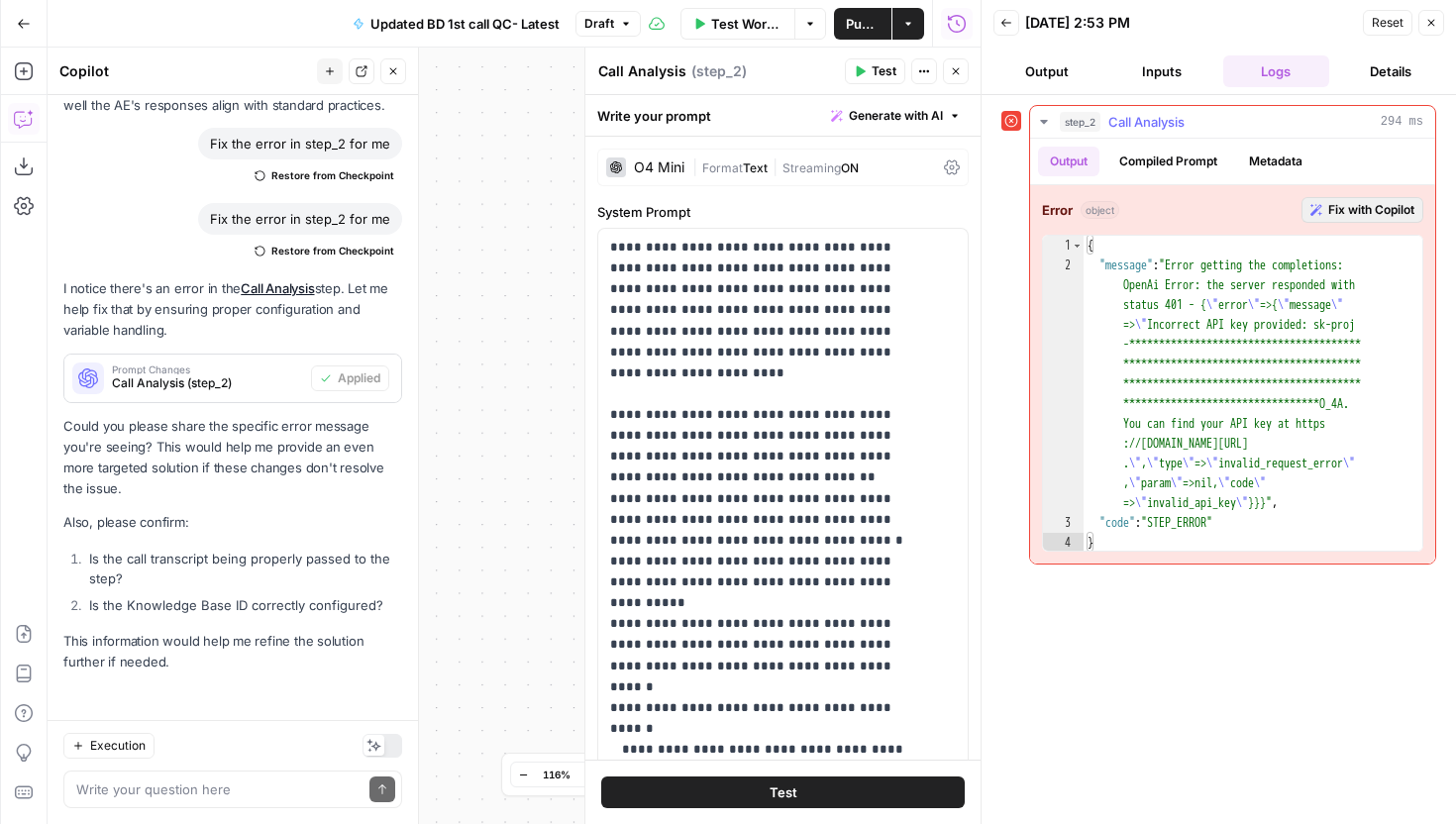 click on "Fix with Copilot" at bounding box center (1371, 210) 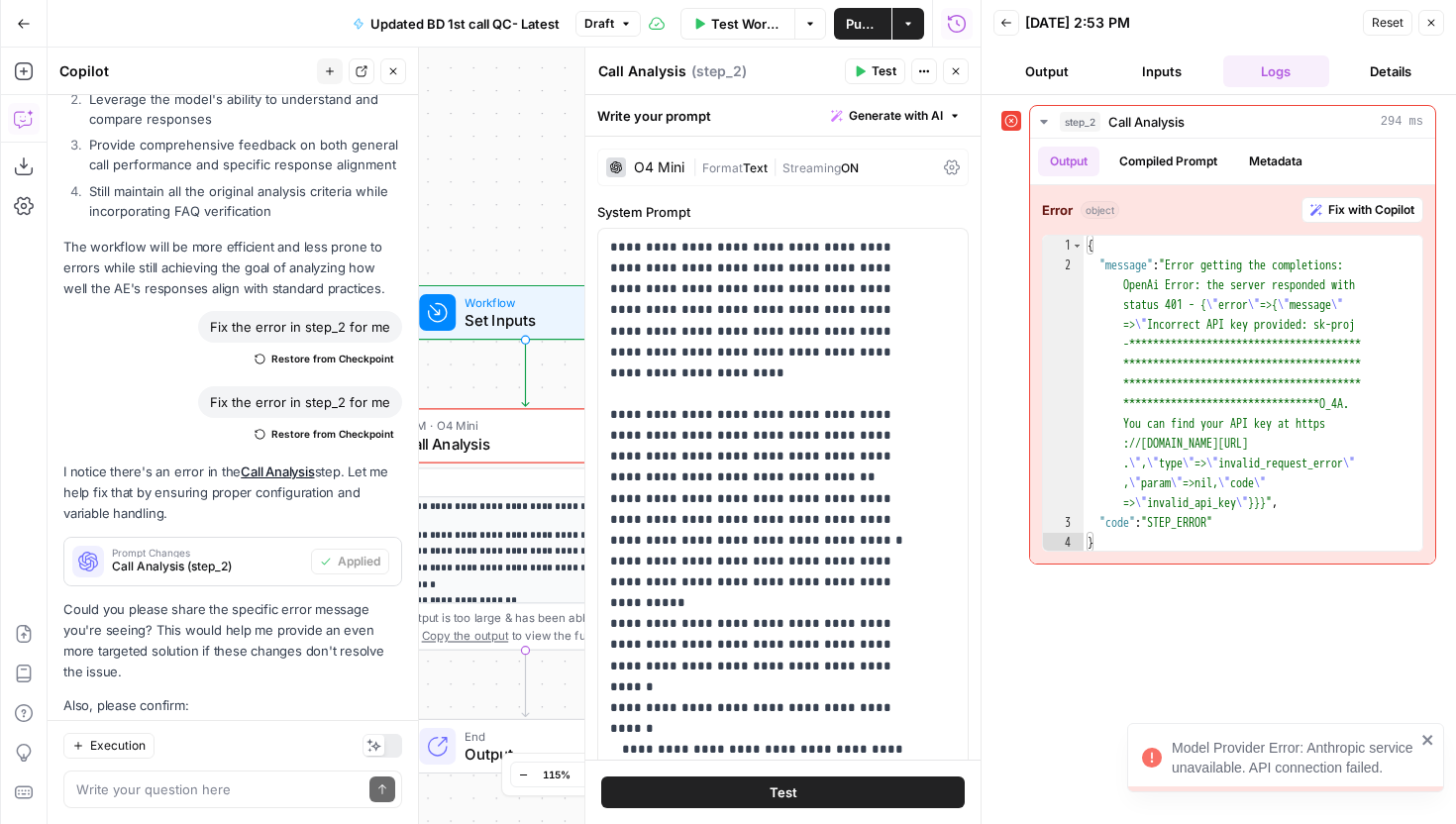 scroll, scrollTop: 5970, scrollLeft: 0, axis: vertical 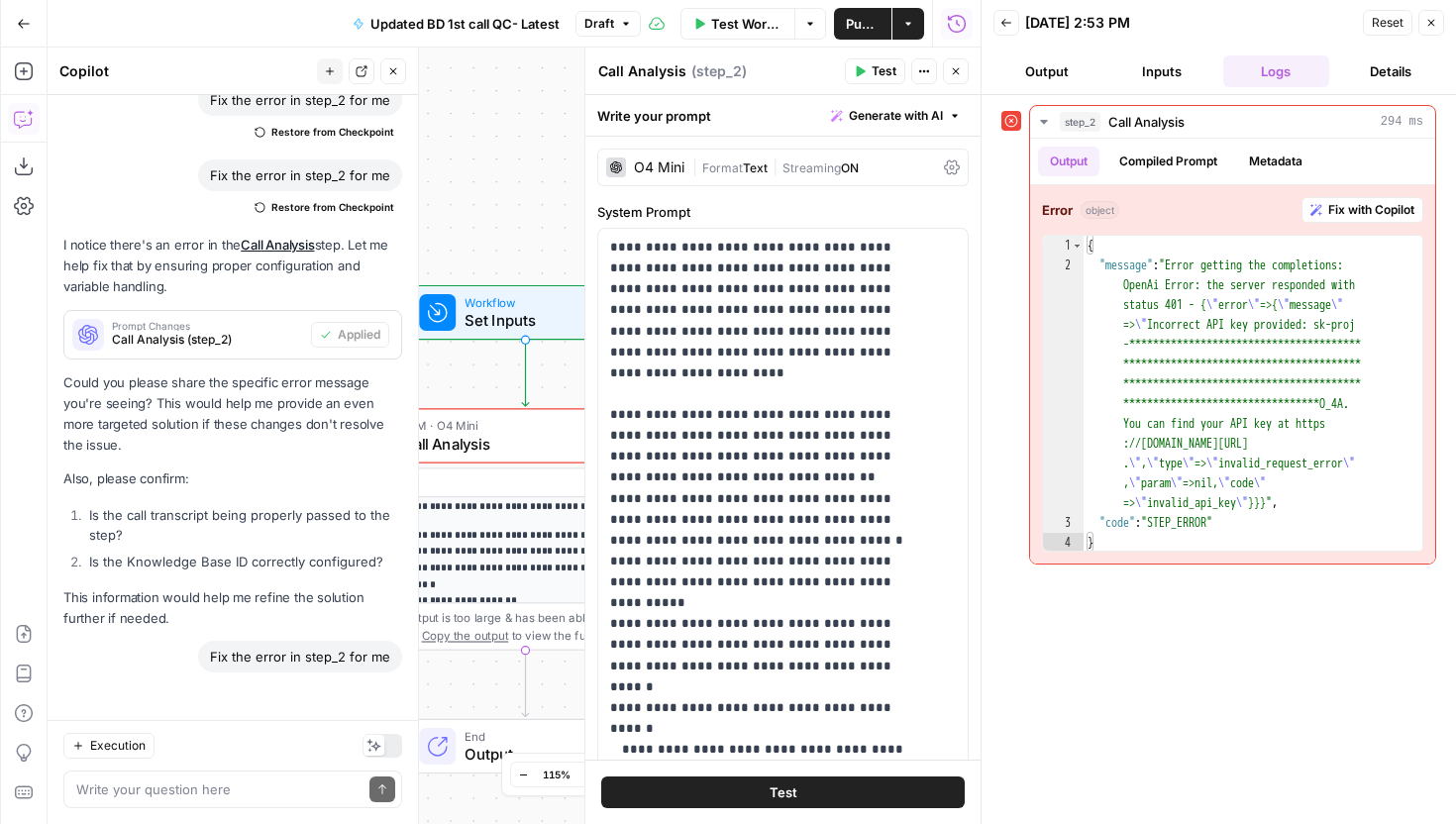 click on "O4 Mini" at bounding box center [659, 167] 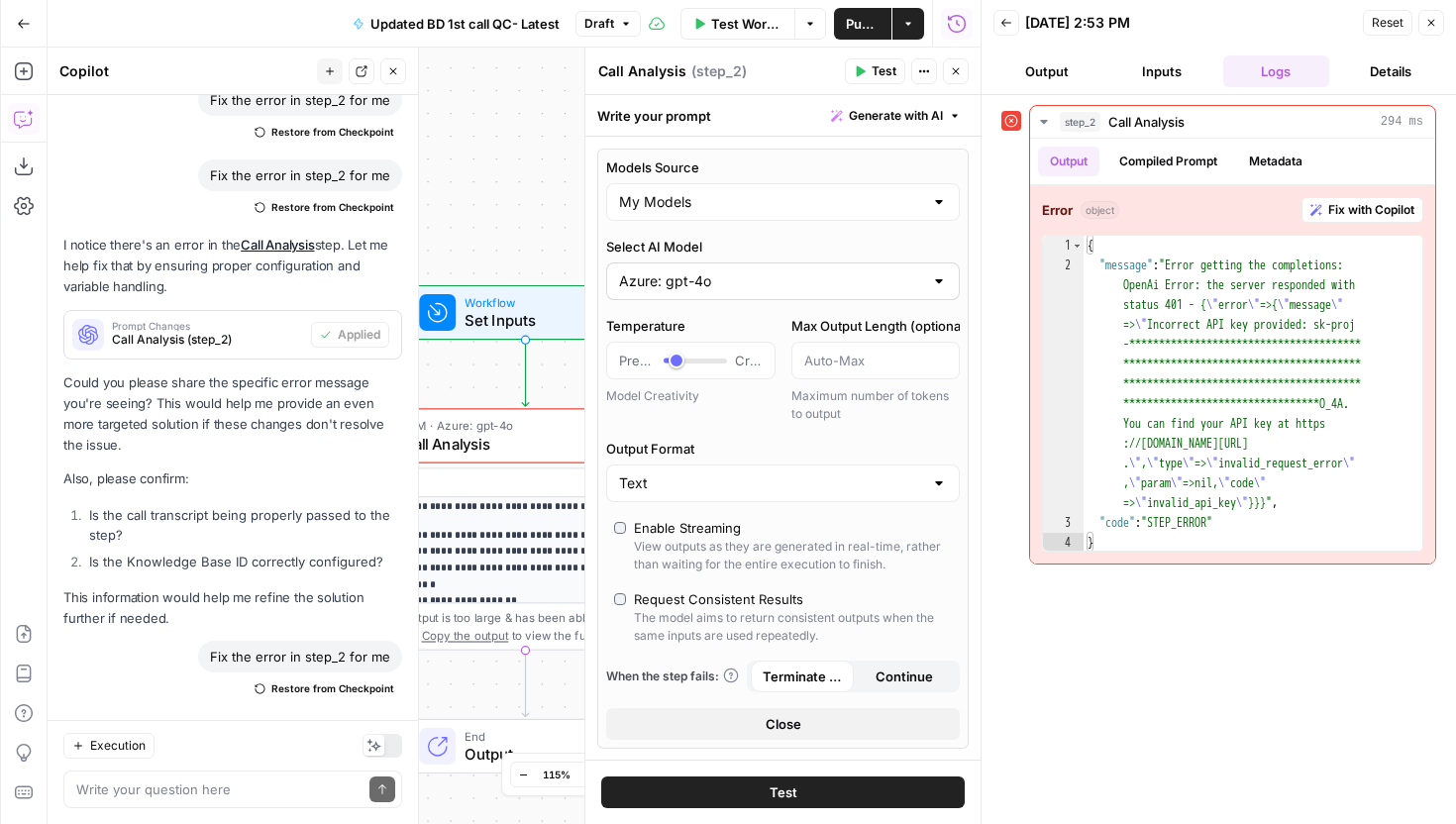 click at bounding box center (939, 281) 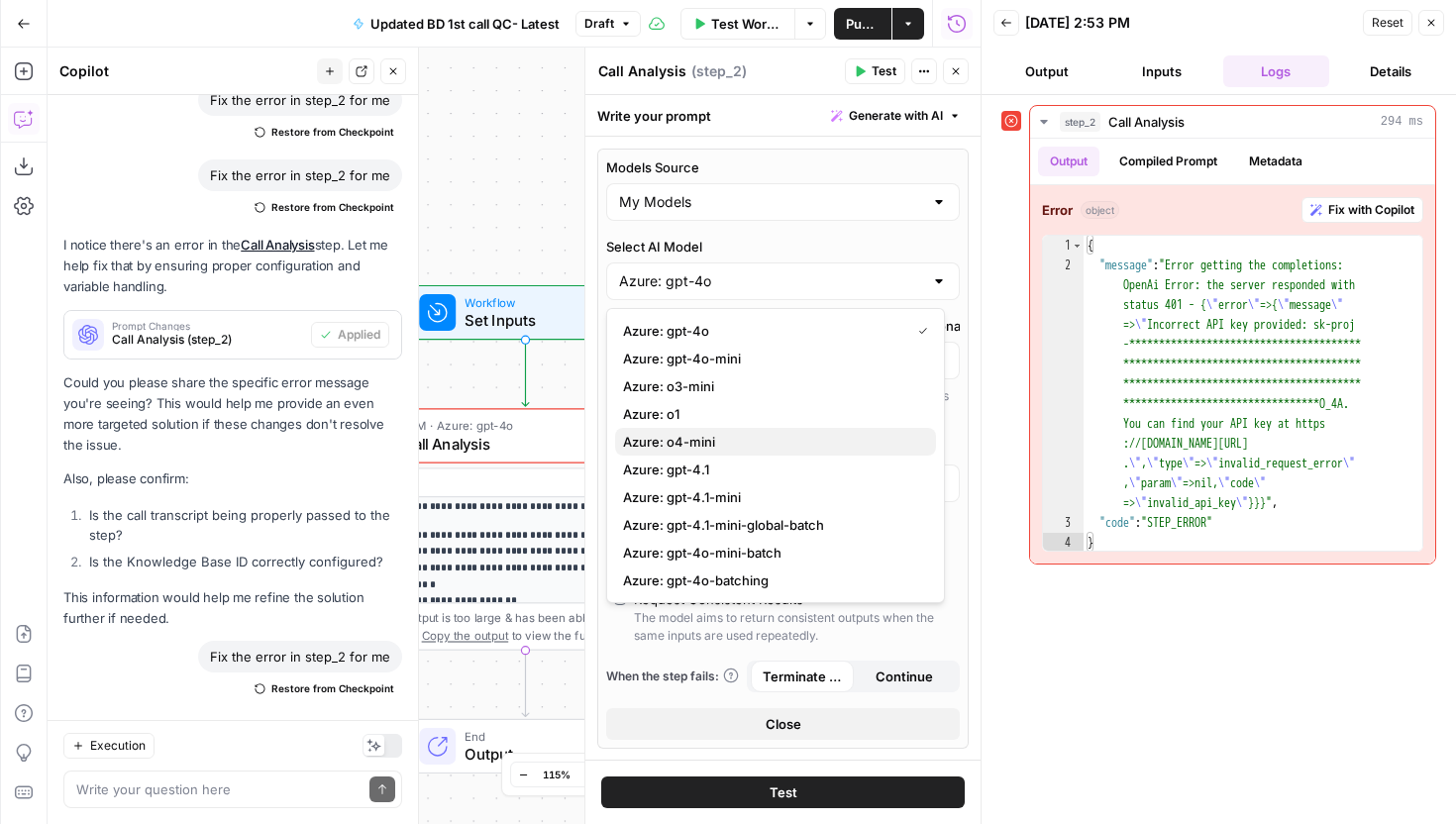 click on "Azure: o4-mini" at bounding box center (776, 442) 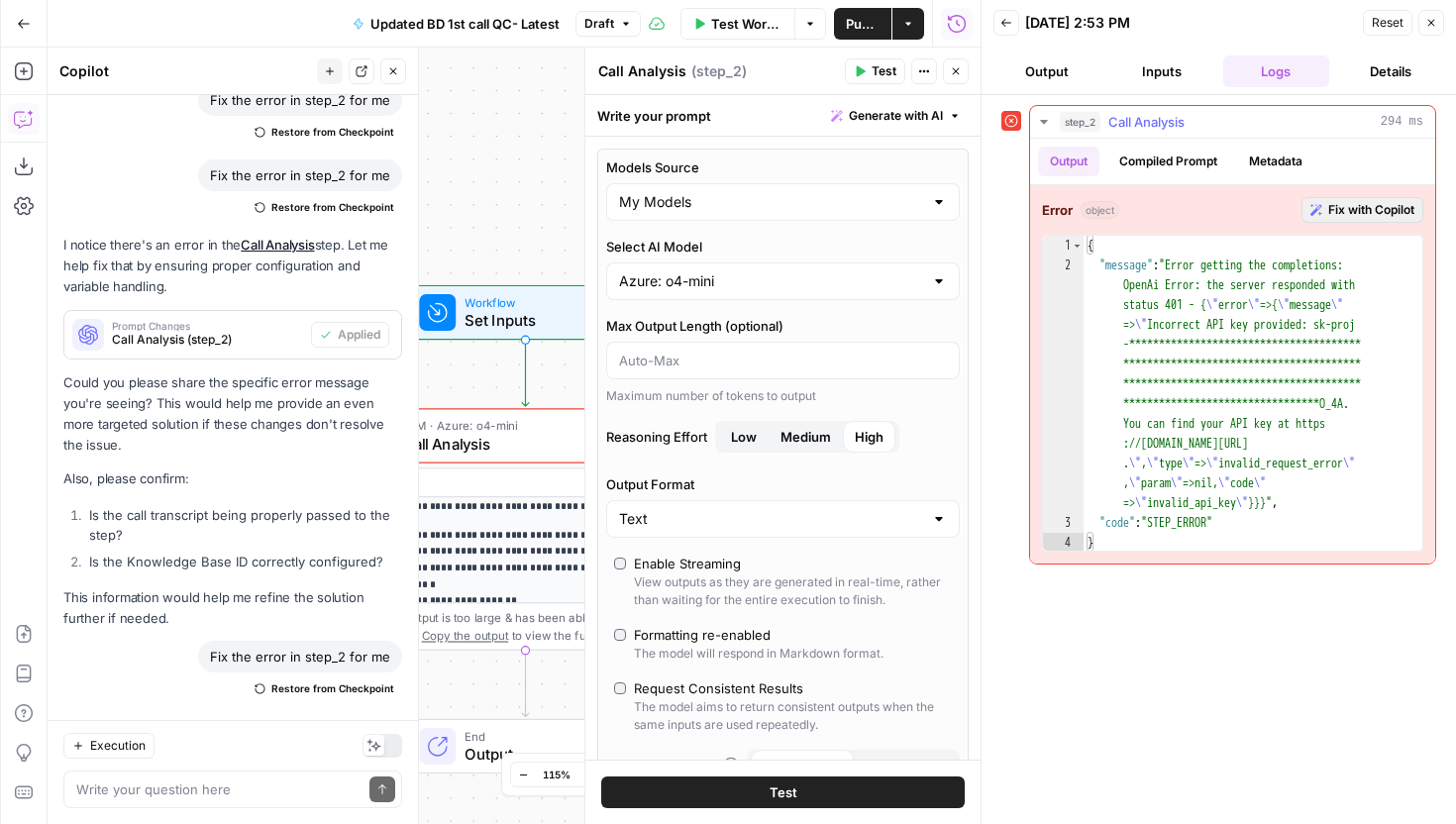 click on "Fix with Copilot" at bounding box center [1371, 210] 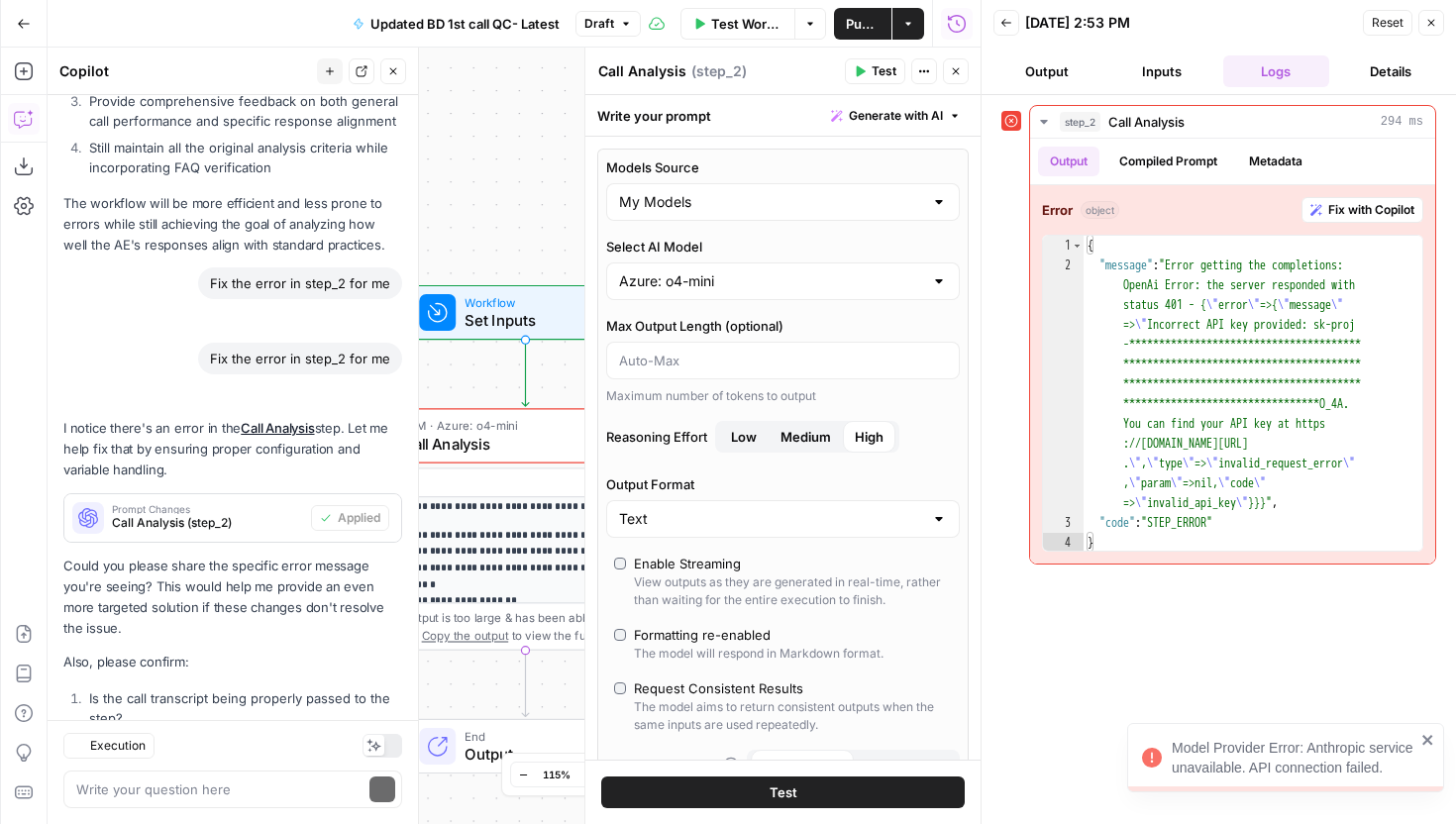 scroll, scrollTop: 6045, scrollLeft: 0, axis: vertical 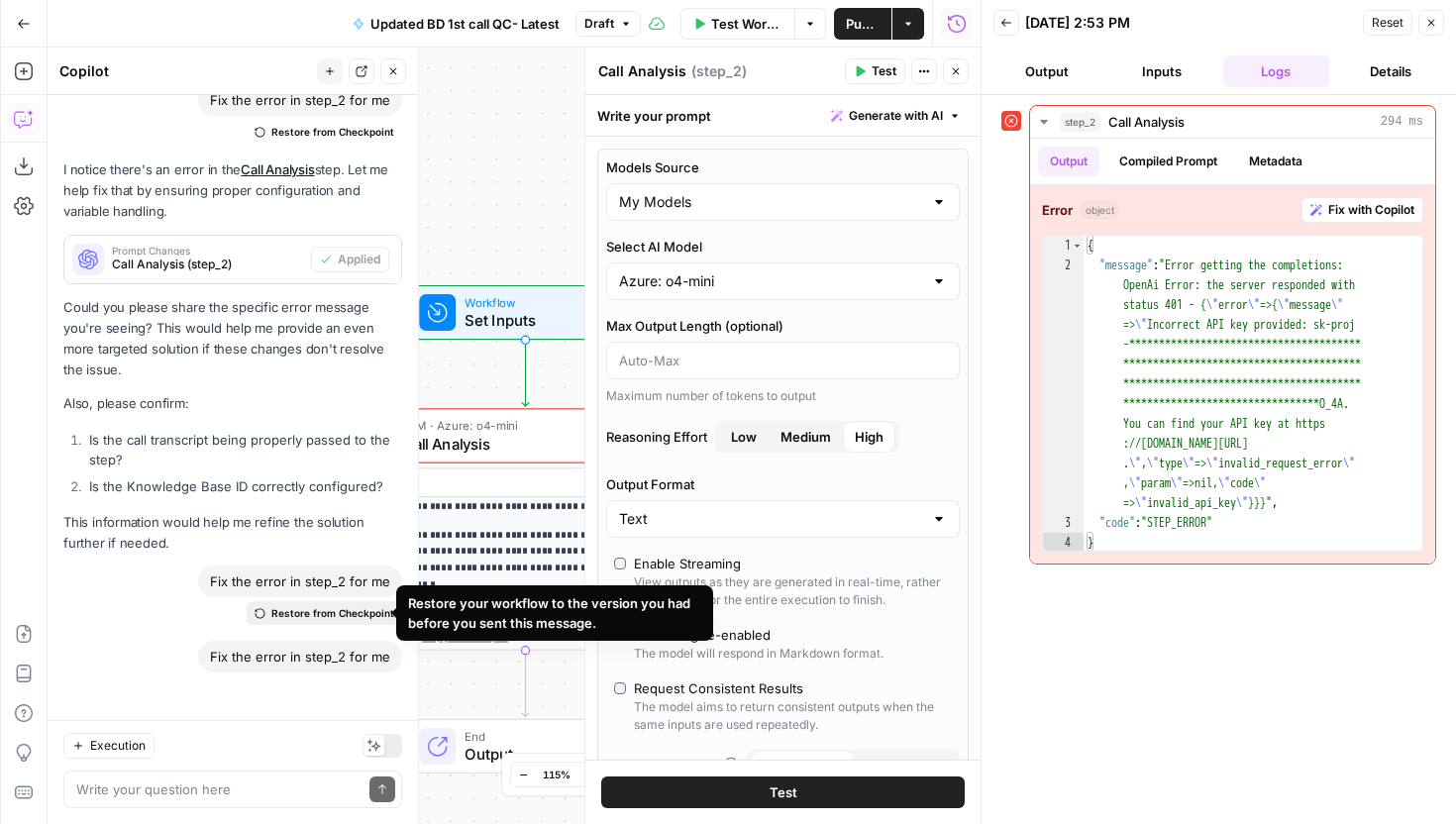 click on "Restore from Checkpoint" at bounding box center [333, 613] 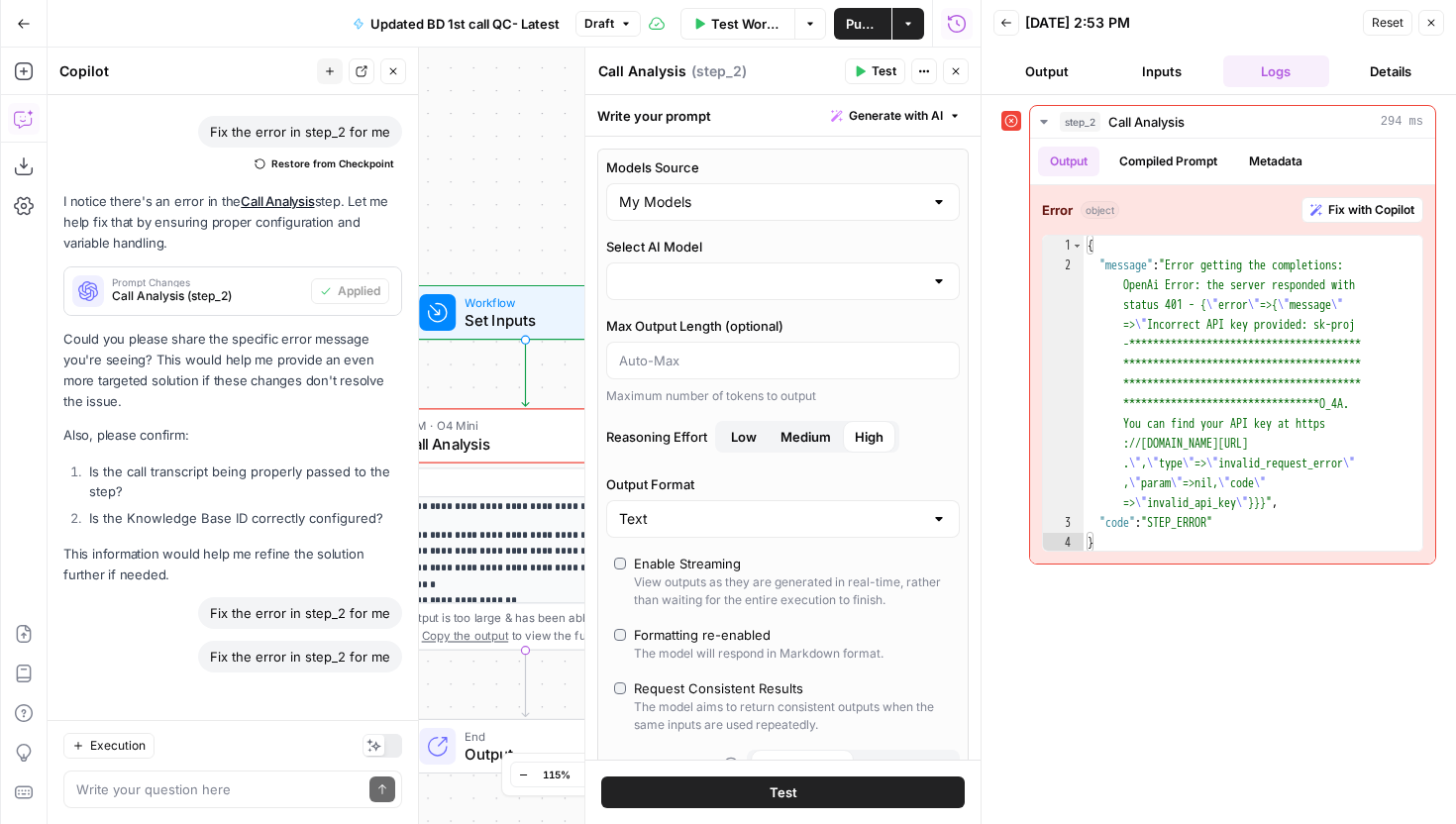 scroll, scrollTop: 6014, scrollLeft: 0, axis: vertical 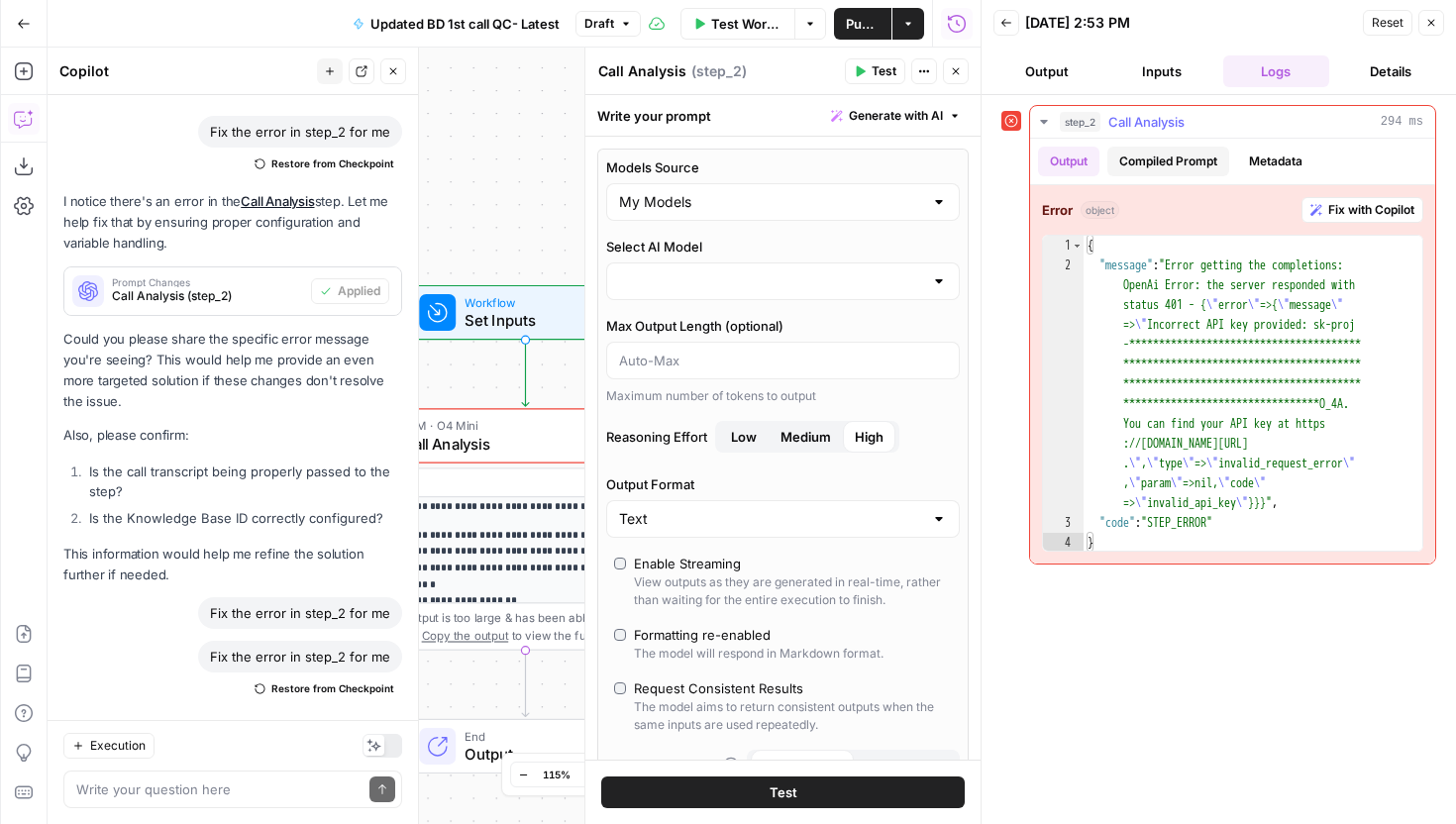 click on "Compiled Prompt" at bounding box center [1168, 161] 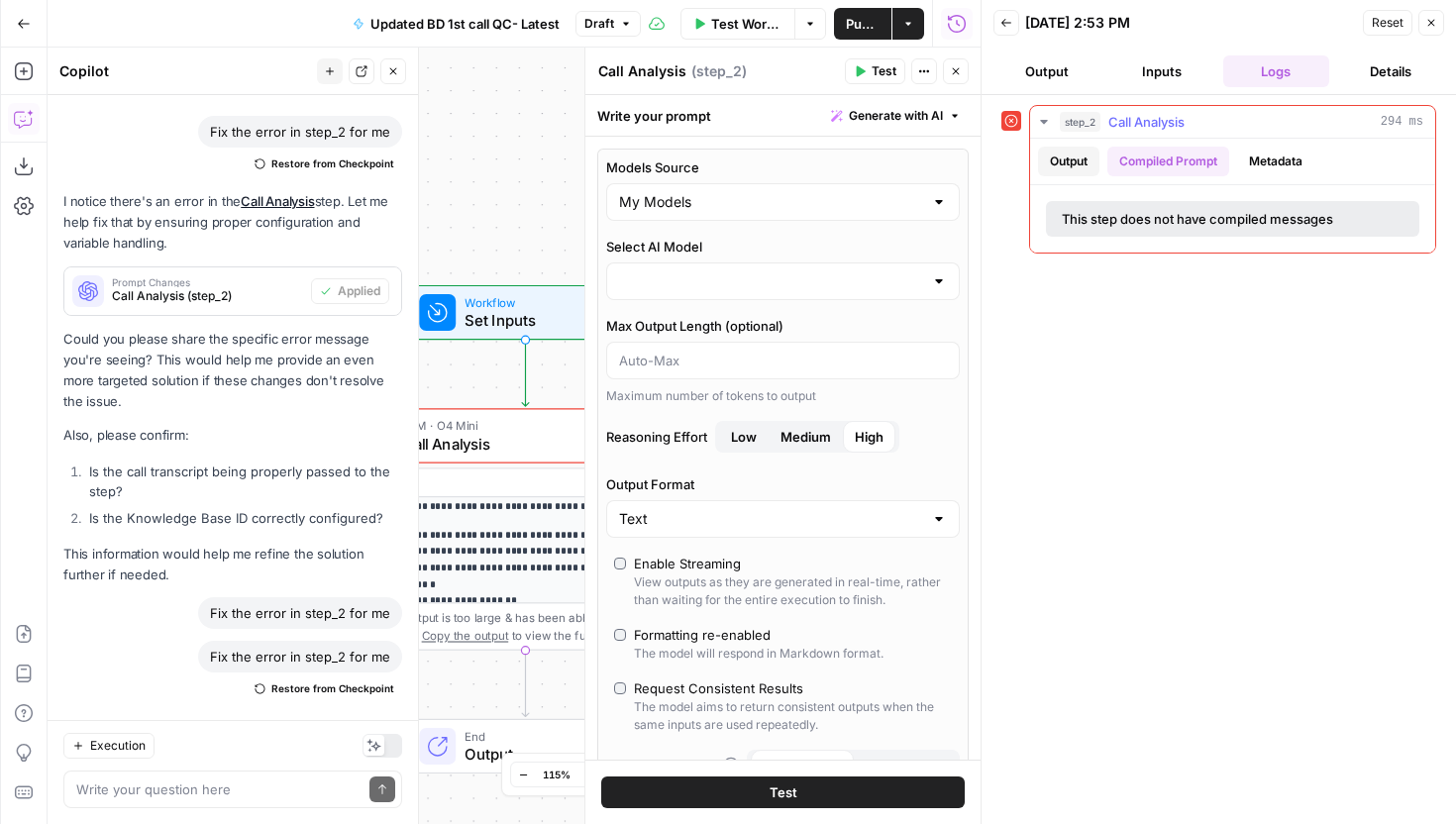 click on "Output" at bounding box center (1069, 161) 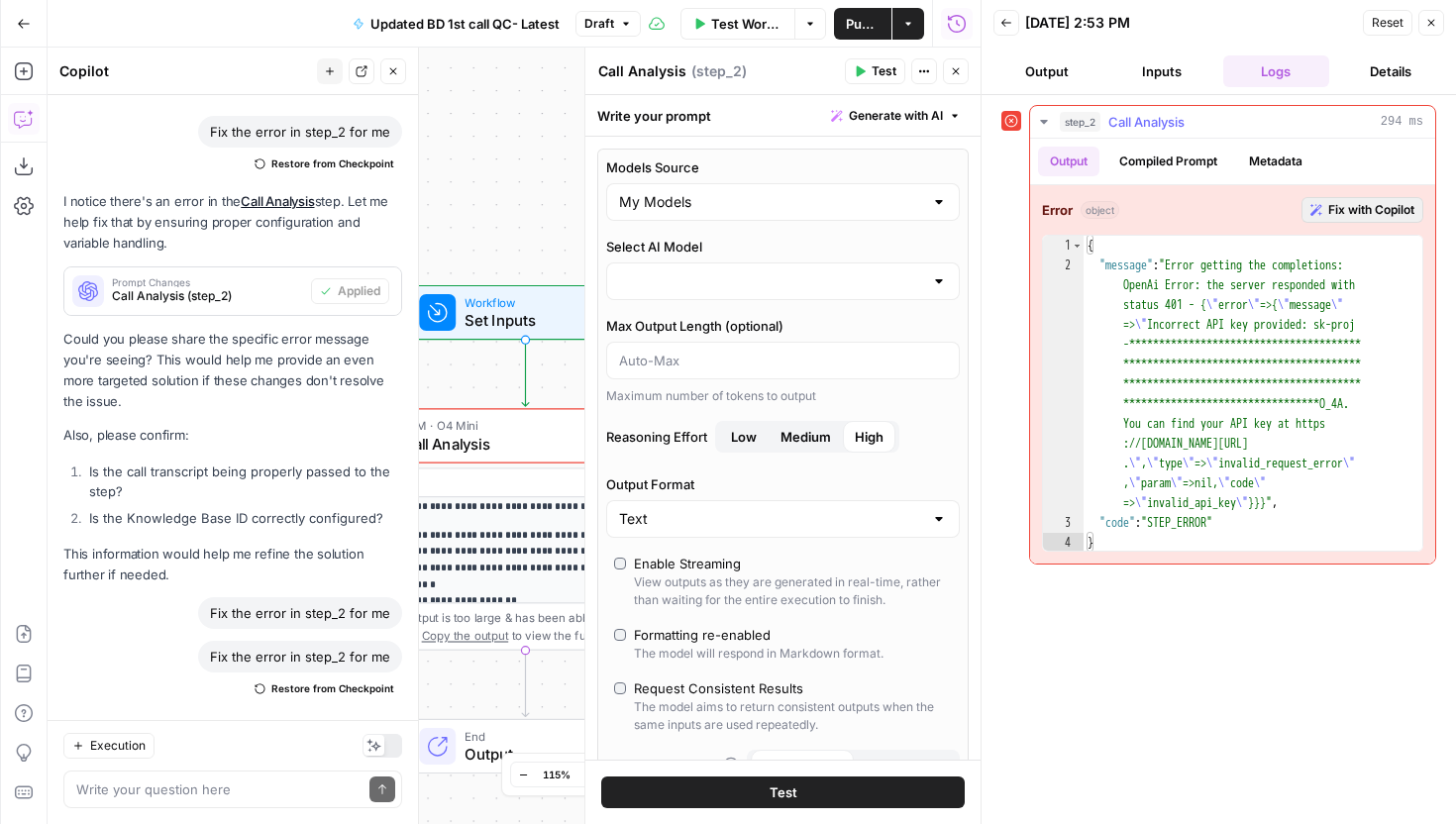click on "Fix with Copilot" at bounding box center [1371, 210] 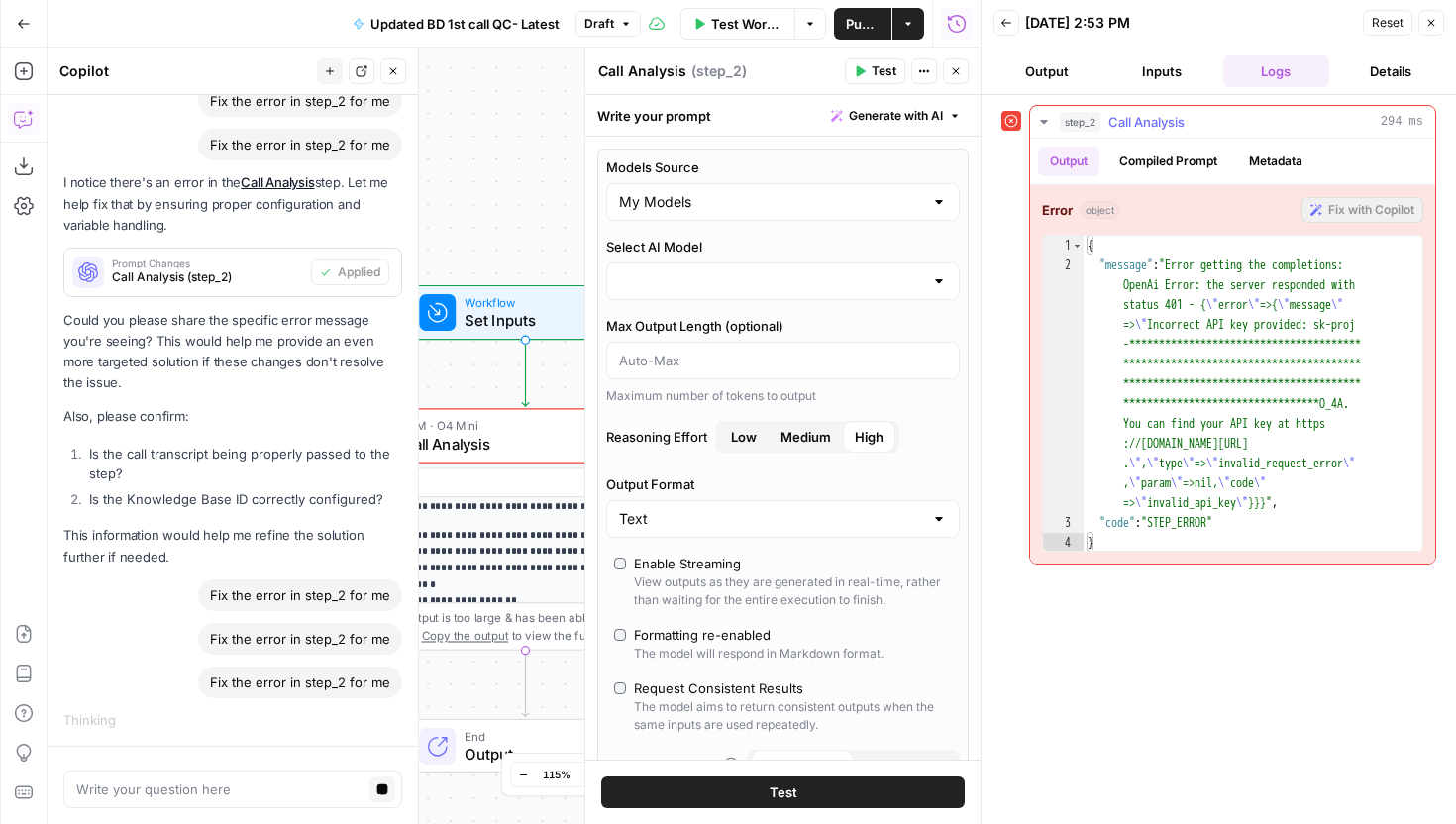 scroll, scrollTop: 5731, scrollLeft: 0, axis: vertical 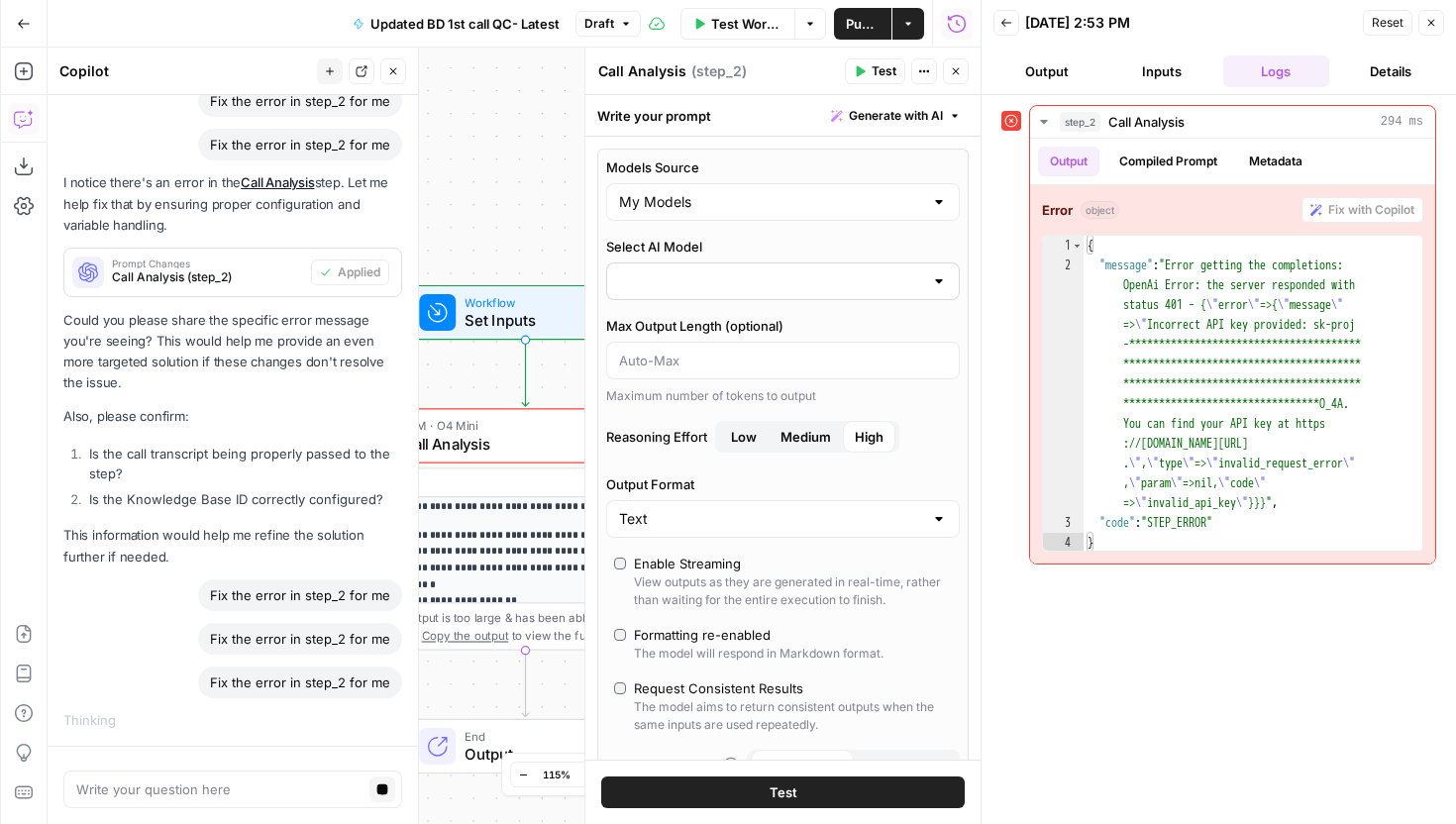 click at bounding box center (939, 281) 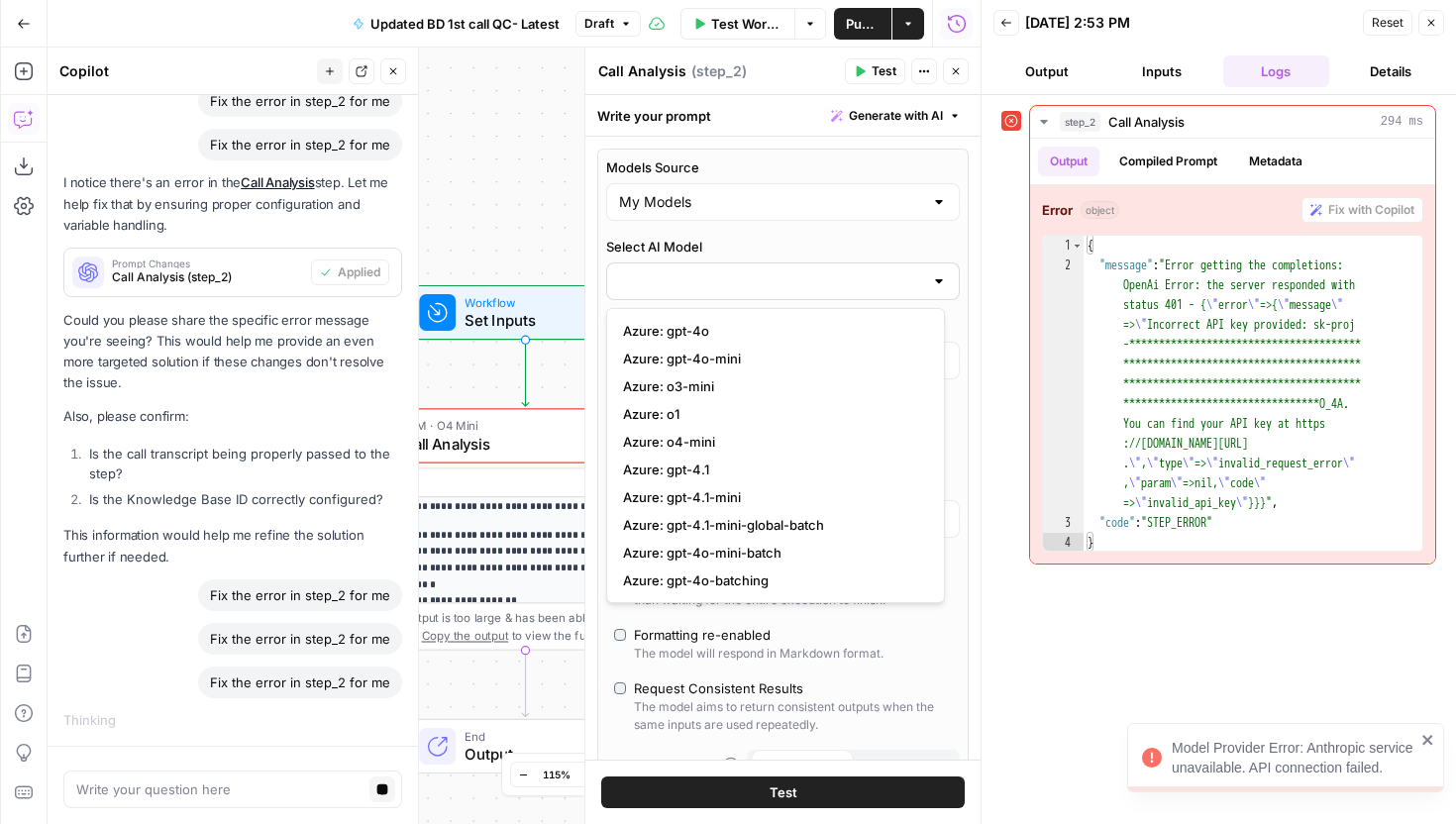 scroll, scrollTop: 6089, scrollLeft: 0, axis: vertical 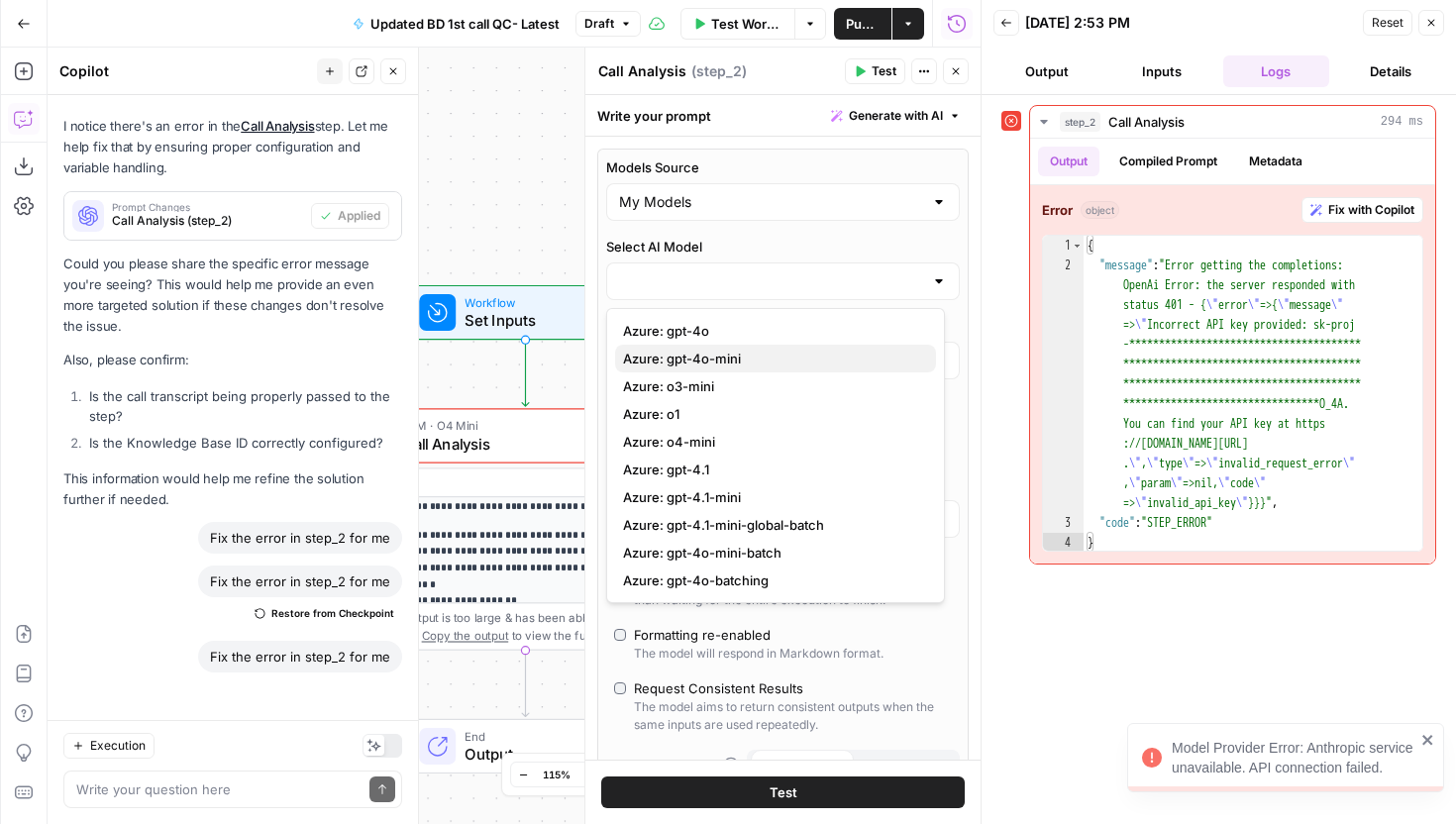 click on "Azure: gpt-4o-mini" at bounding box center [776, 359] 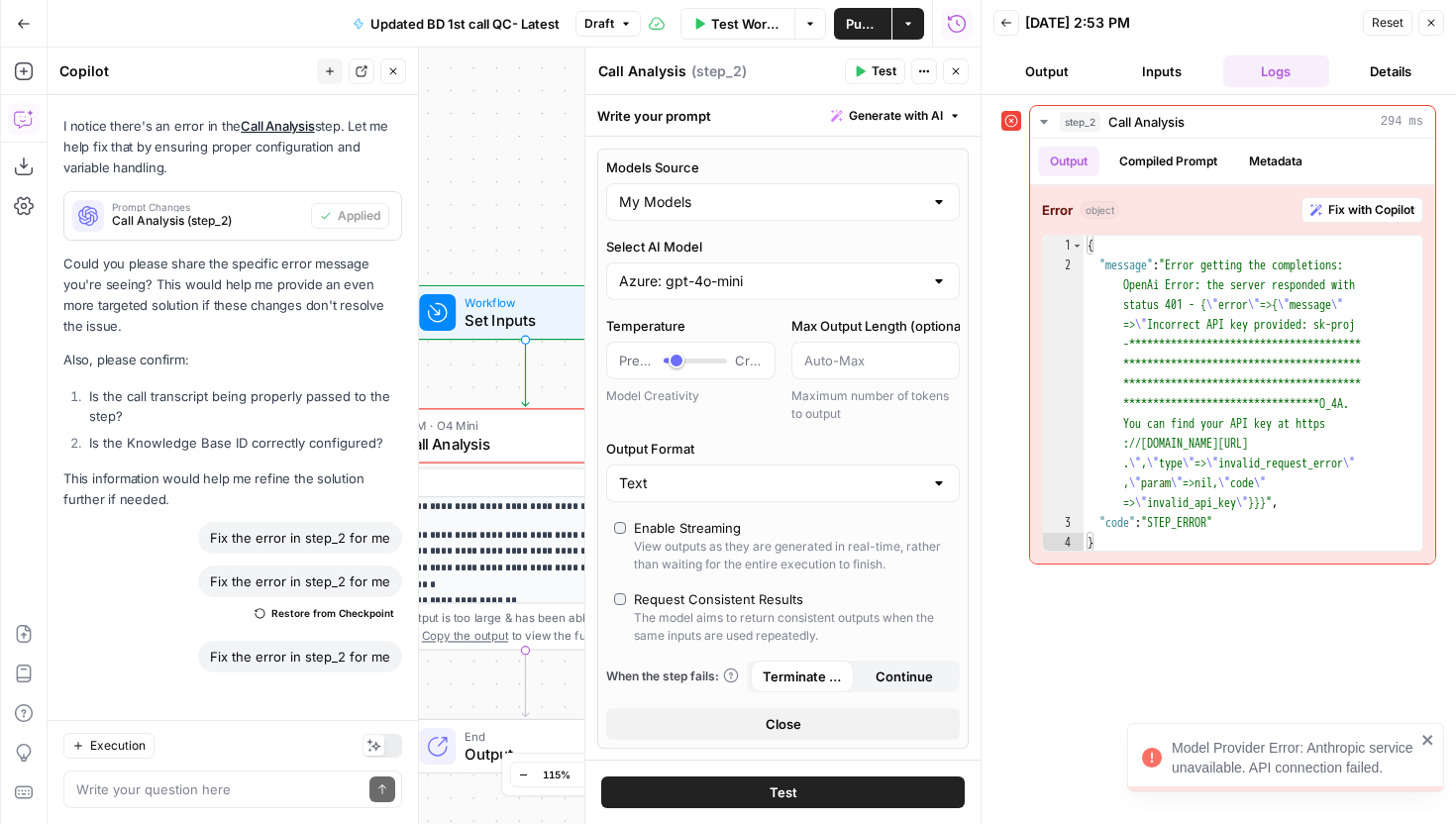 scroll, scrollTop: 6121, scrollLeft: 0, axis: vertical 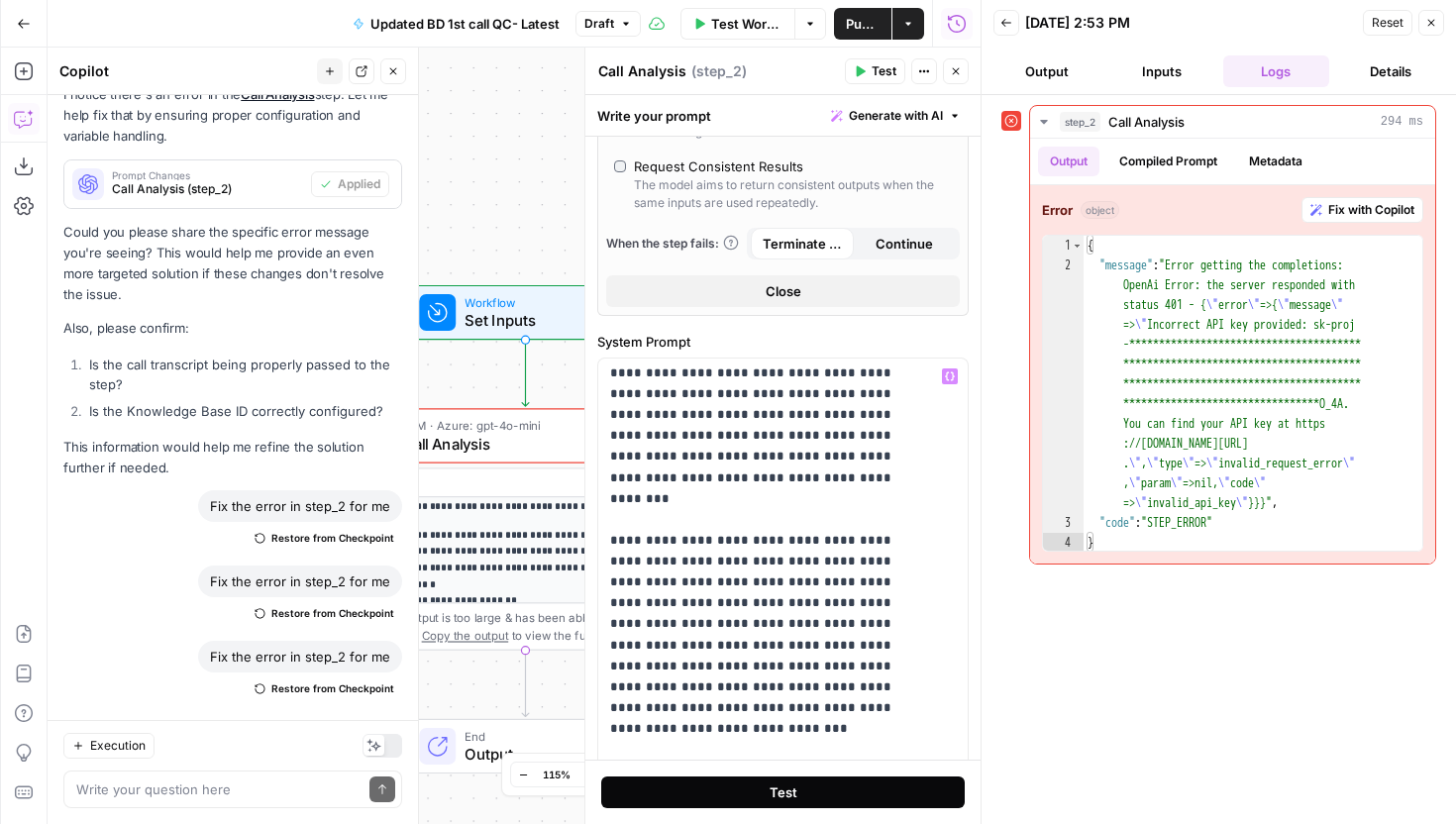 click on "Test" at bounding box center [783, 792] 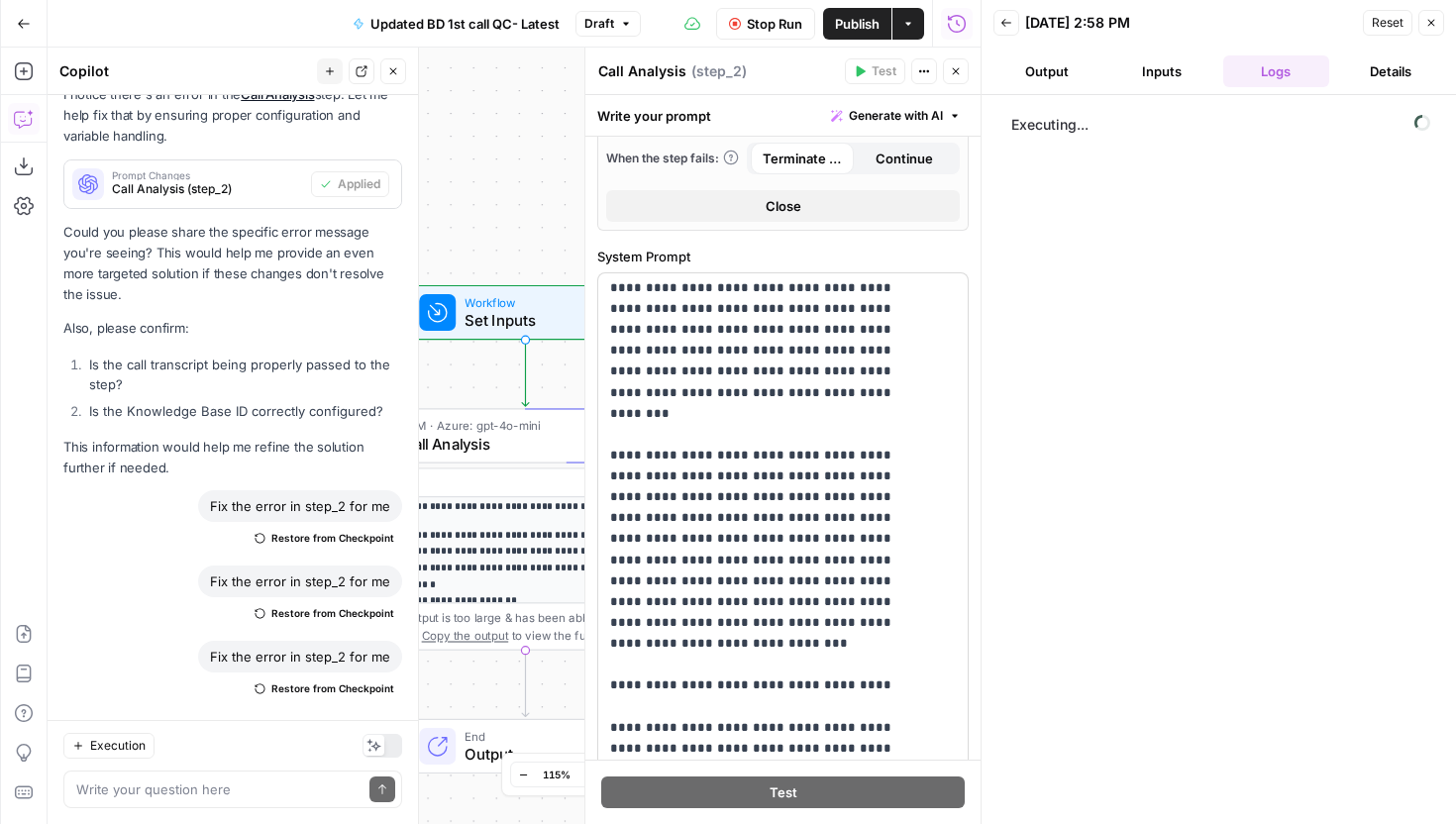 scroll, scrollTop: 523, scrollLeft: 0, axis: vertical 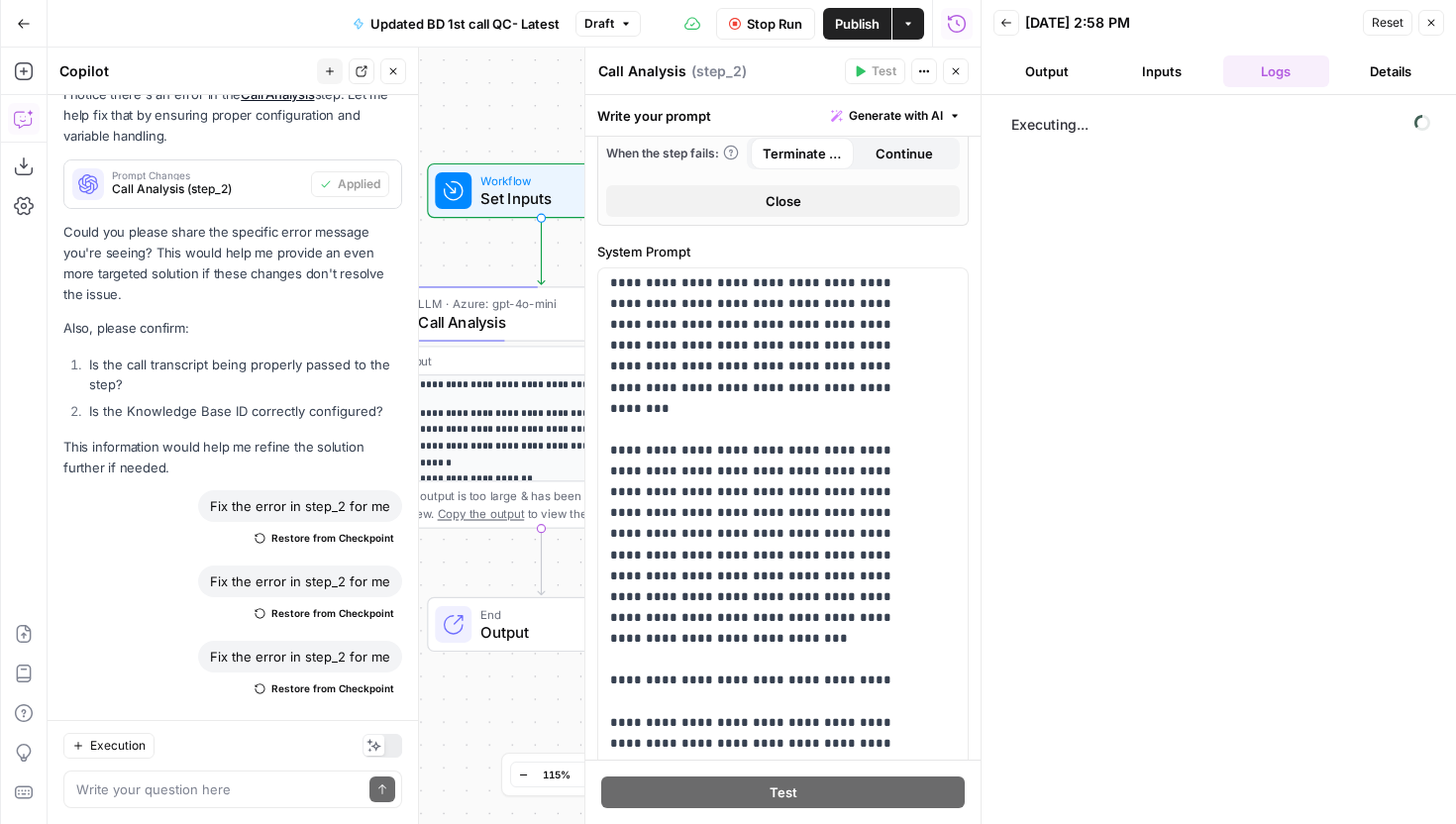 drag, startPoint x: 477, startPoint y: 688, endPoint x: 492, endPoint y: 567, distance: 121.92621 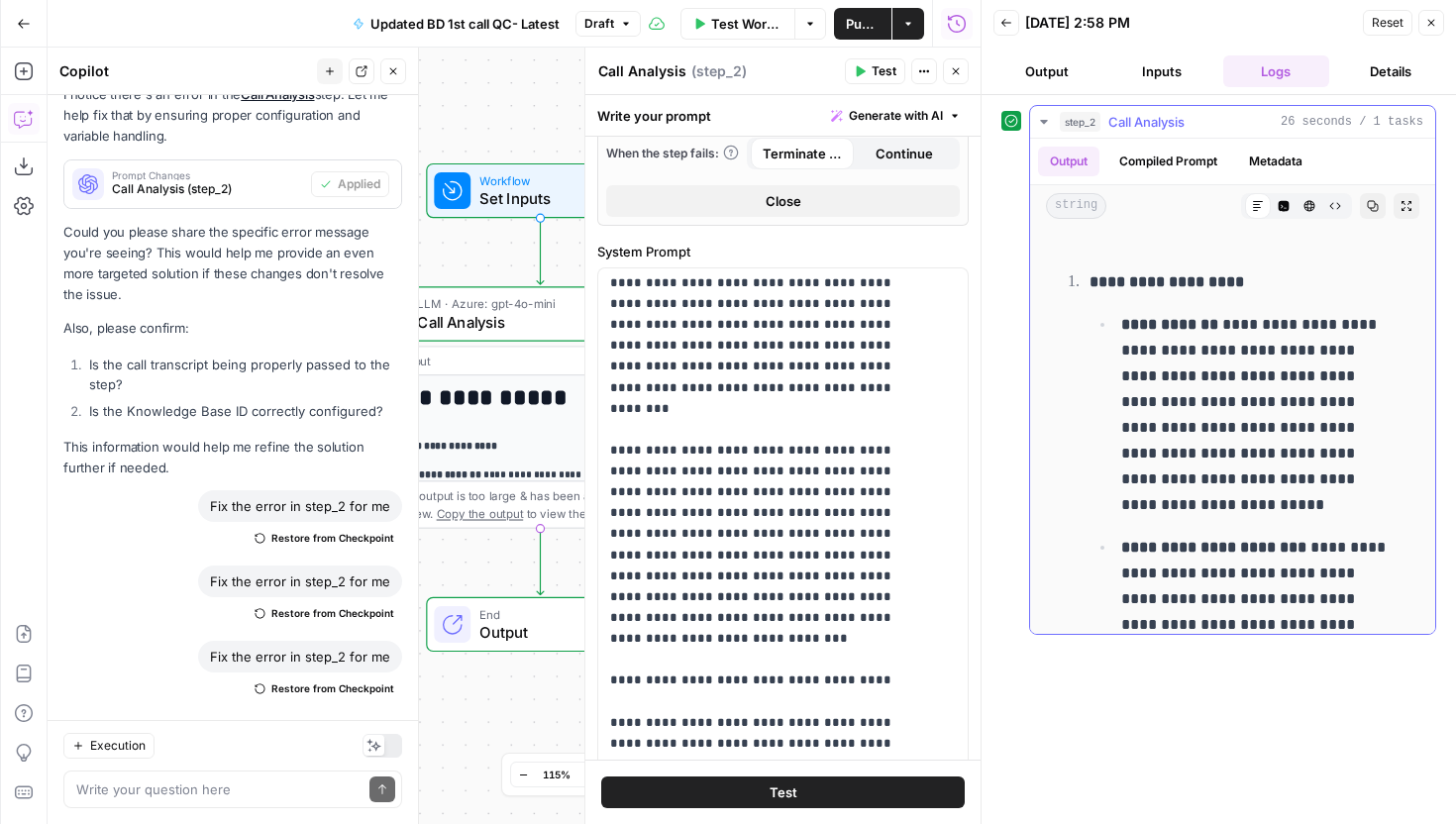 scroll, scrollTop: 0, scrollLeft: 0, axis: both 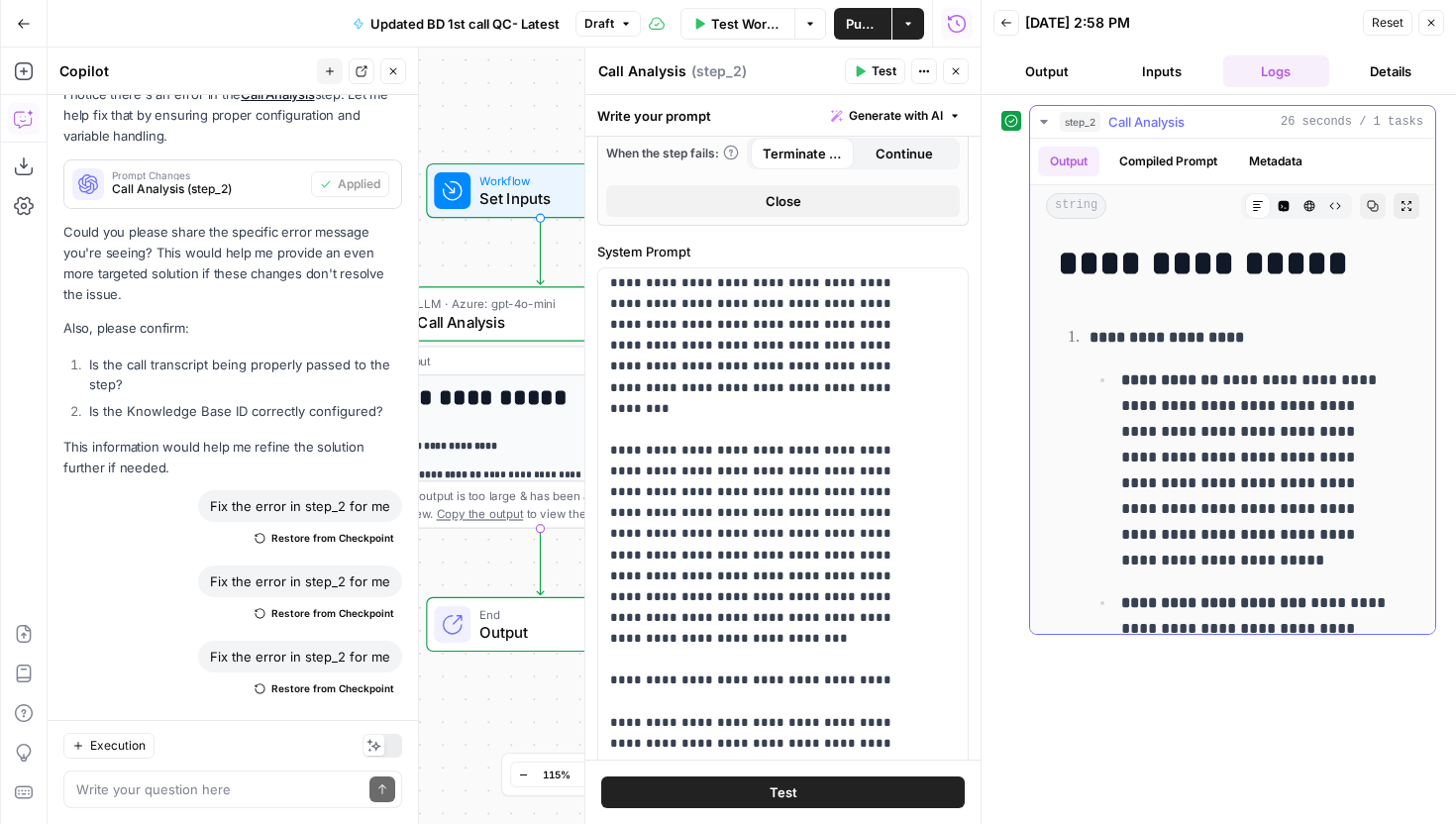 click on "Expand Output" at bounding box center (1406, 206) 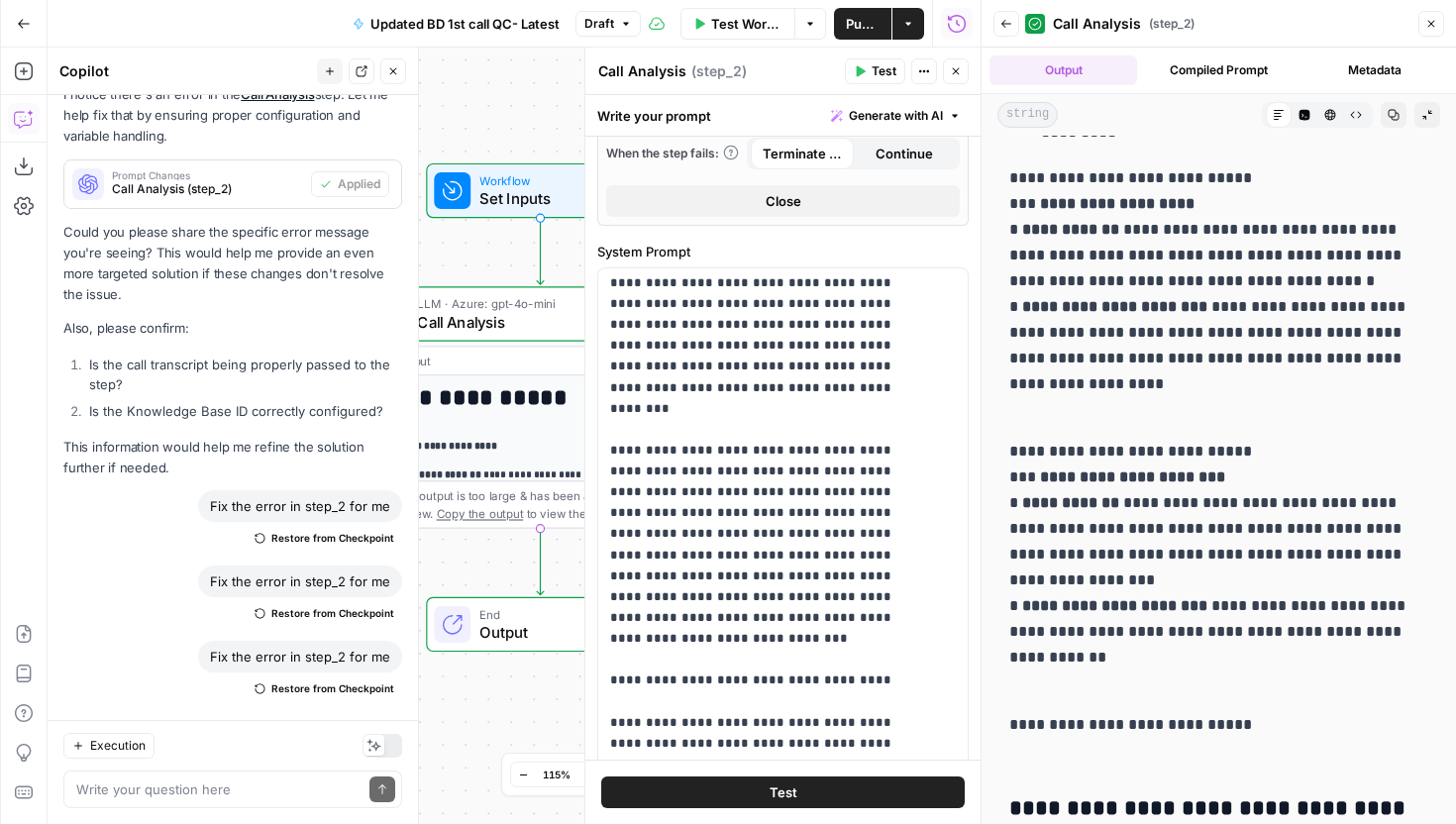 scroll, scrollTop: 3360, scrollLeft: 0, axis: vertical 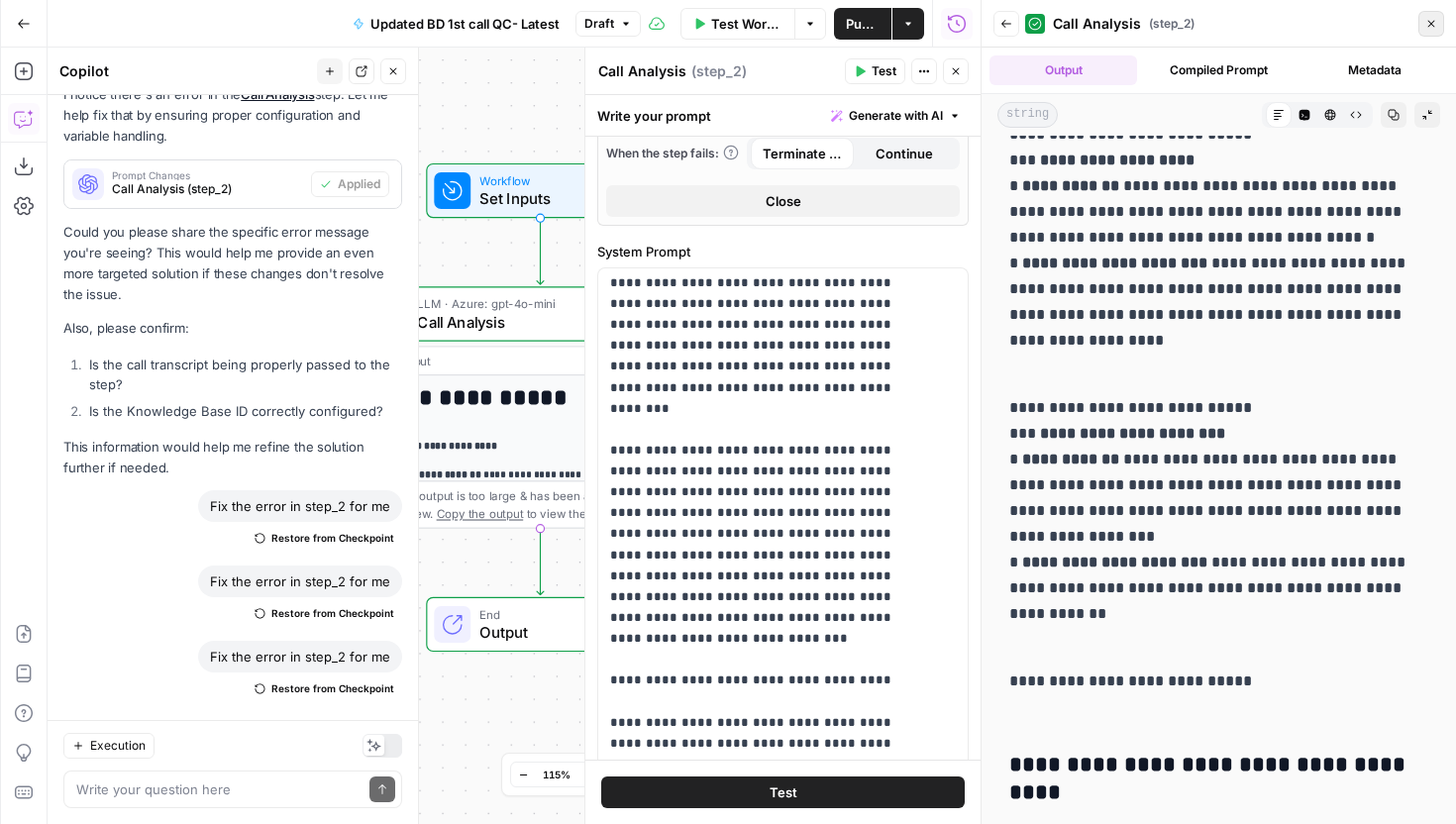 click on "Close" at bounding box center (1431, 24) 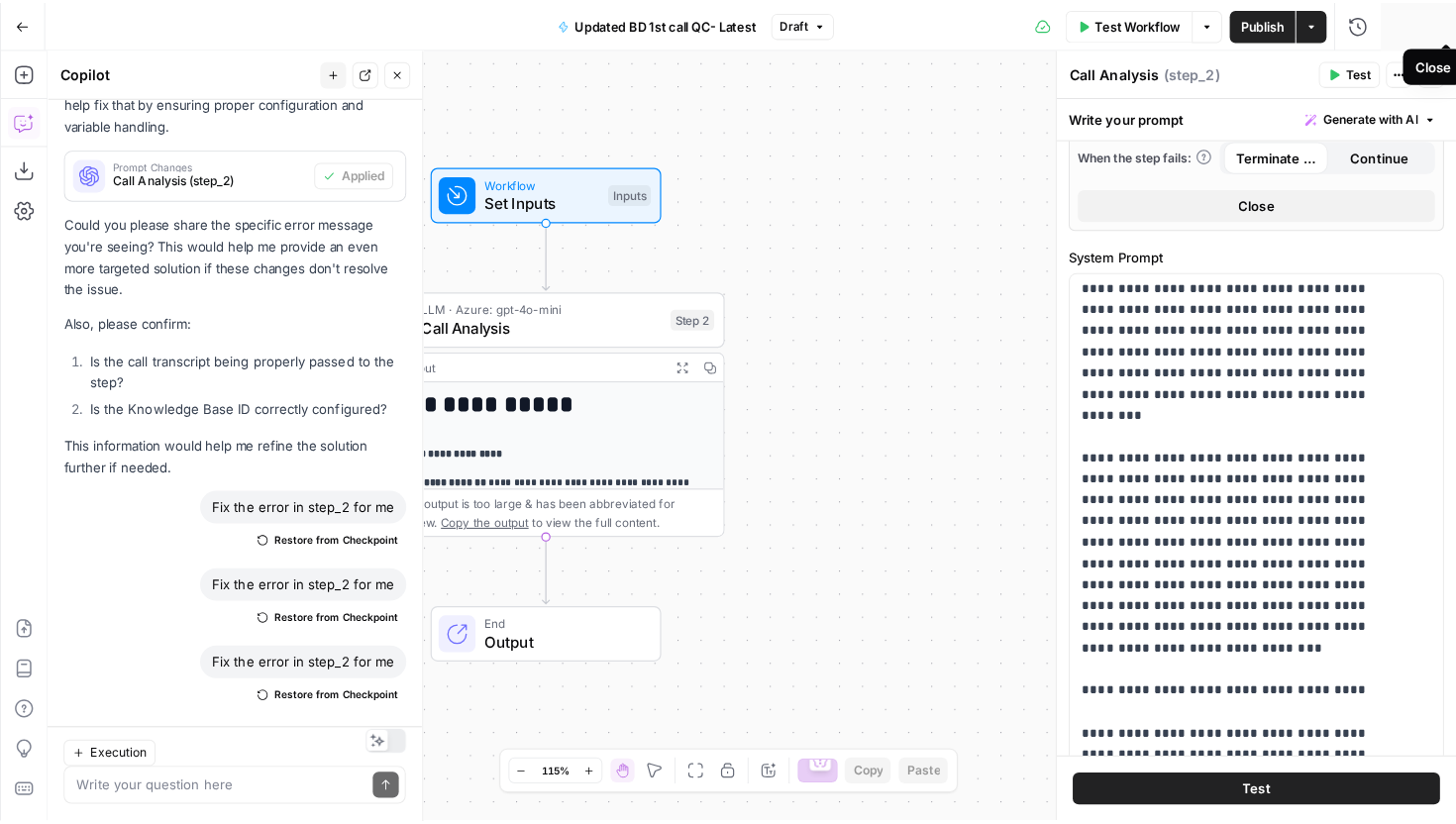scroll, scrollTop: 6121, scrollLeft: 0, axis: vertical 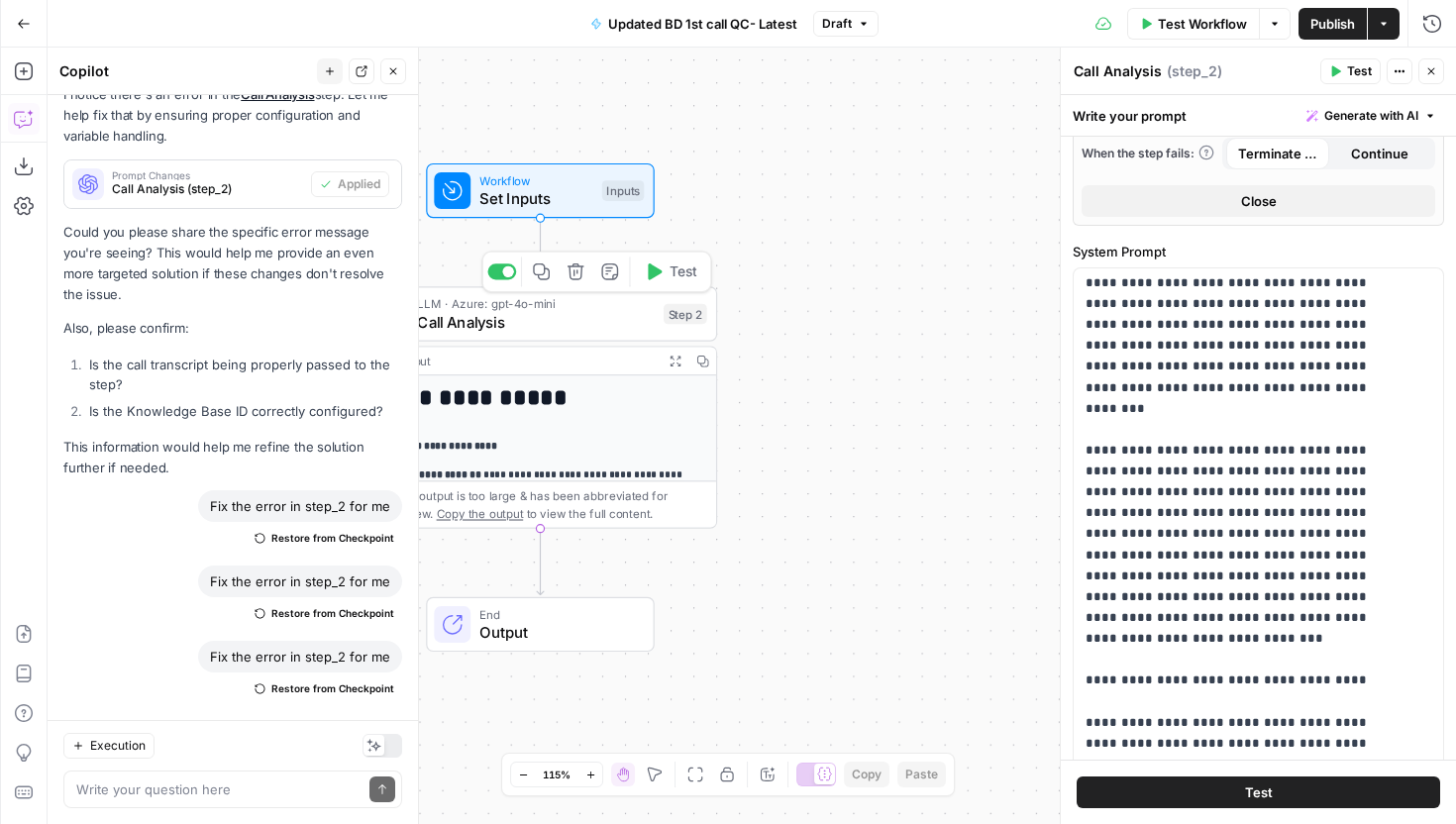 click on "Call Analysis" at bounding box center [536, 322] 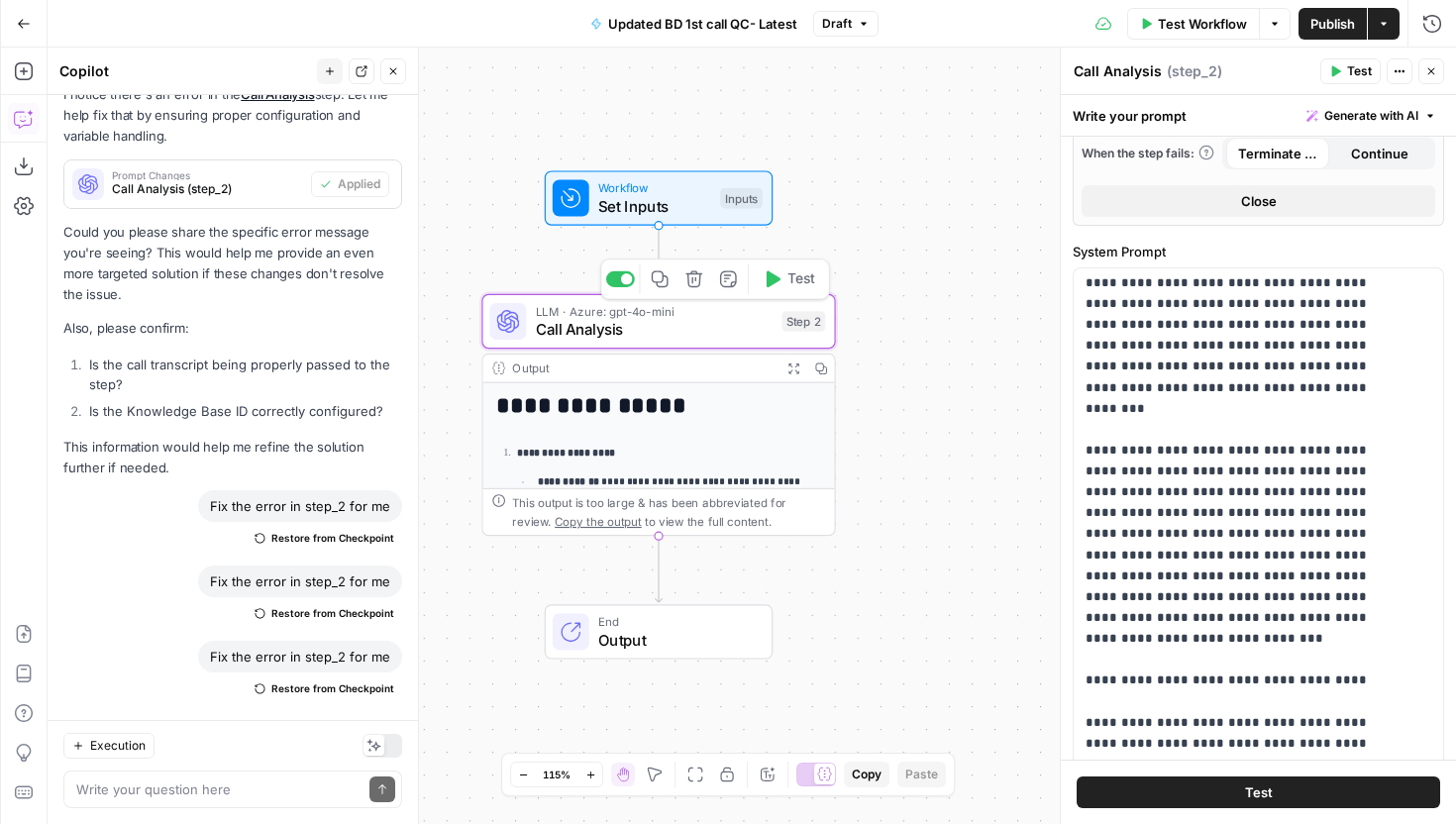 click on "Call Analysis" at bounding box center (655, 329) 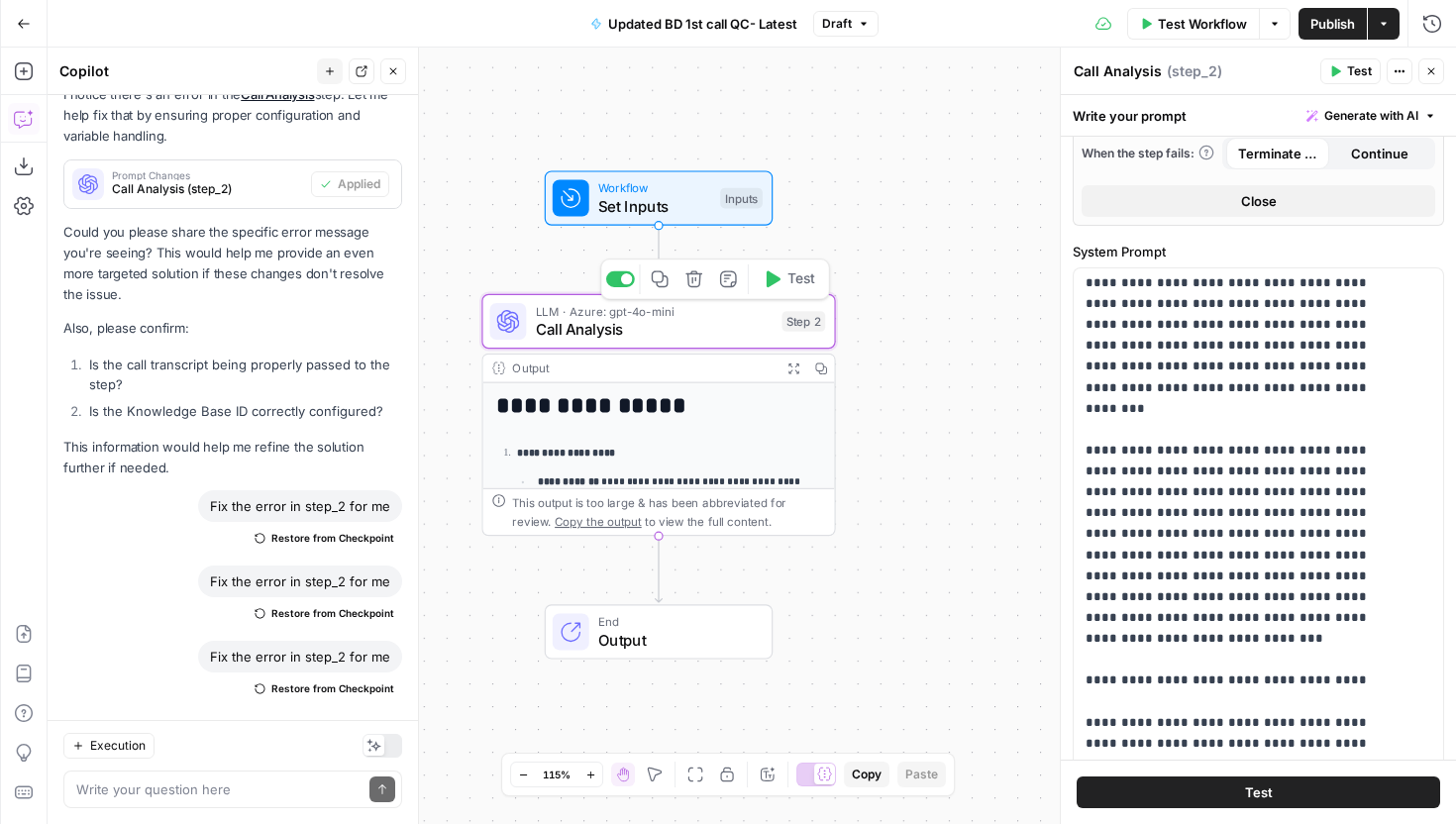 click 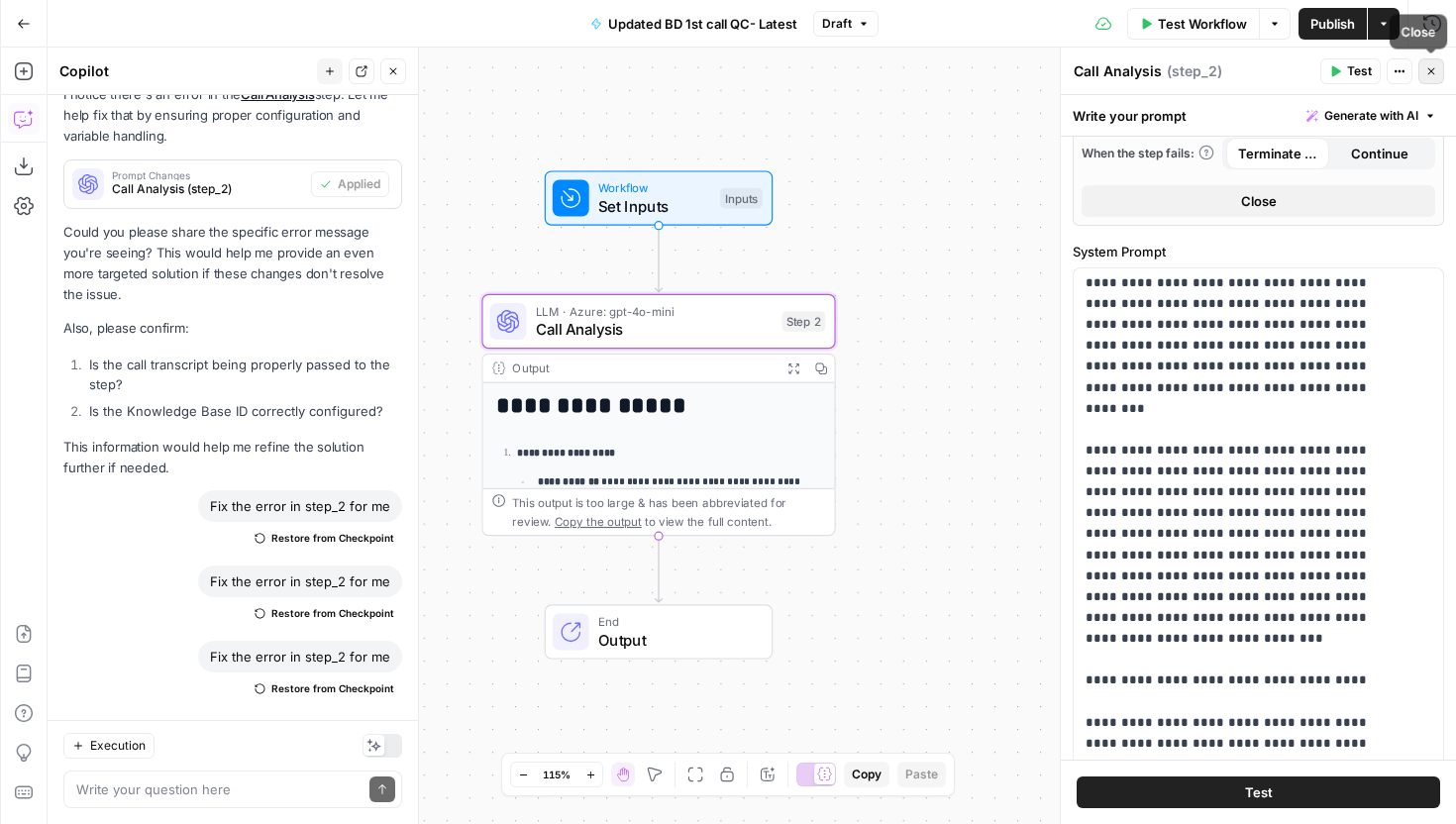 click 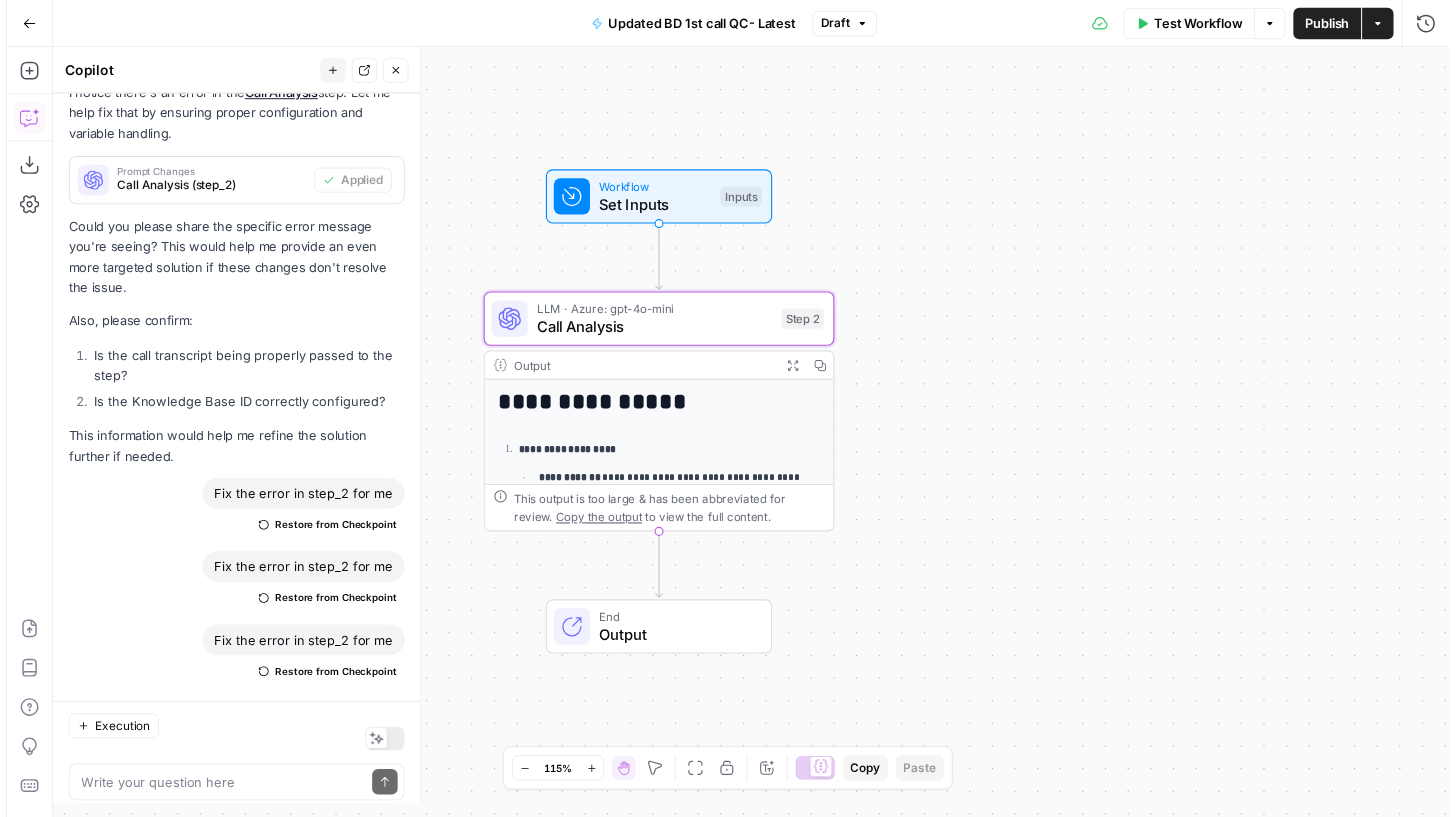 scroll, scrollTop: 6180, scrollLeft: 0, axis: vertical 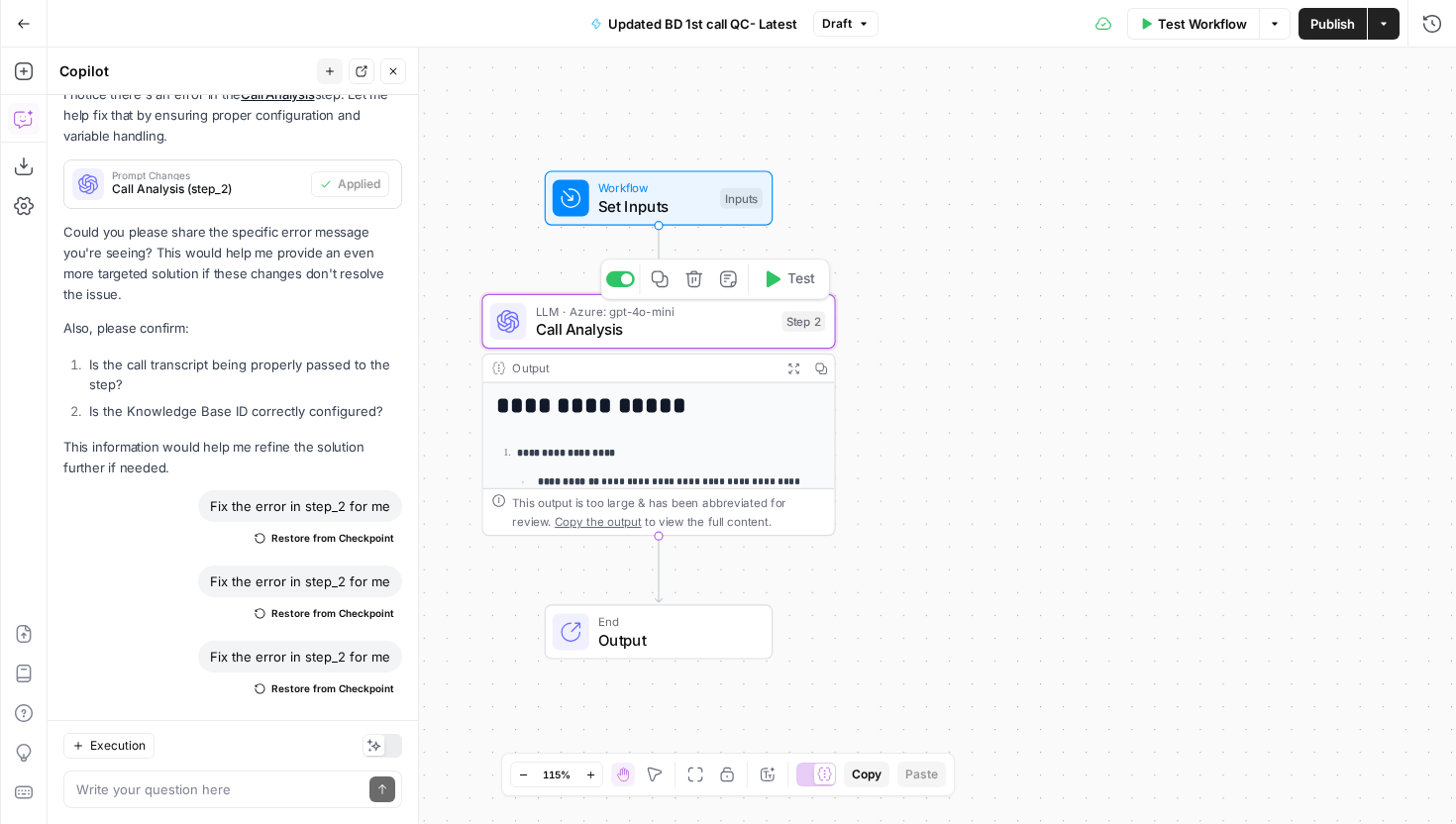 click on "Call Analysis" at bounding box center [655, 329] 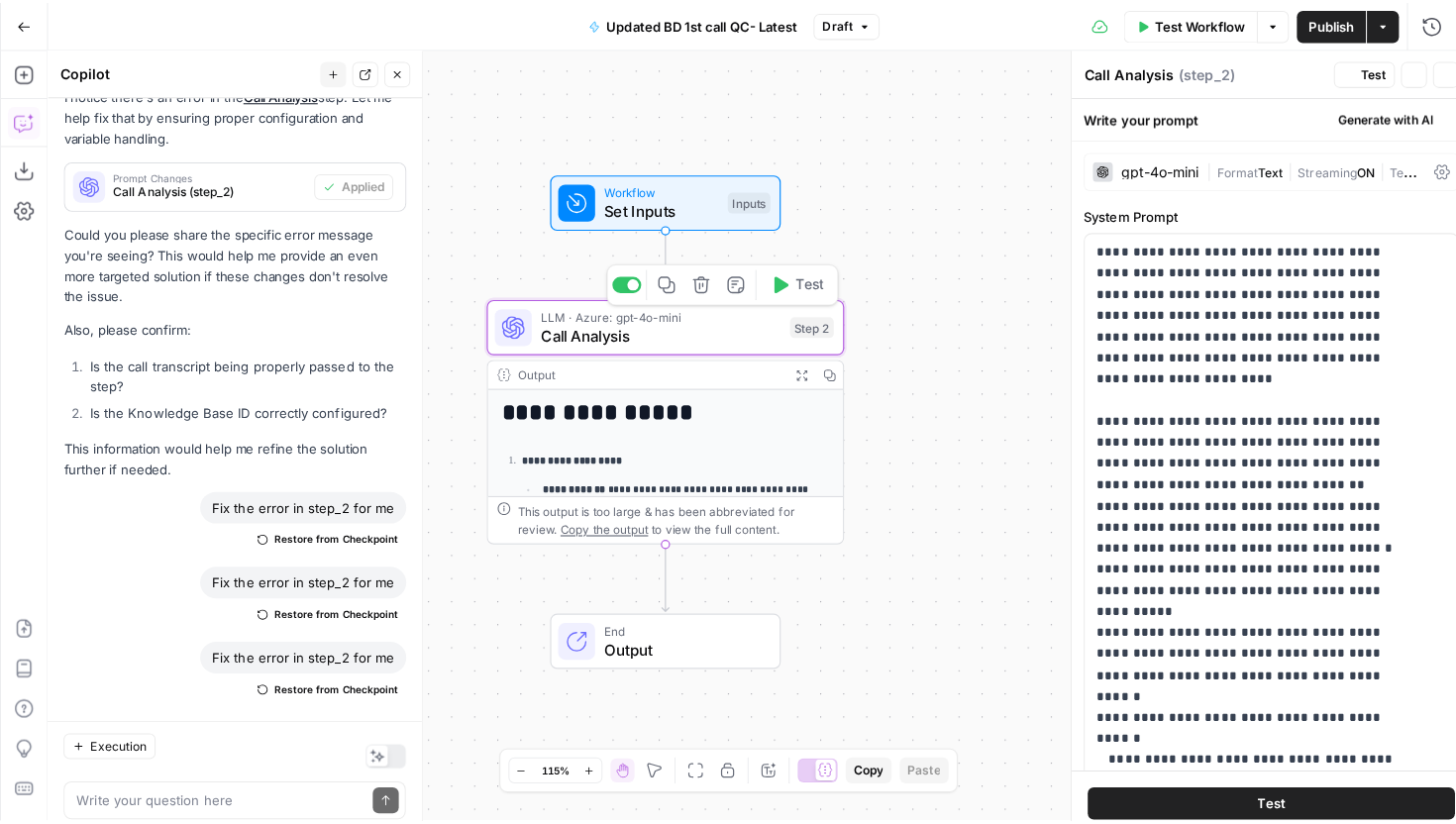 scroll, scrollTop: 6121, scrollLeft: 0, axis: vertical 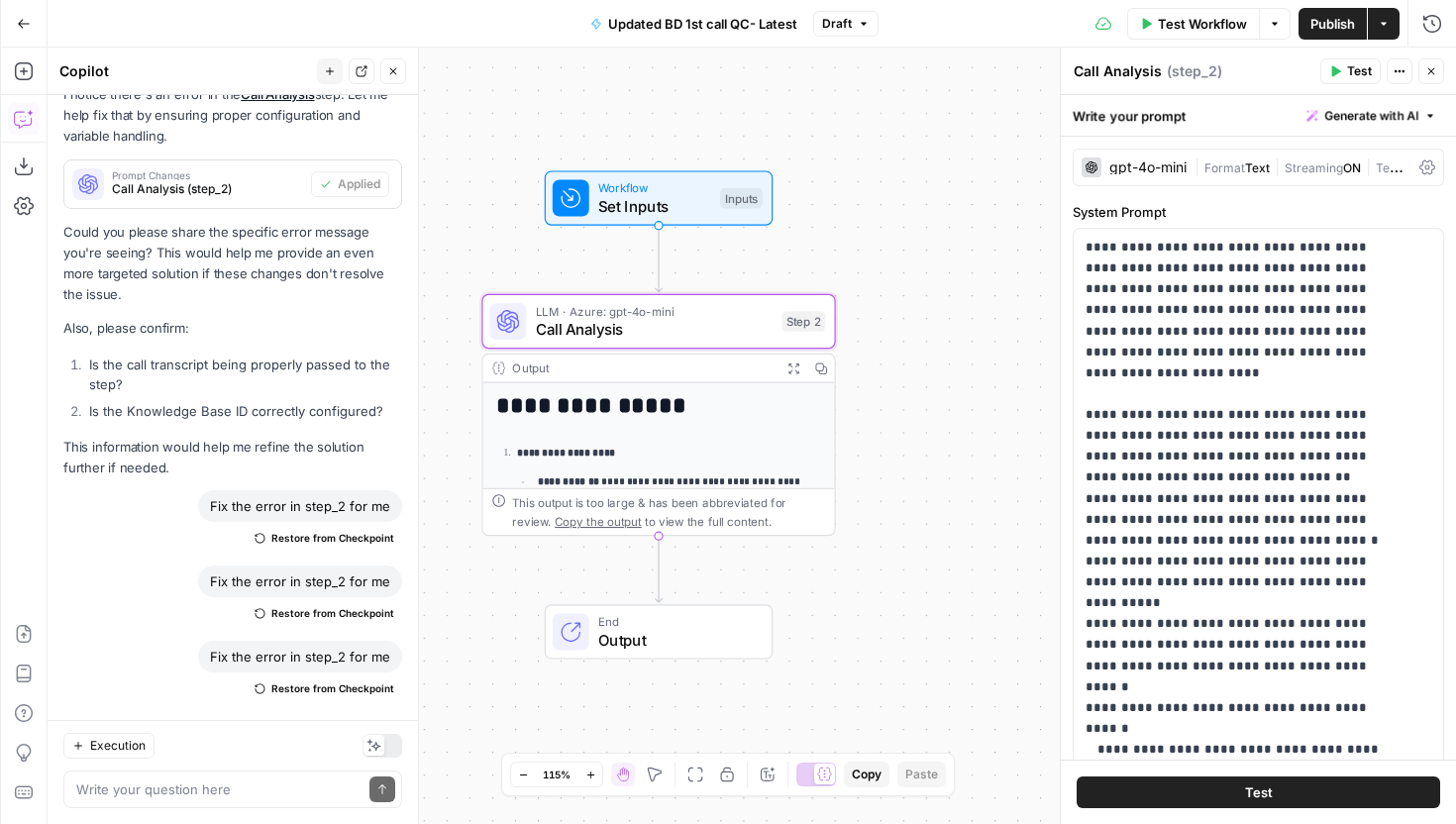 click on "gpt-4o-mini" at bounding box center [1148, 167] 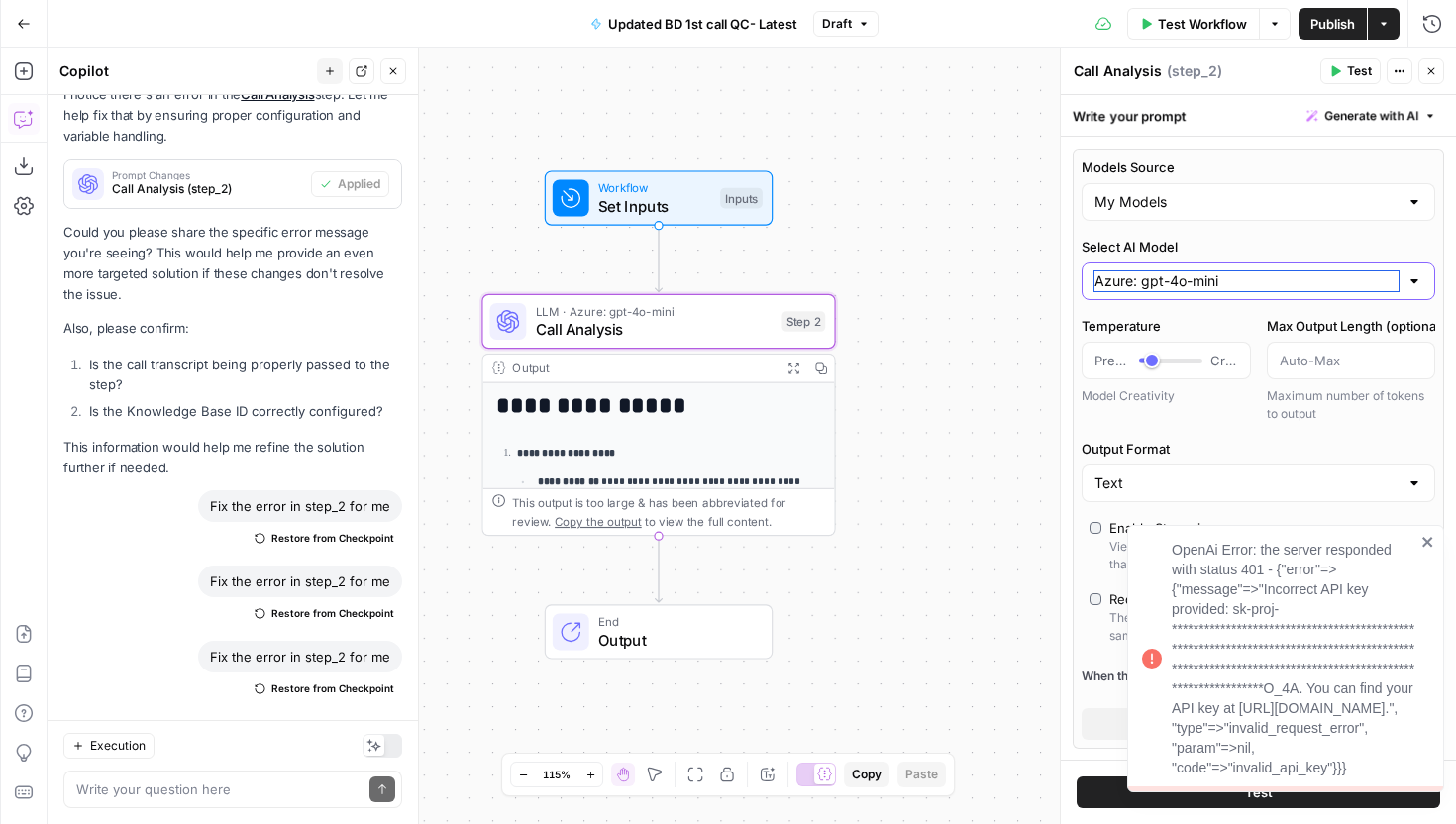 click on "Azure: gpt-4o-mini" at bounding box center (1246, 281) 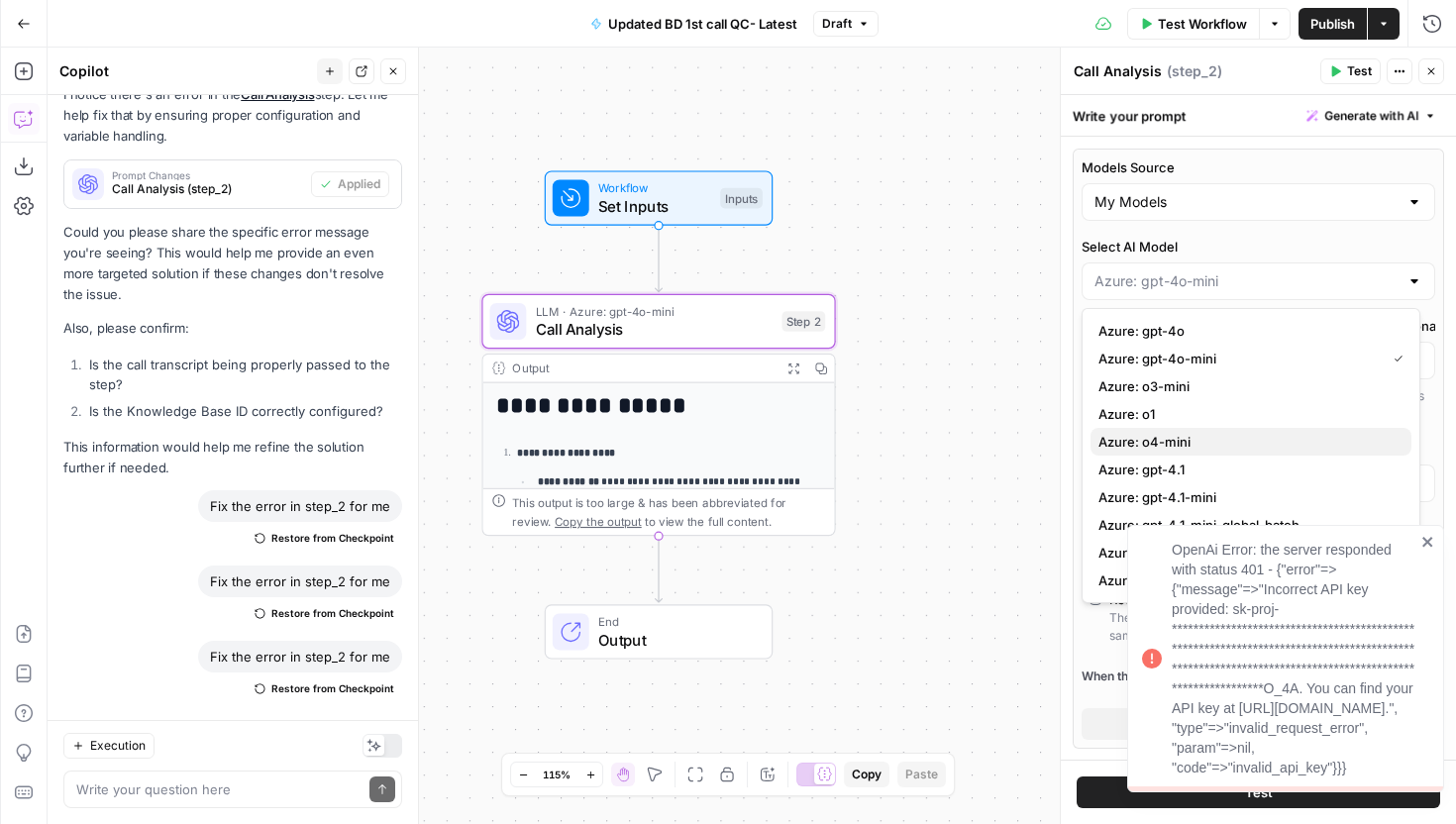 click on "Azure: o4-mini" at bounding box center [1144, 442] 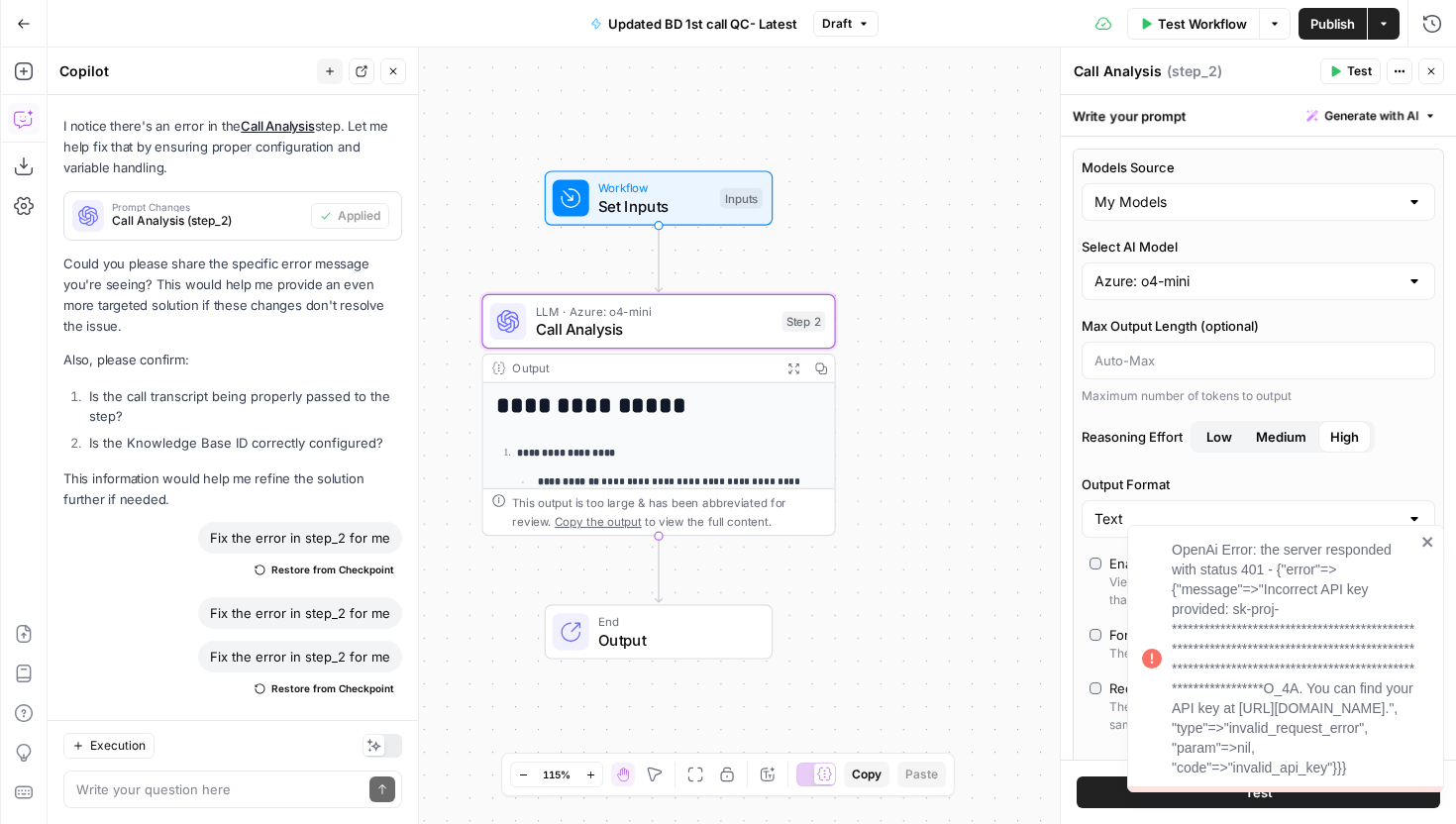 scroll, scrollTop: 6089, scrollLeft: 0, axis: vertical 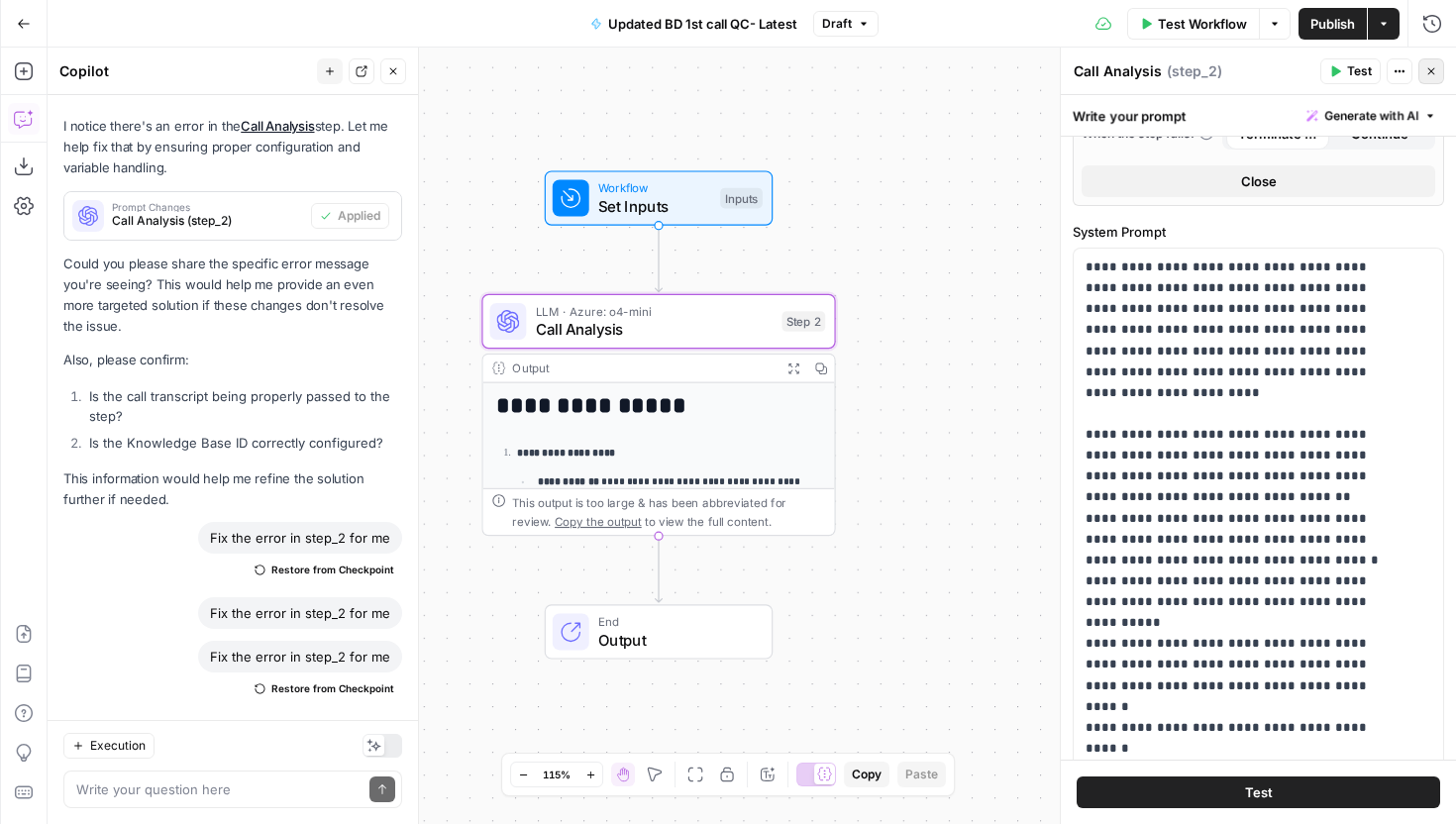 click 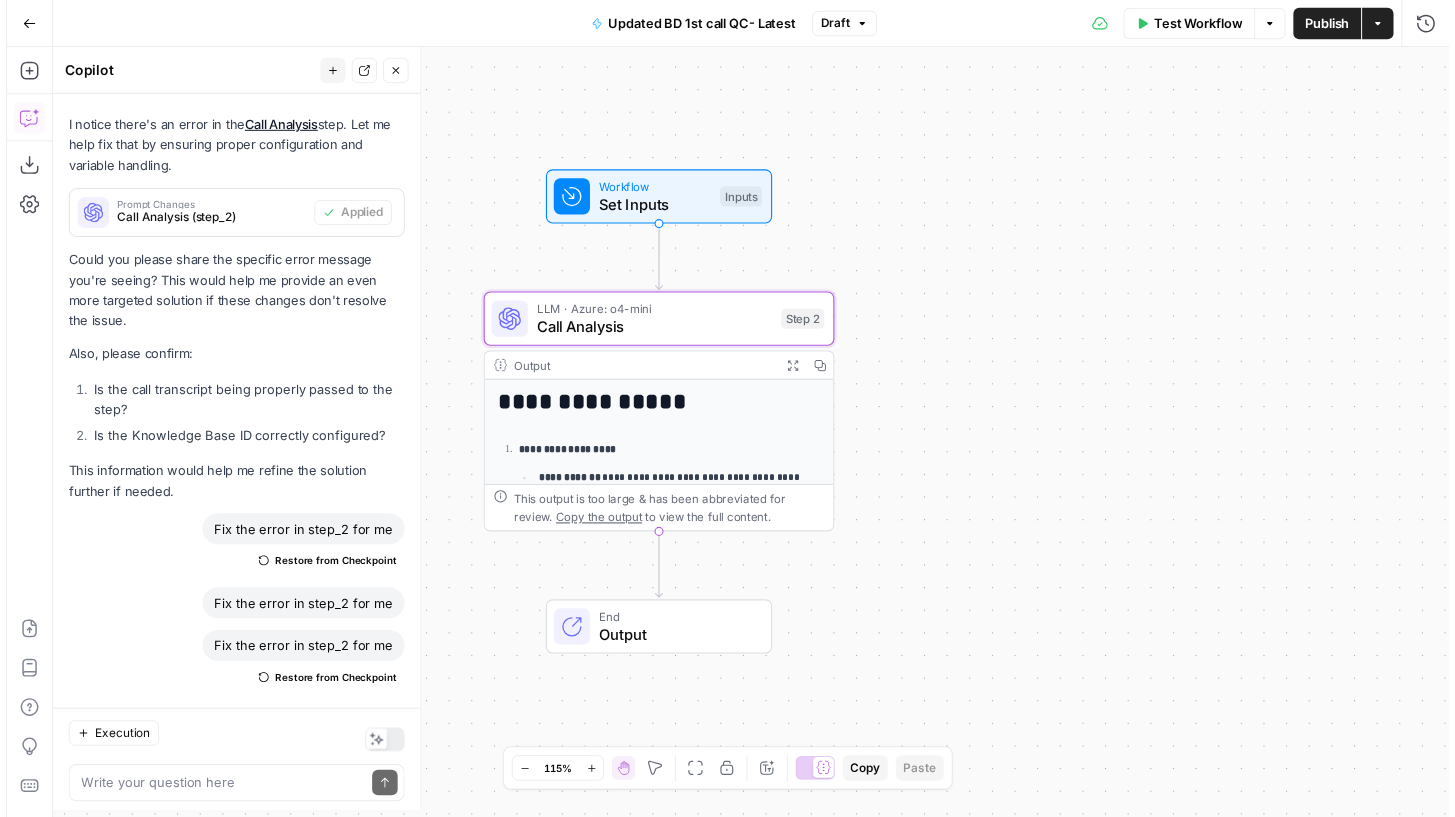 scroll, scrollTop: 6148, scrollLeft: 0, axis: vertical 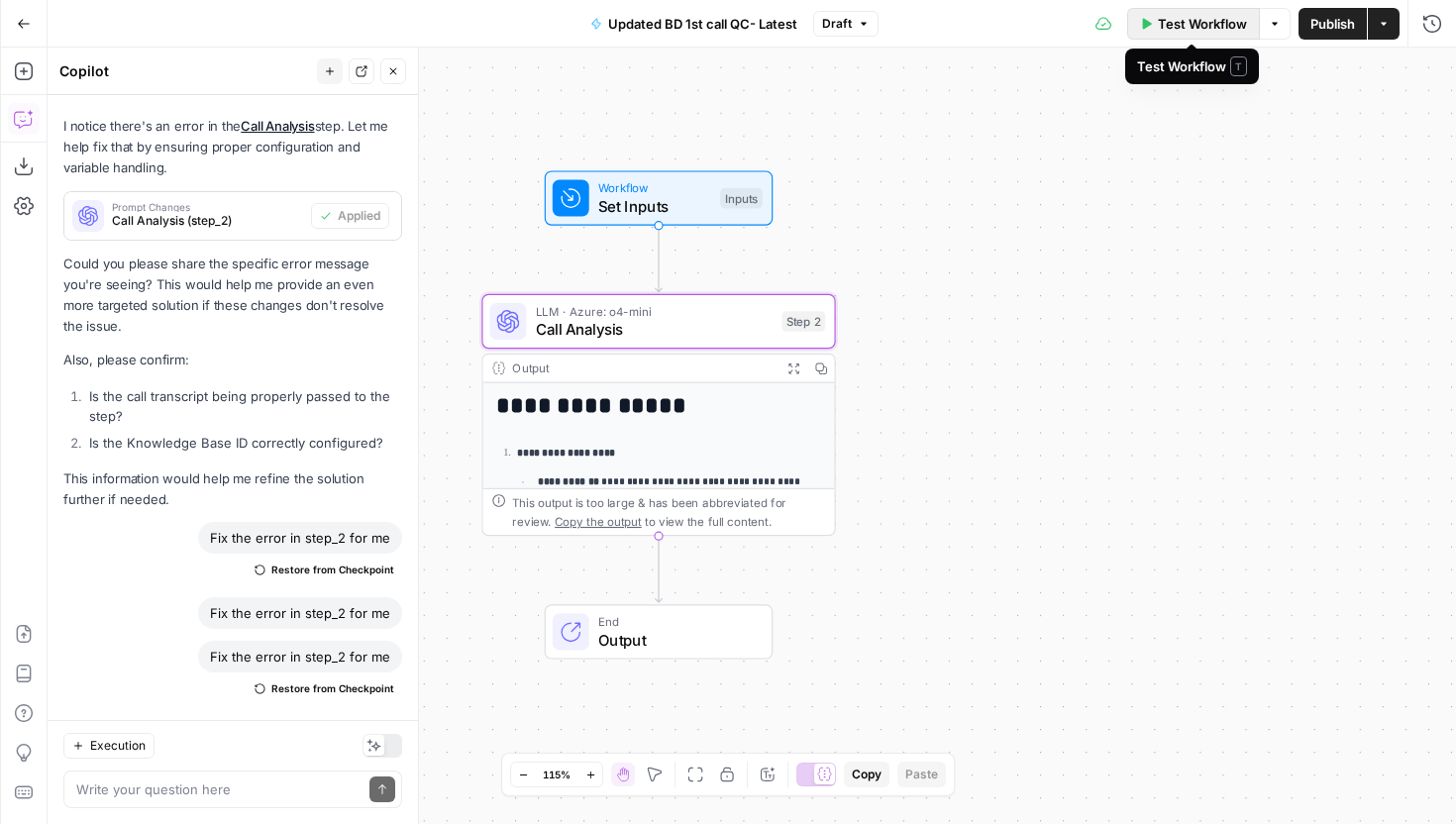 click on "Test Workflow" at bounding box center (1202, 24) 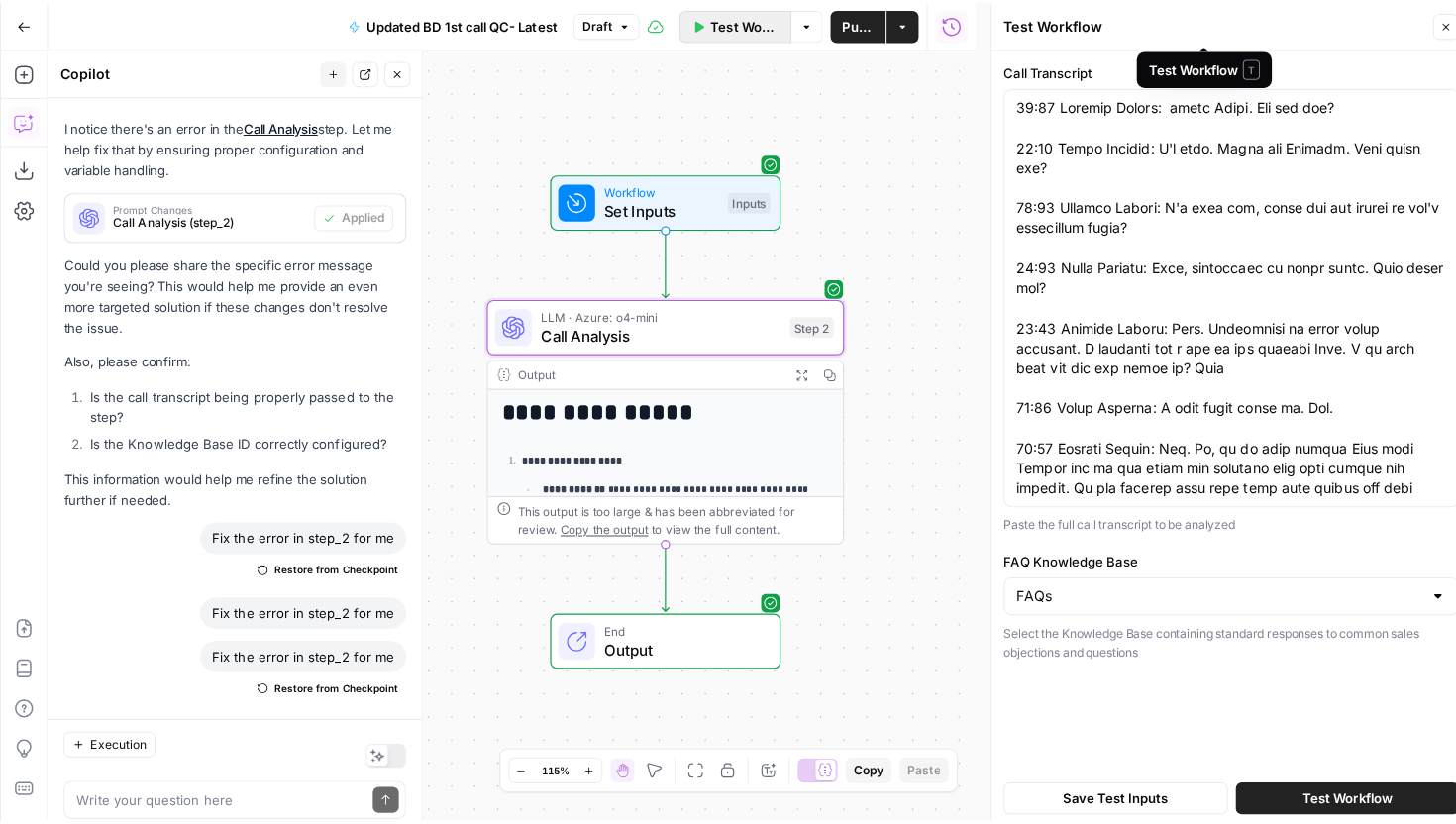 scroll, scrollTop: 6089, scrollLeft: 0, axis: vertical 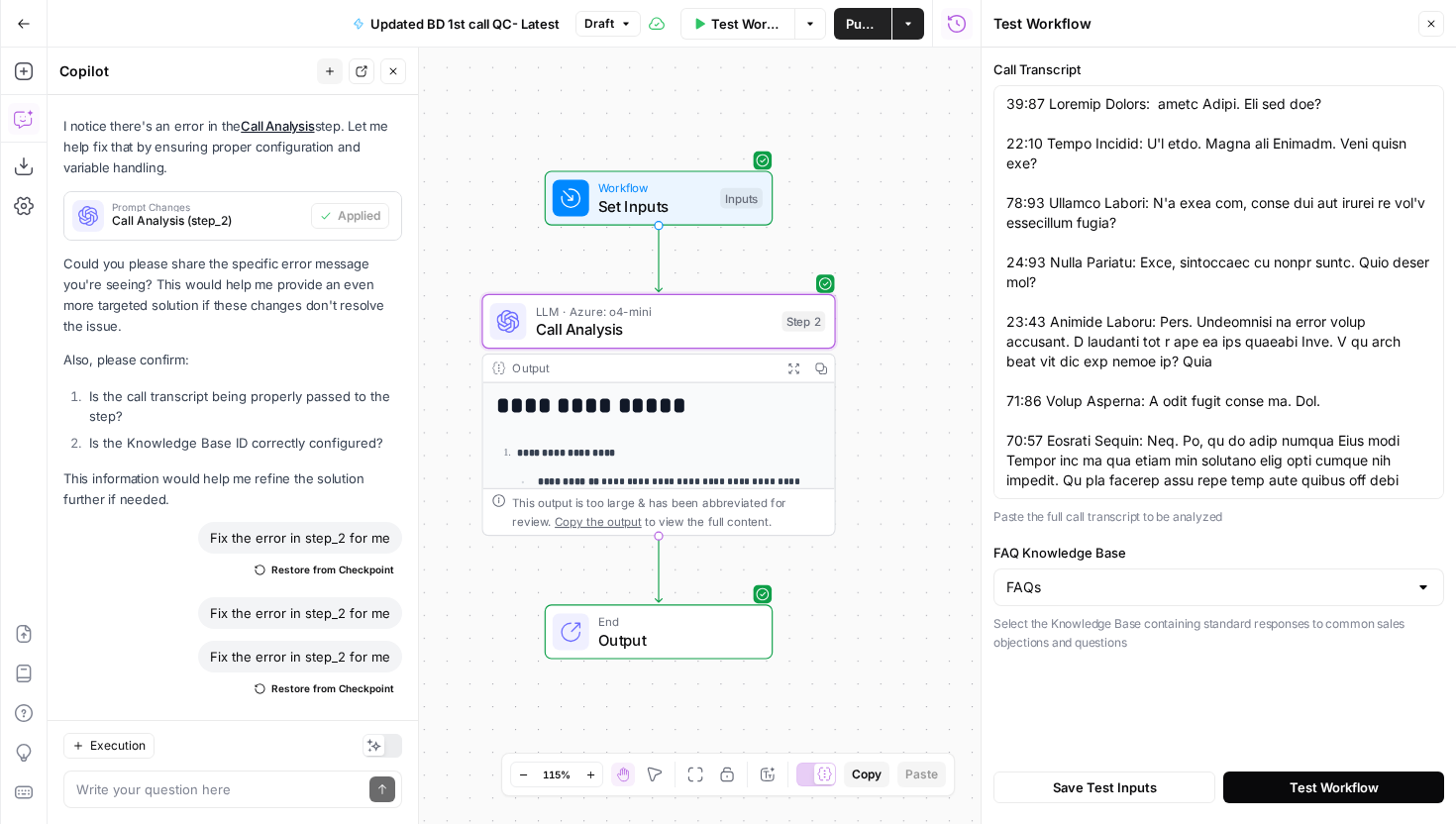 click on "Test Workflow" at bounding box center [1334, 787] 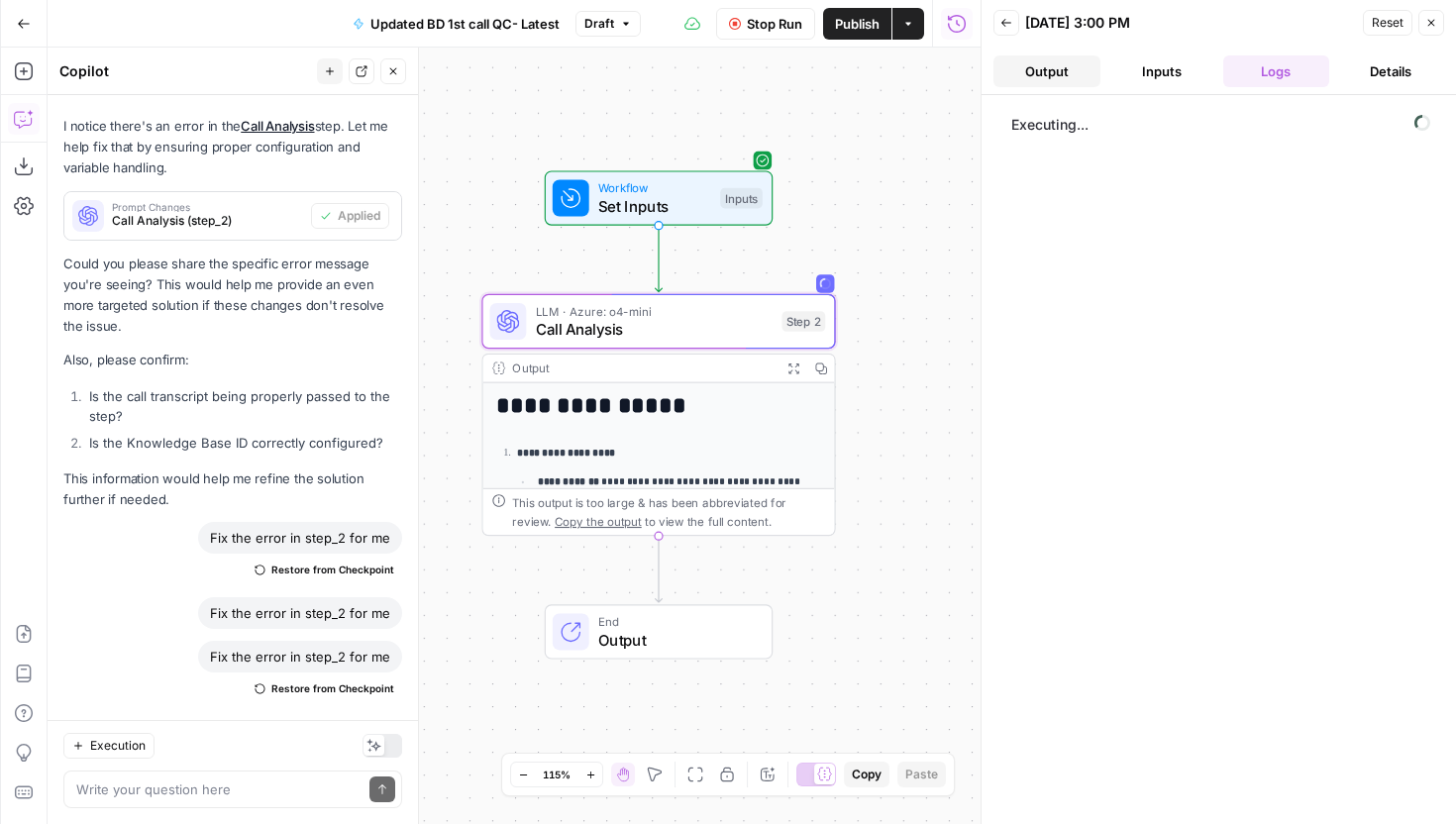 click on "Output" at bounding box center (1047, 71) 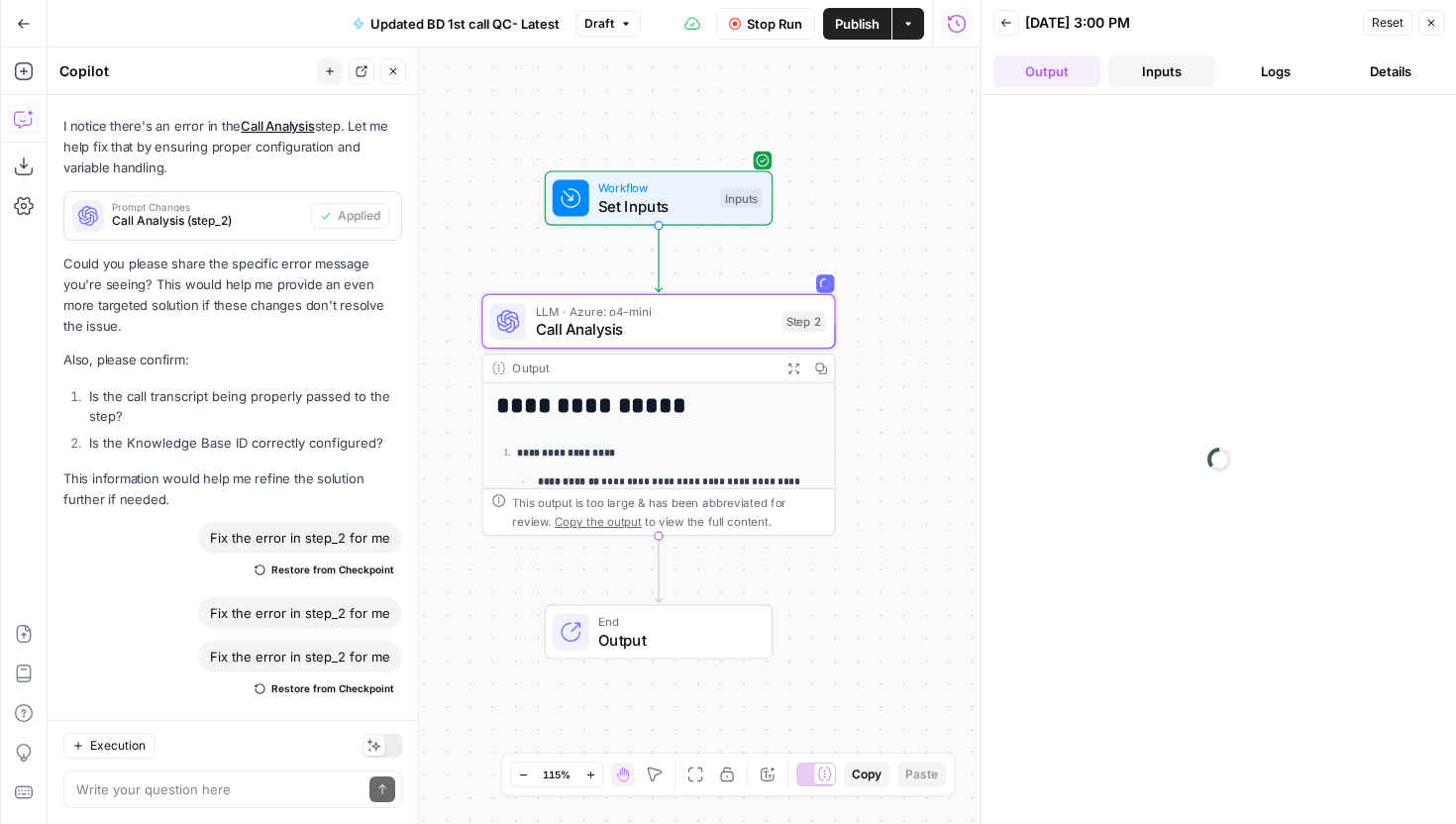 click on "Inputs" at bounding box center (1162, 71) 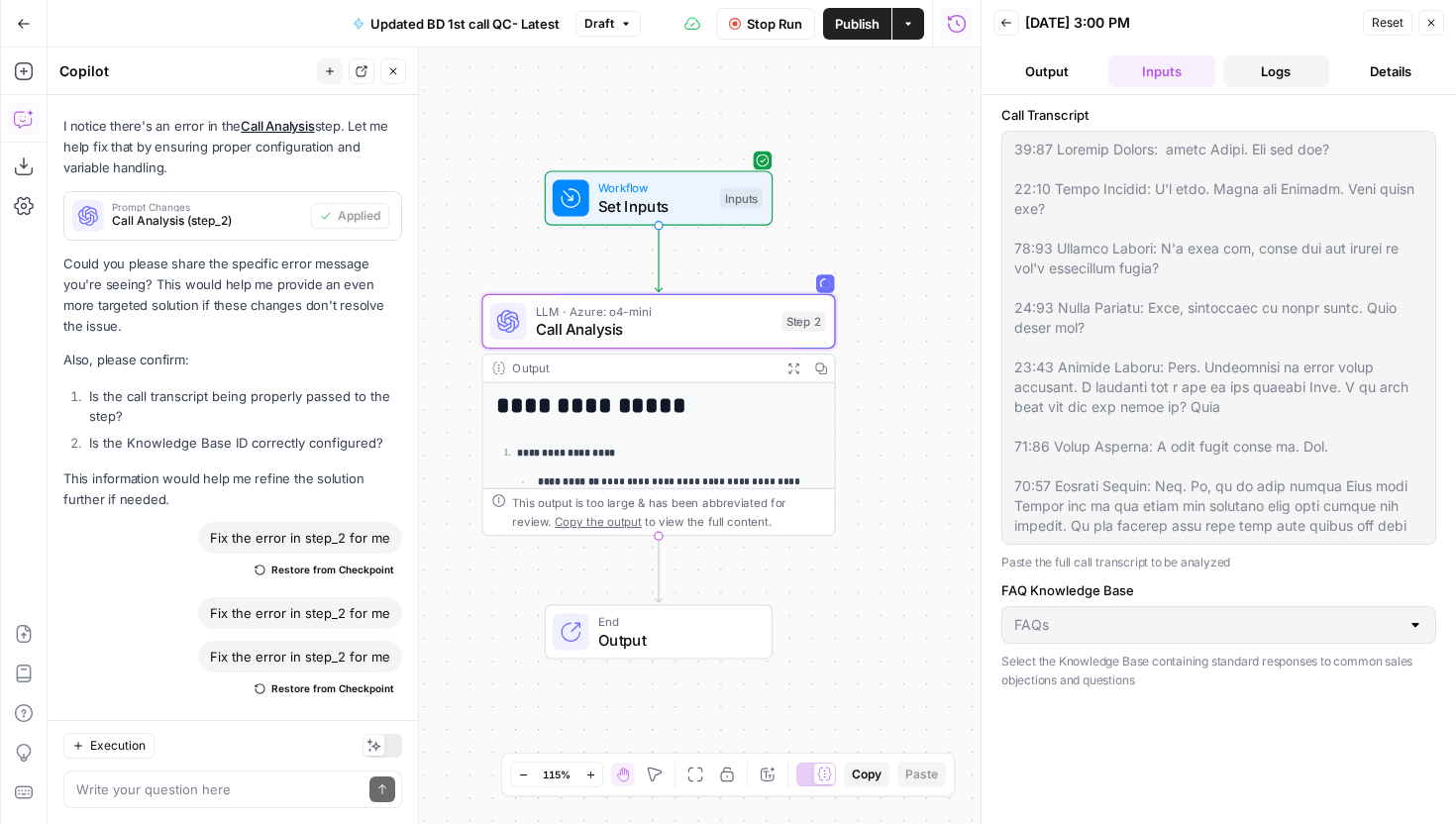 click on "Logs" at bounding box center [1277, 71] 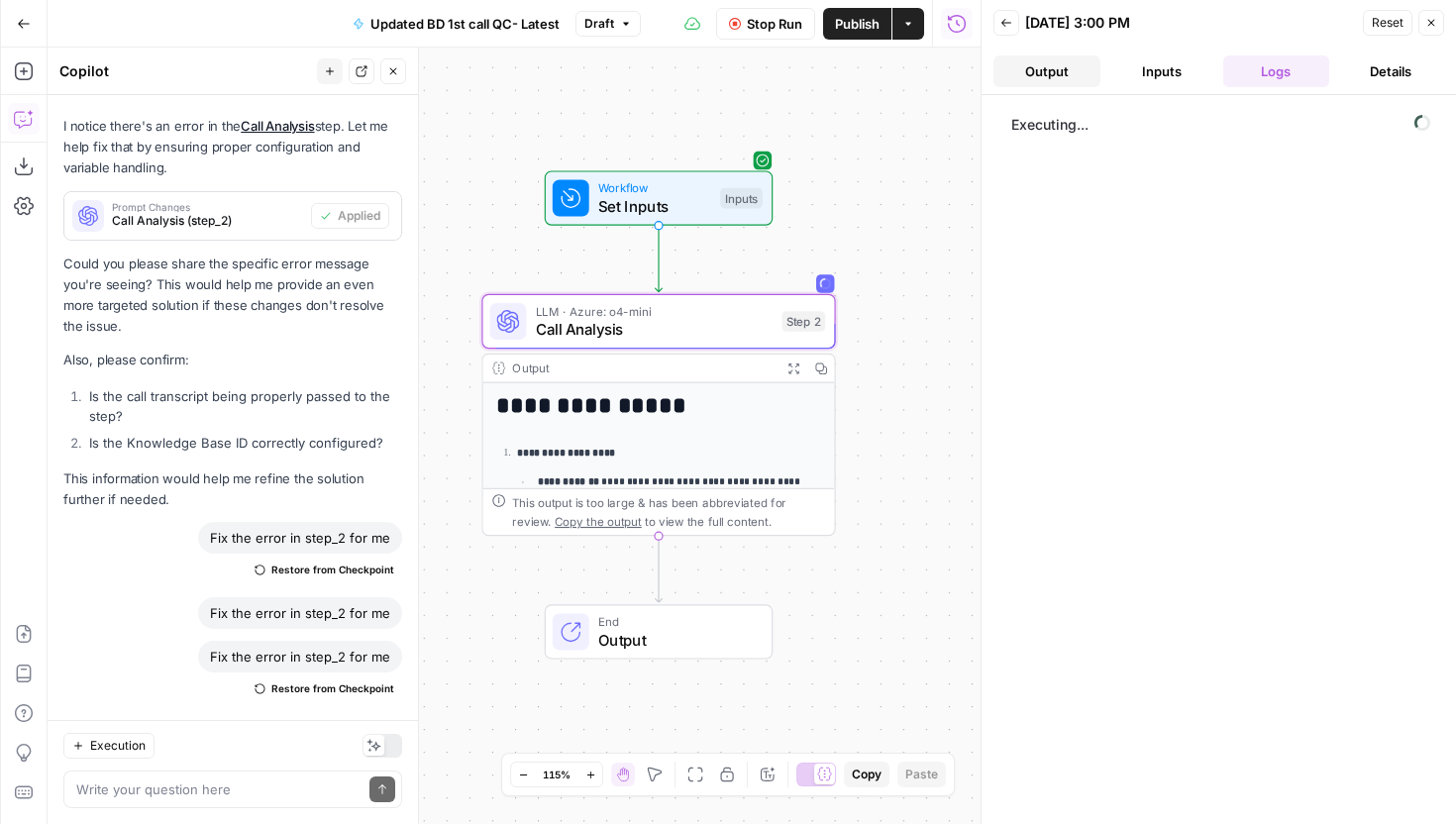 click on "Output" at bounding box center [1047, 71] 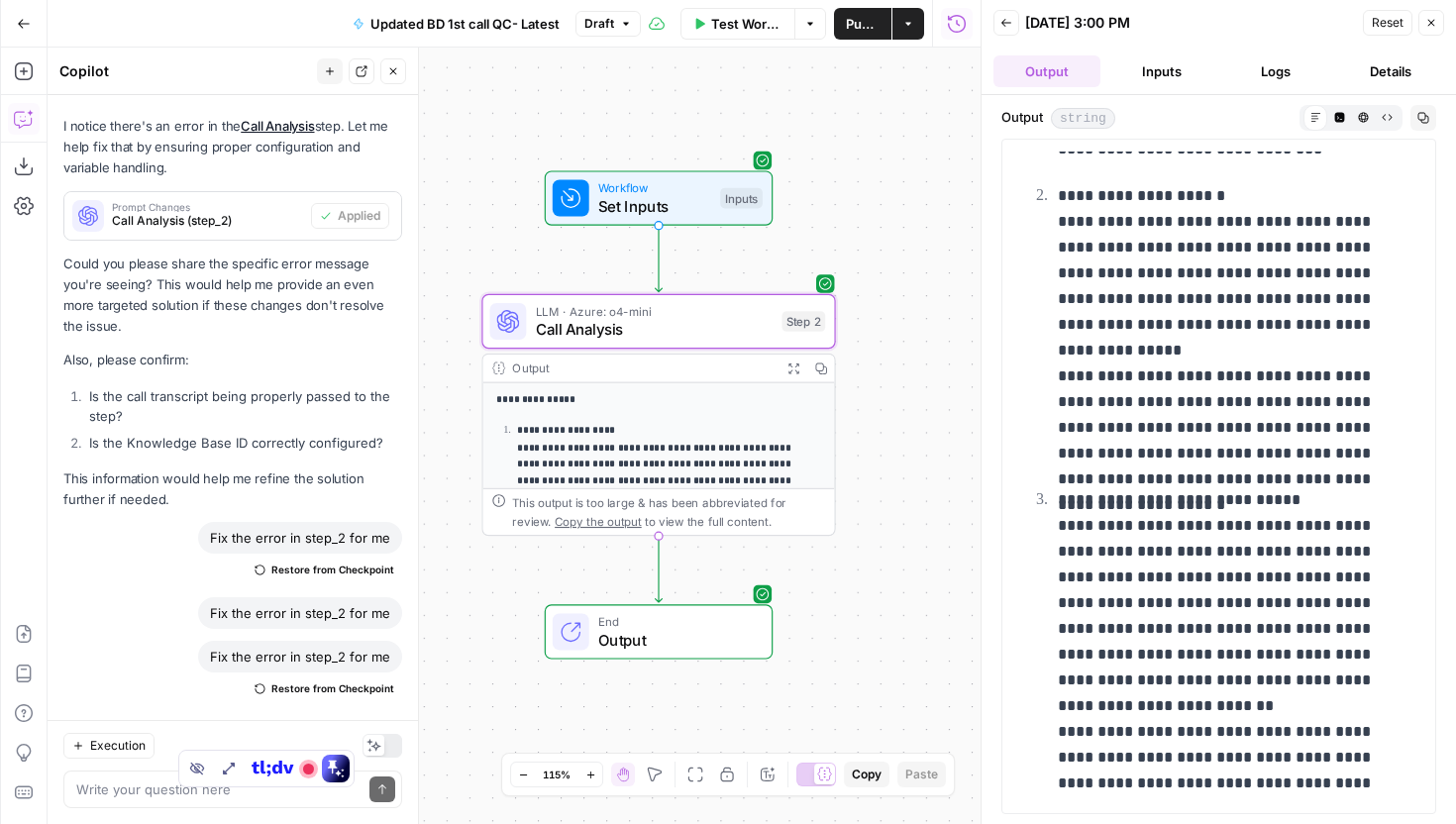 scroll, scrollTop: 0, scrollLeft: 0, axis: both 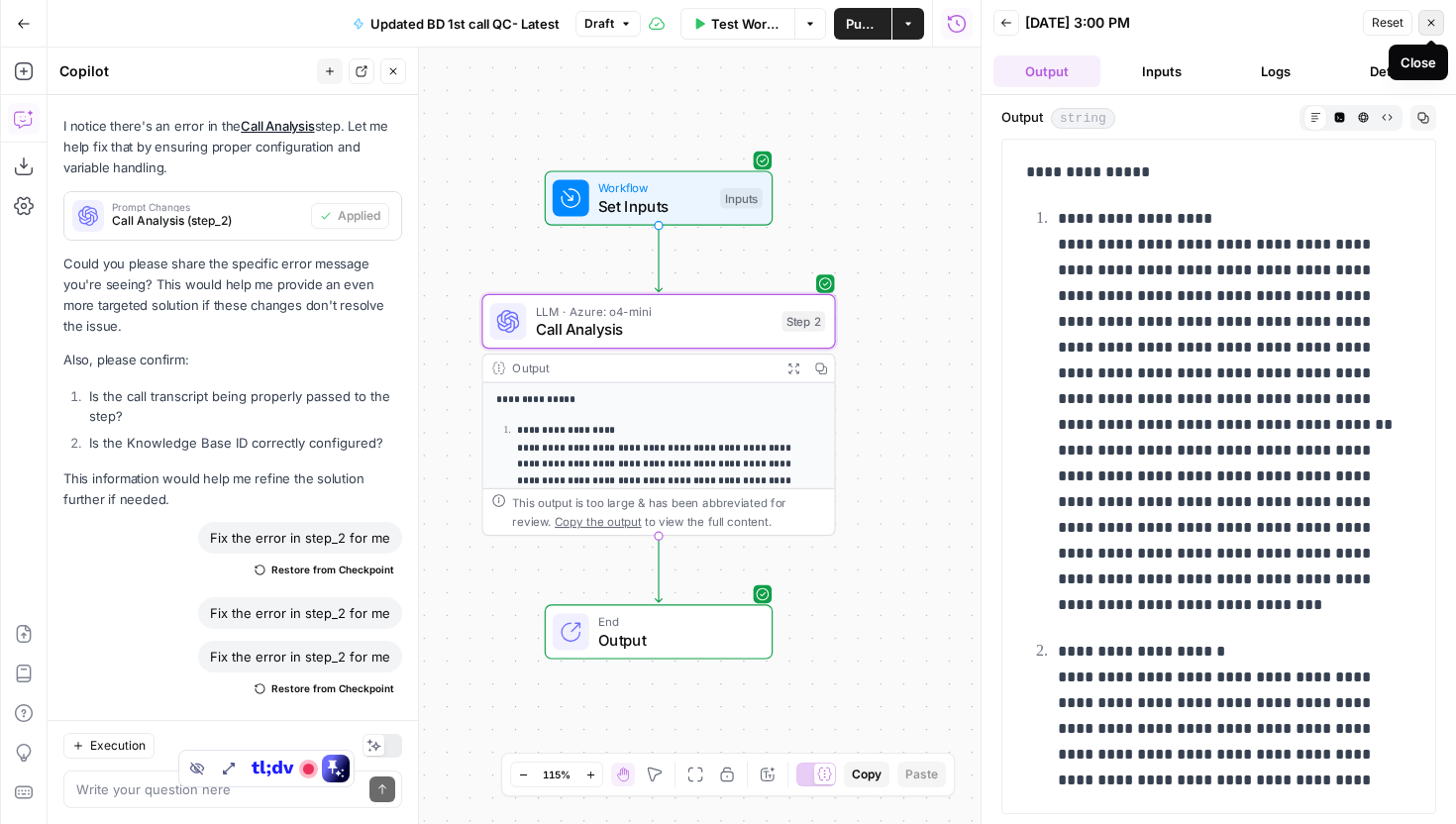 click on "Close" at bounding box center [1431, 23] 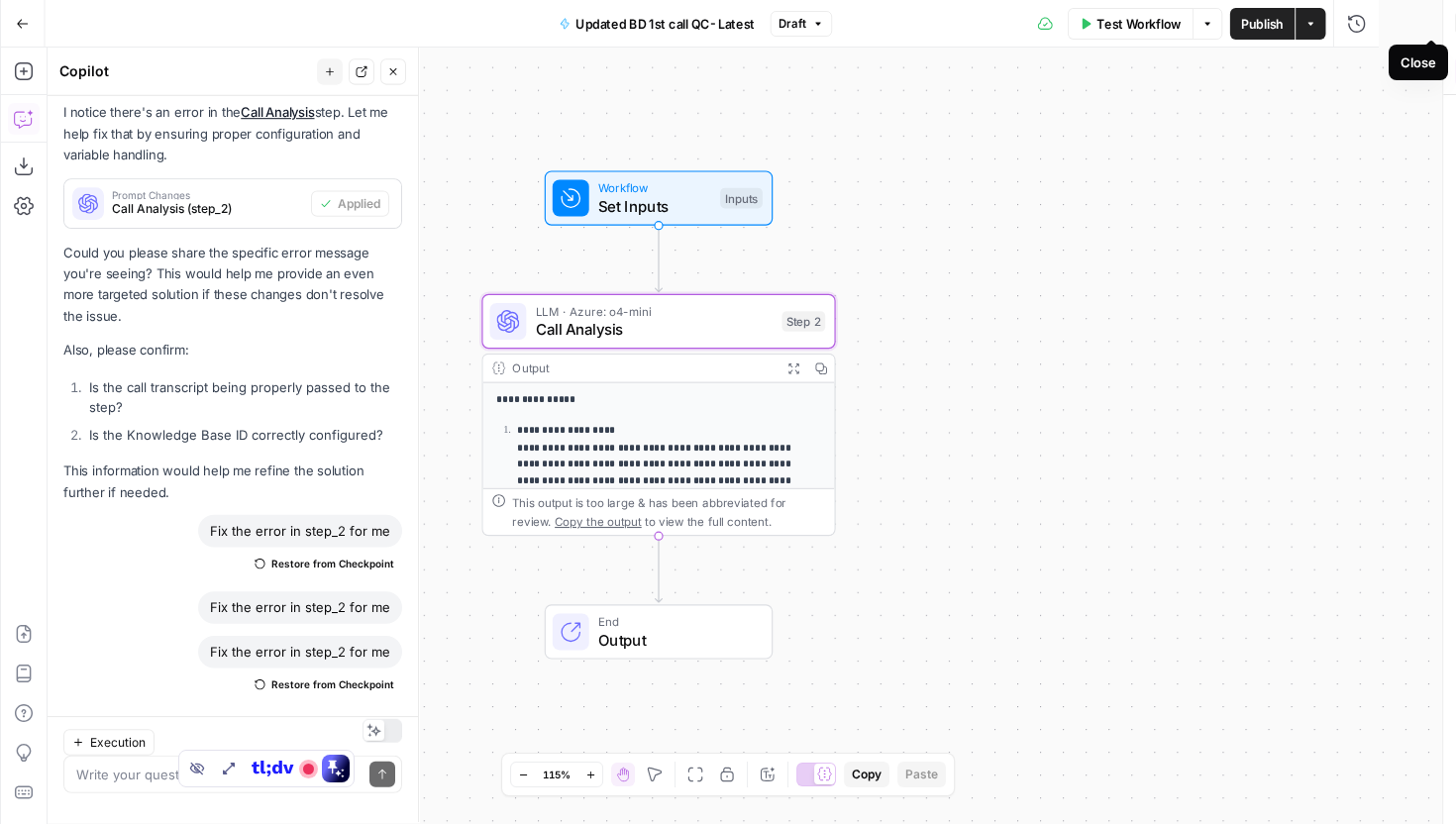 scroll, scrollTop: 6089, scrollLeft: 0, axis: vertical 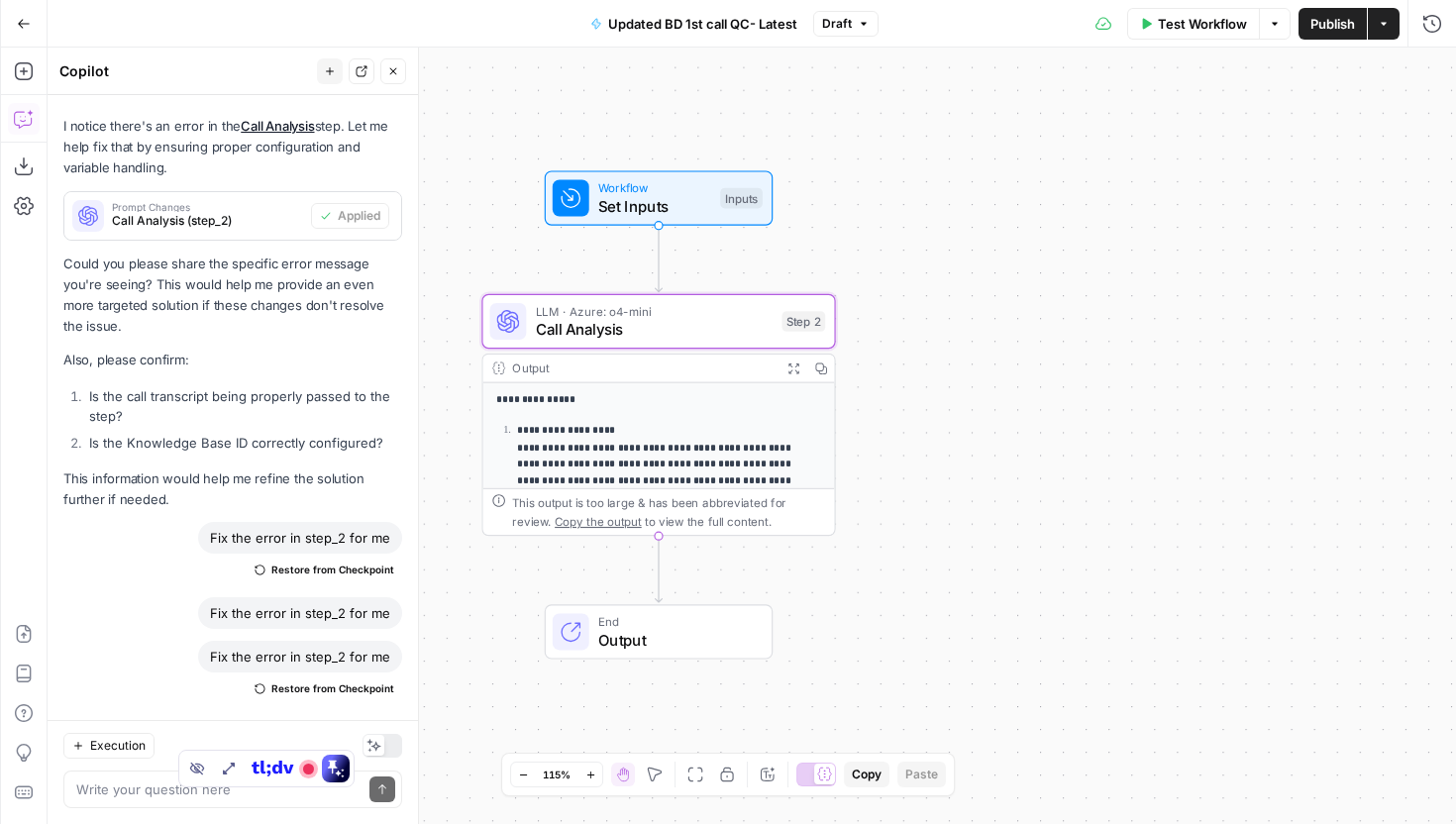 click on "**********" at bounding box center (661, 523) 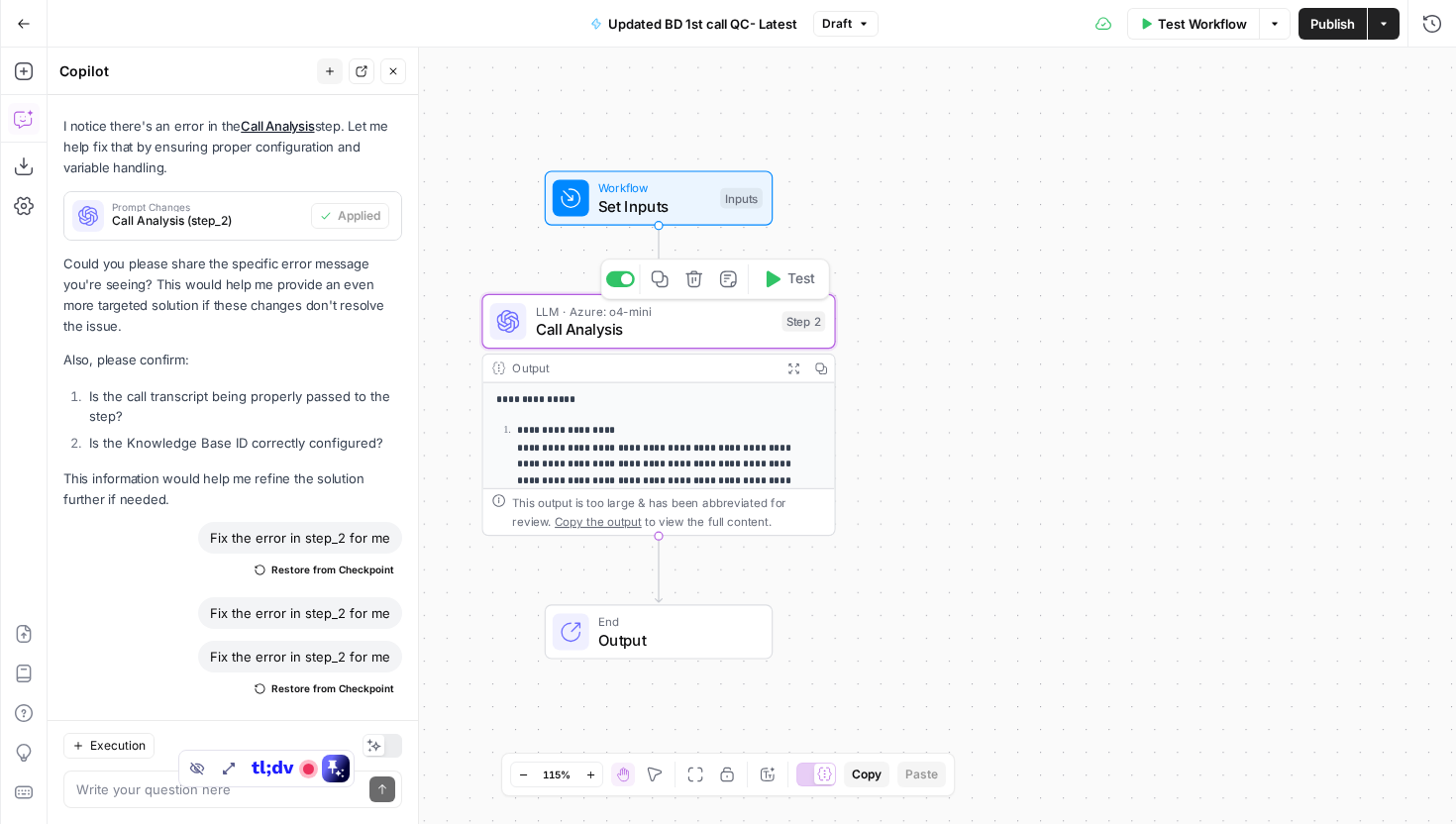 click on "Call Analysis" at bounding box center (655, 329) 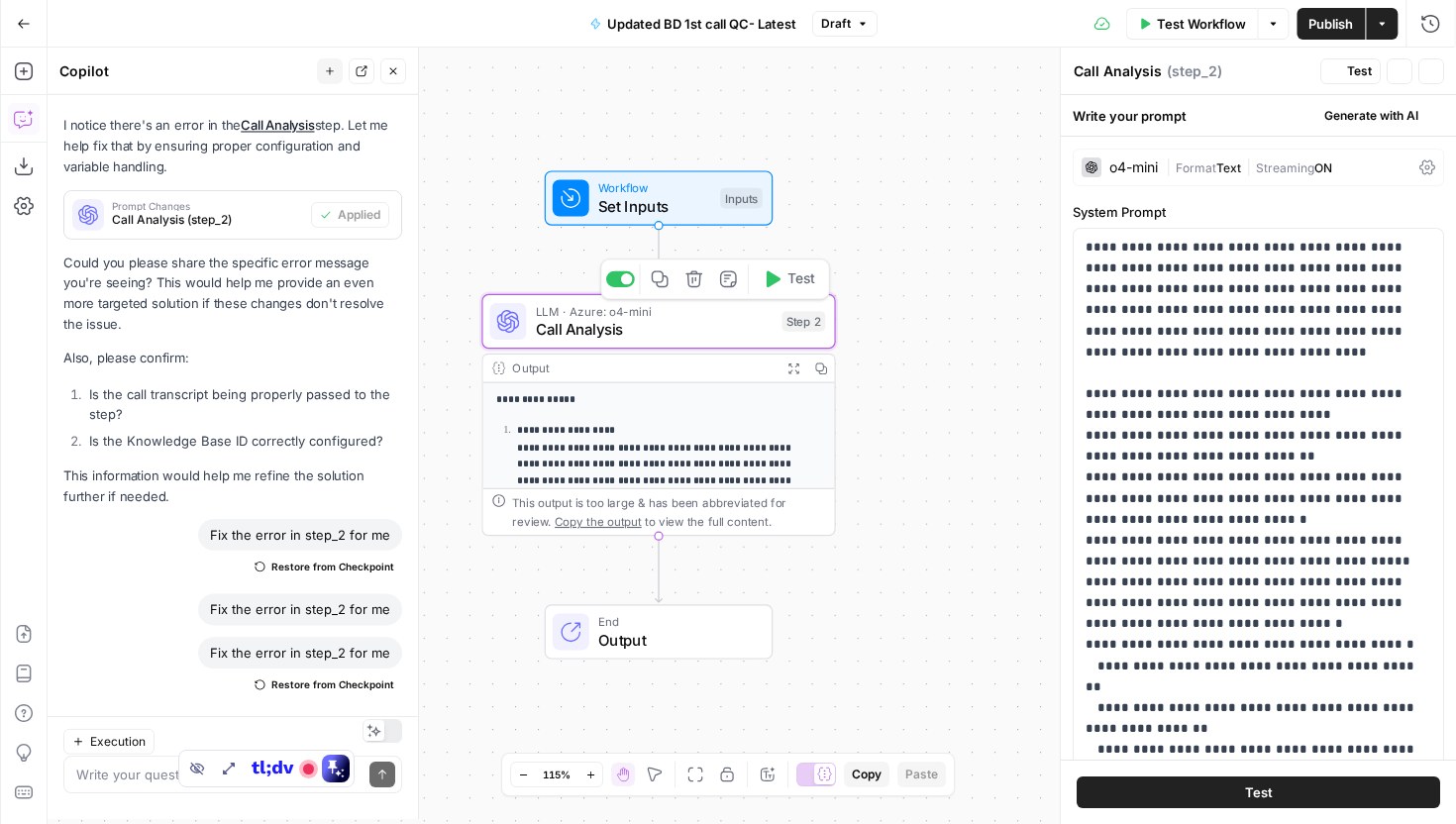 scroll, scrollTop: 6089, scrollLeft: 0, axis: vertical 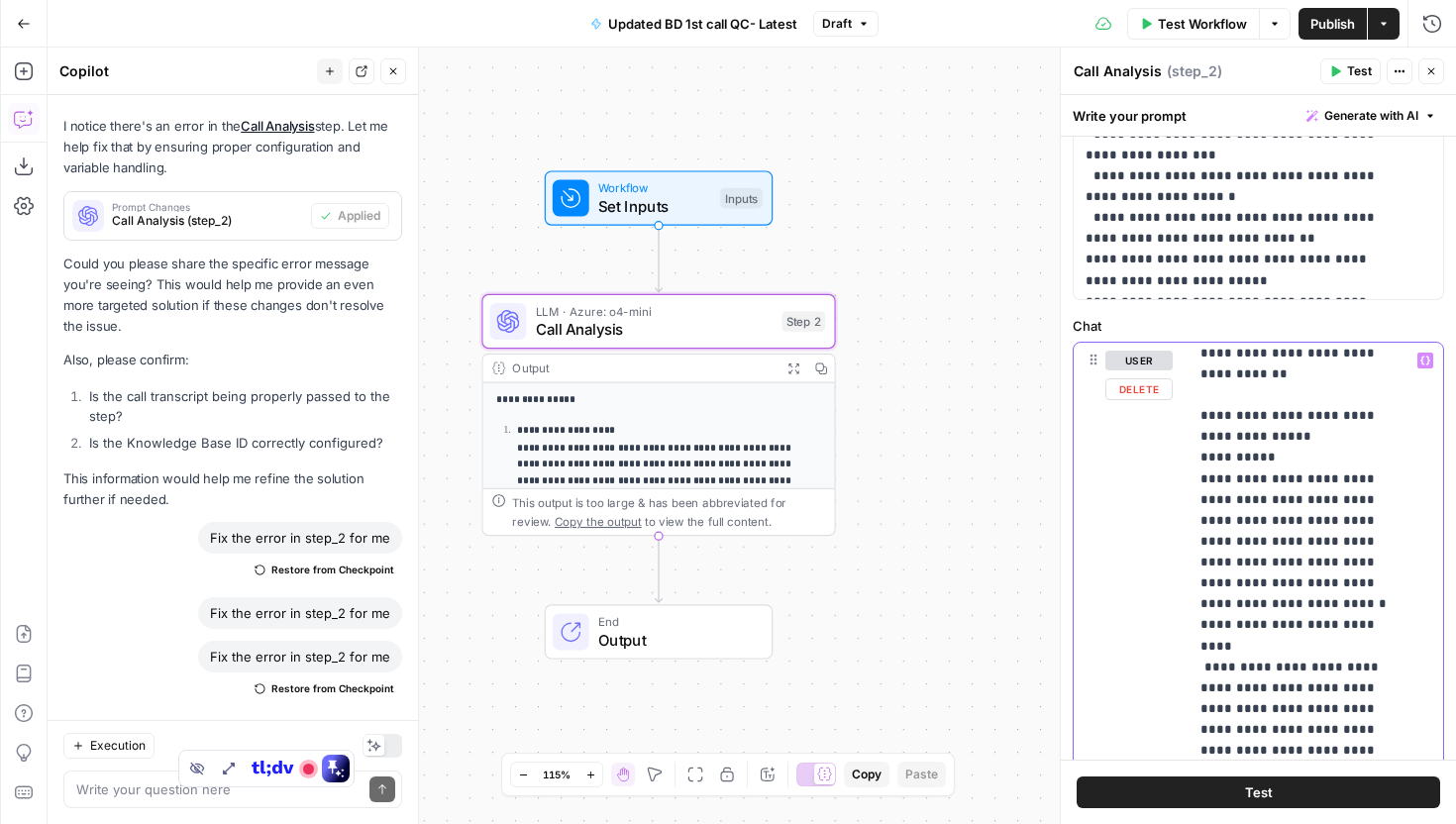click on "**********" at bounding box center [1300, -2482] 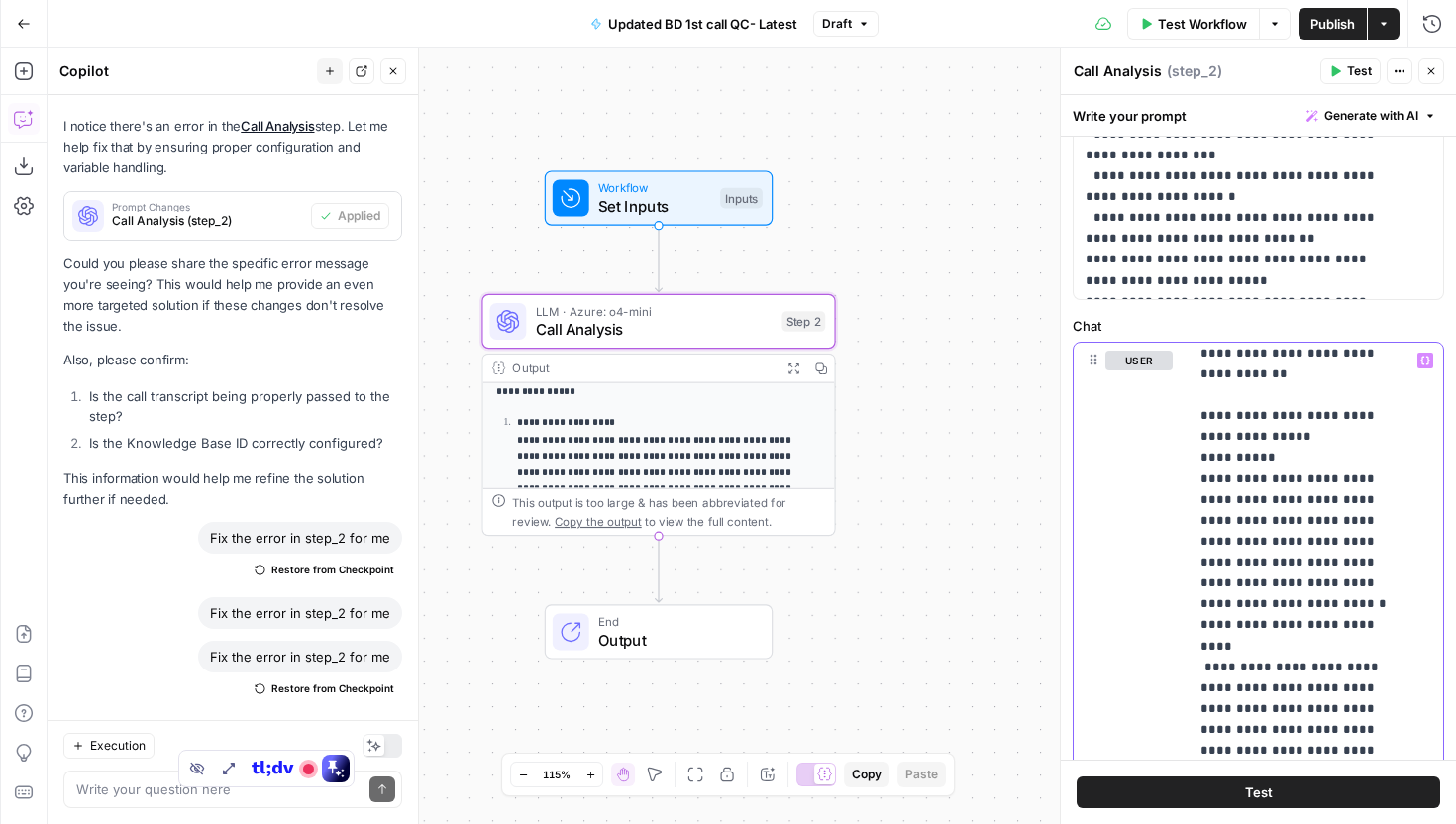 scroll, scrollTop: 0, scrollLeft: 0, axis: both 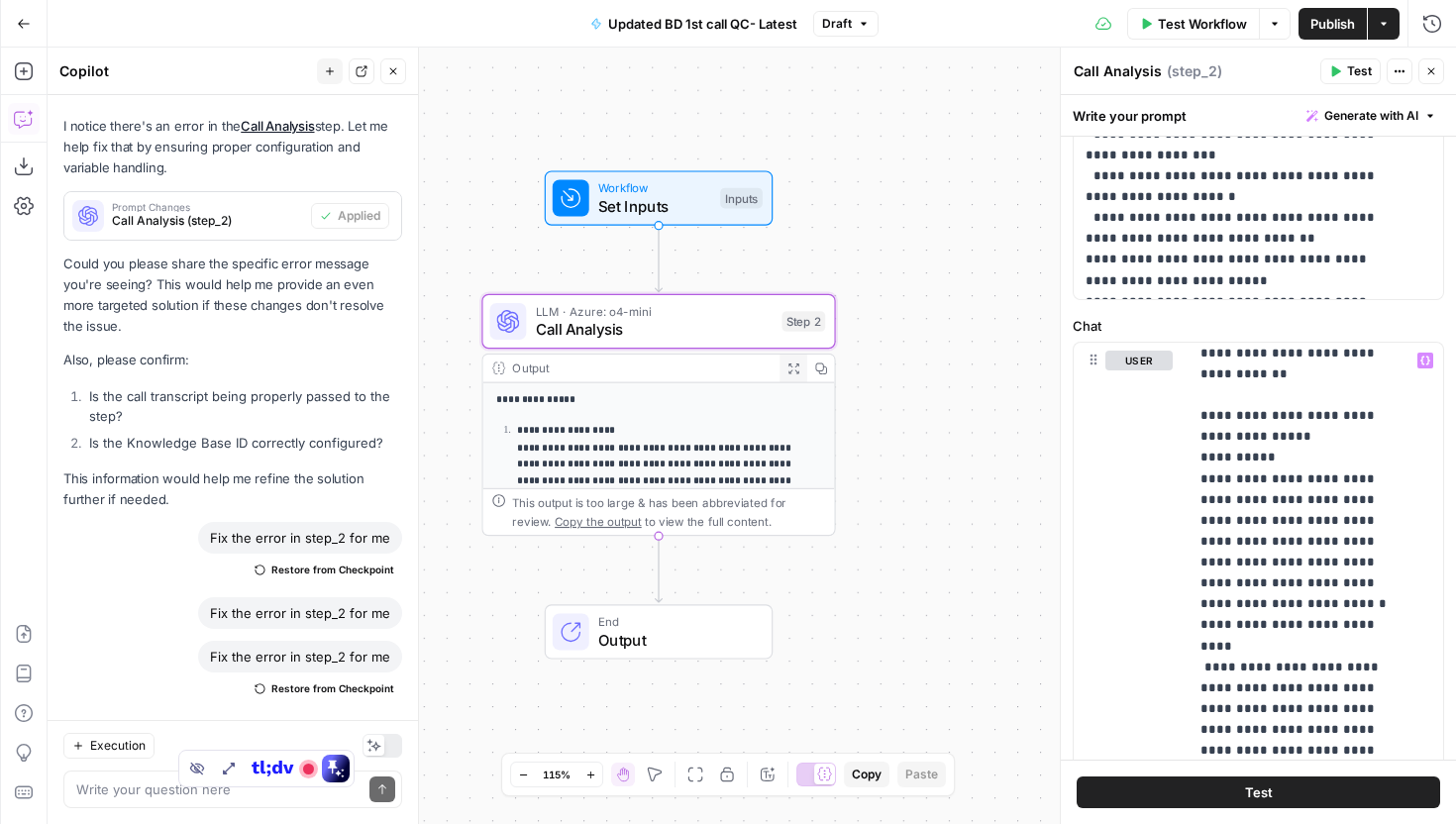 click 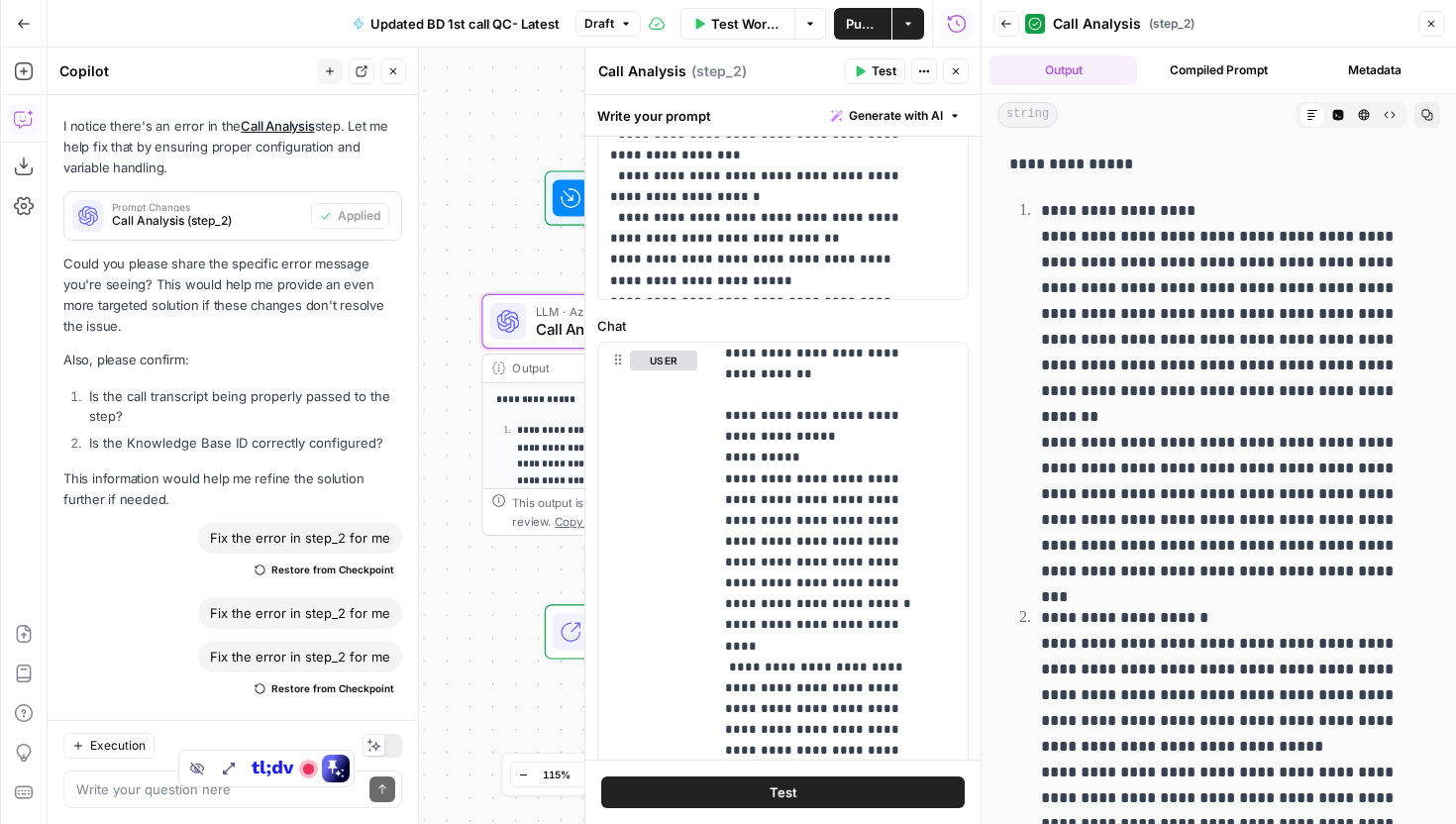 scroll, scrollTop: 6089, scrollLeft: 0, axis: vertical 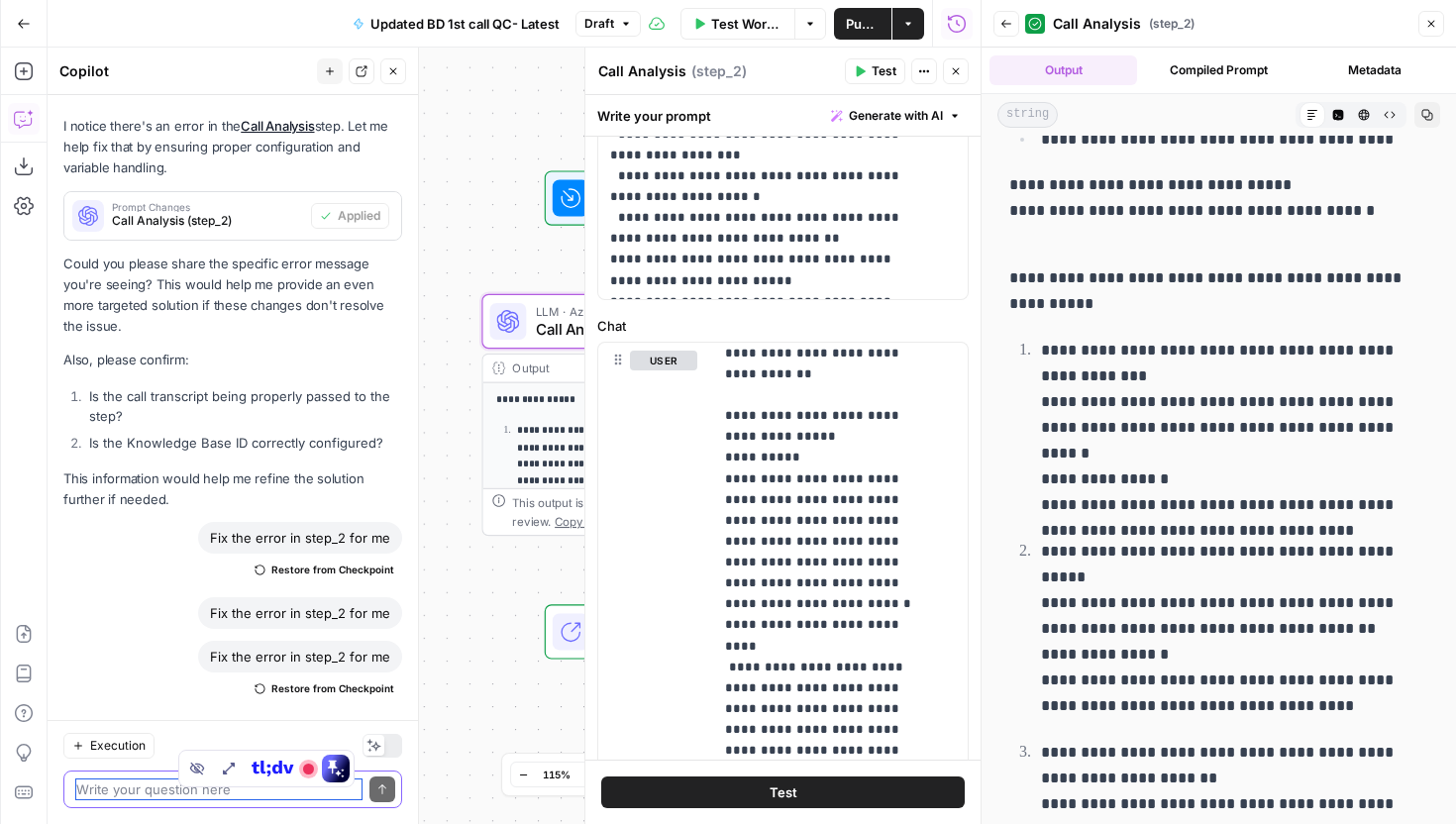 click at bounding box center (219, 789) 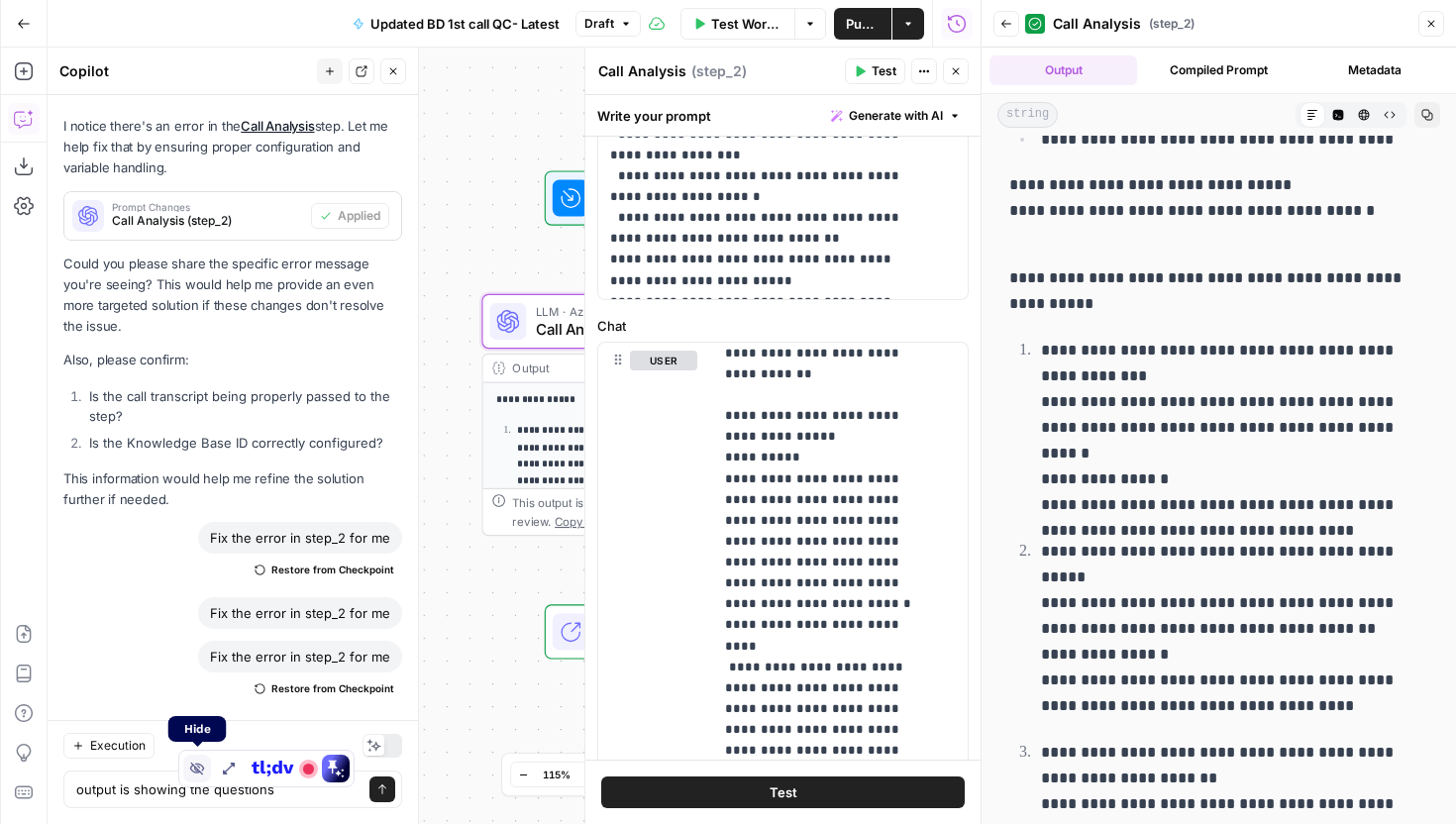 click at bounding box center (197, 769) 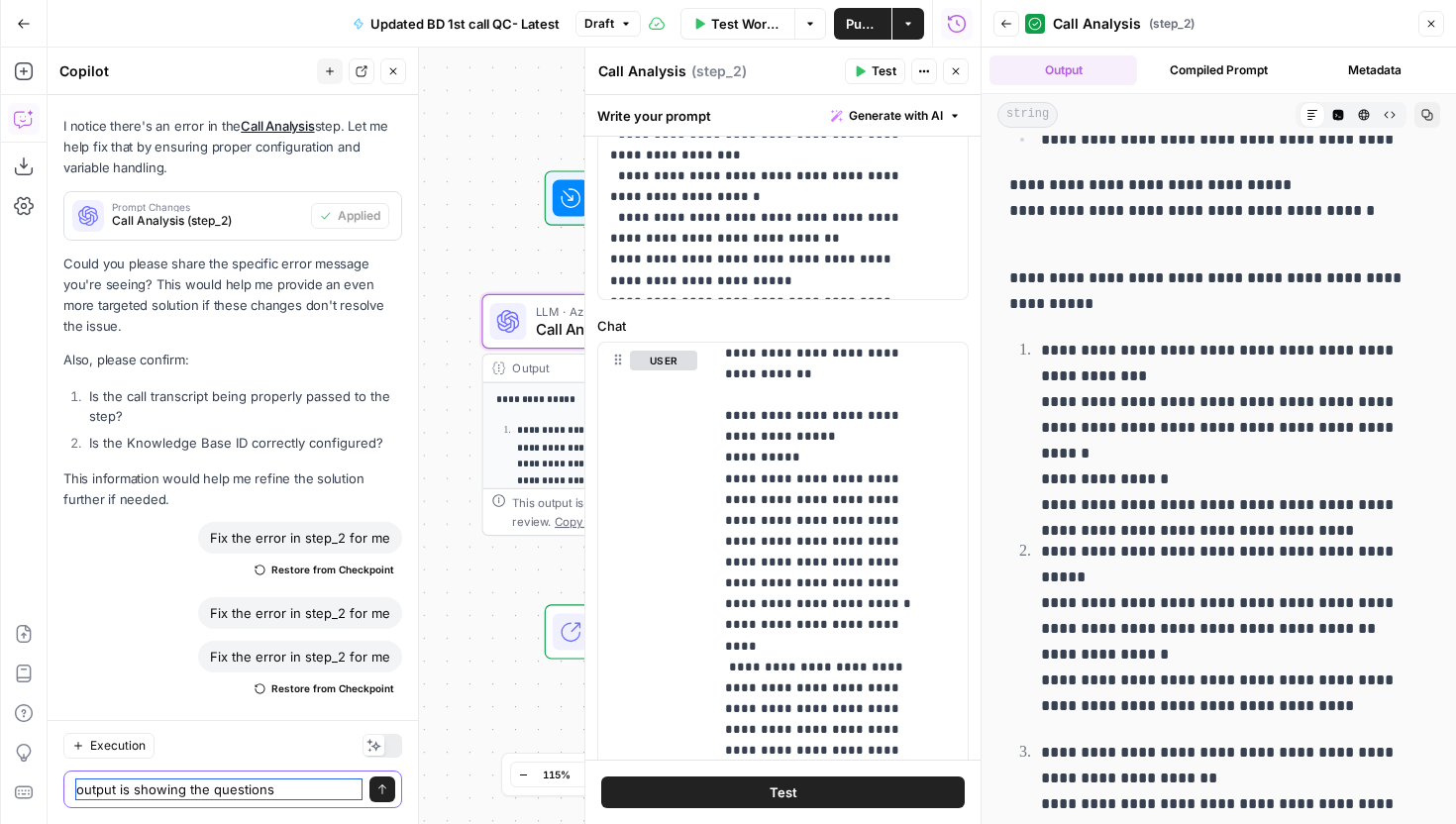 click on "output is showing the questions" at bounding box center [219, 789] 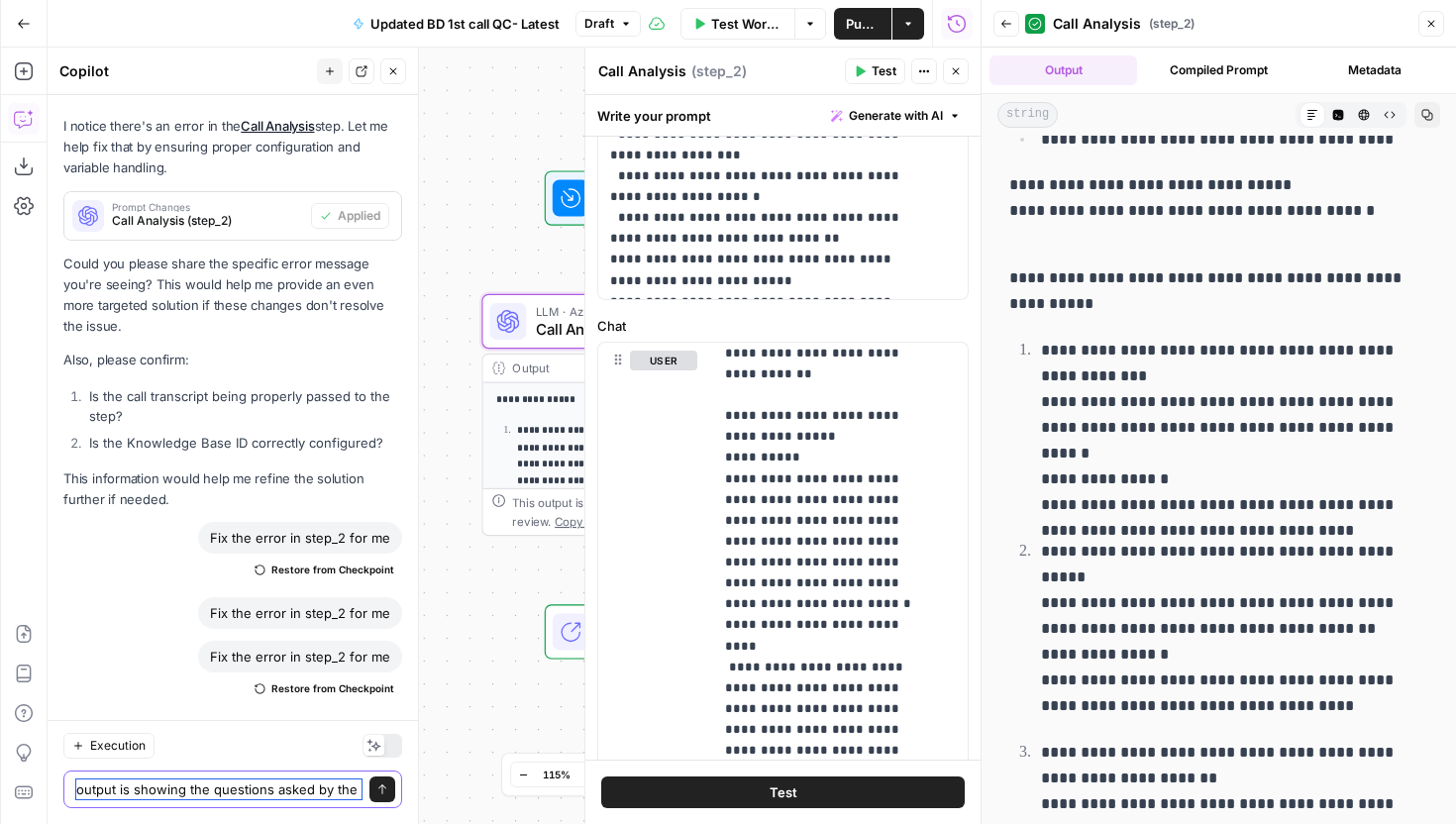 scroll, scrollTop: 6109, scrollLeft: 0, axis: vertical 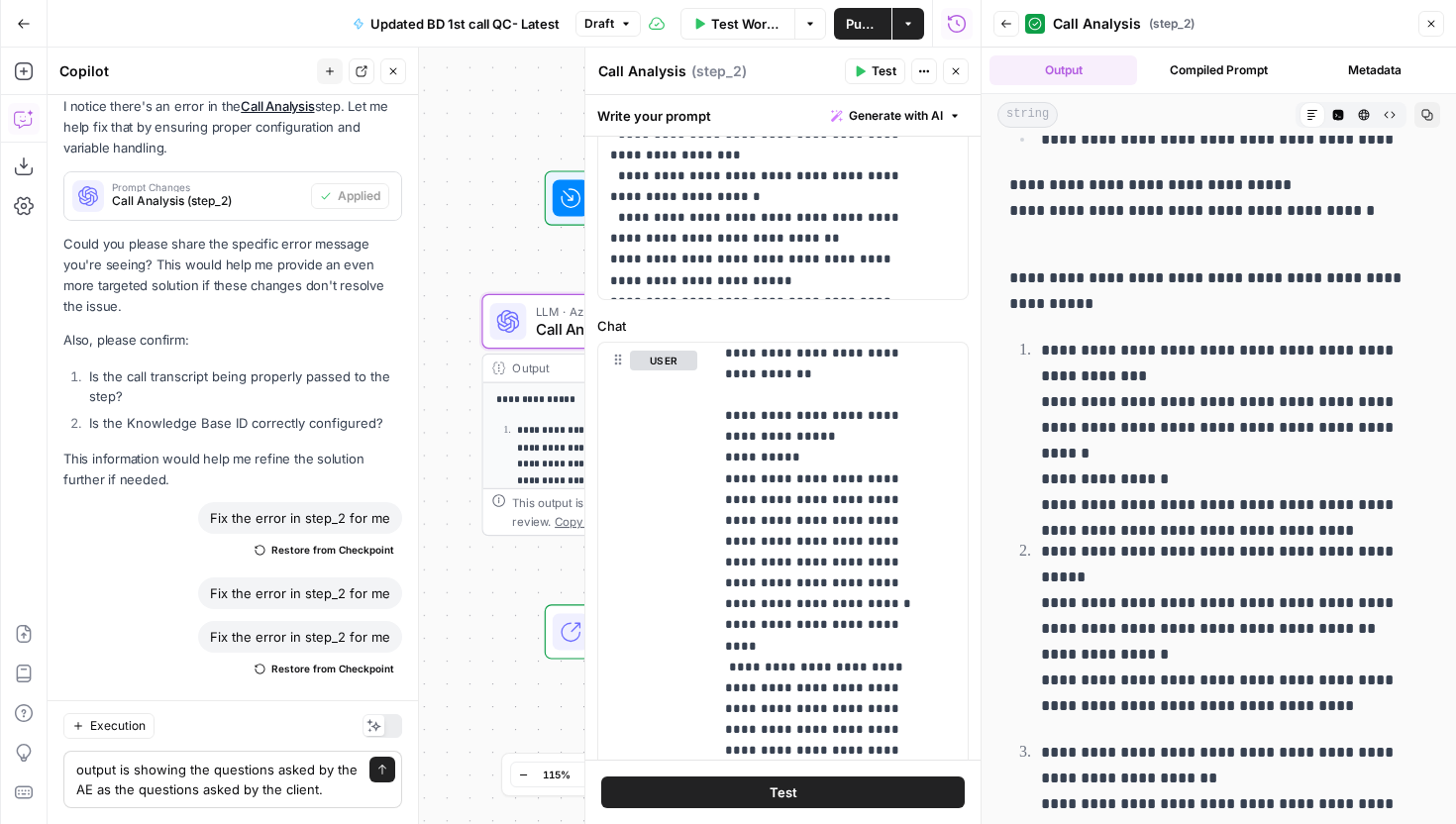 click on "output is showing the questions asked by the AE as the questions asked by the client.
output is showing the questions asked by the AE as the questions asked by the client.
Send" at bounding box center [233, 779] 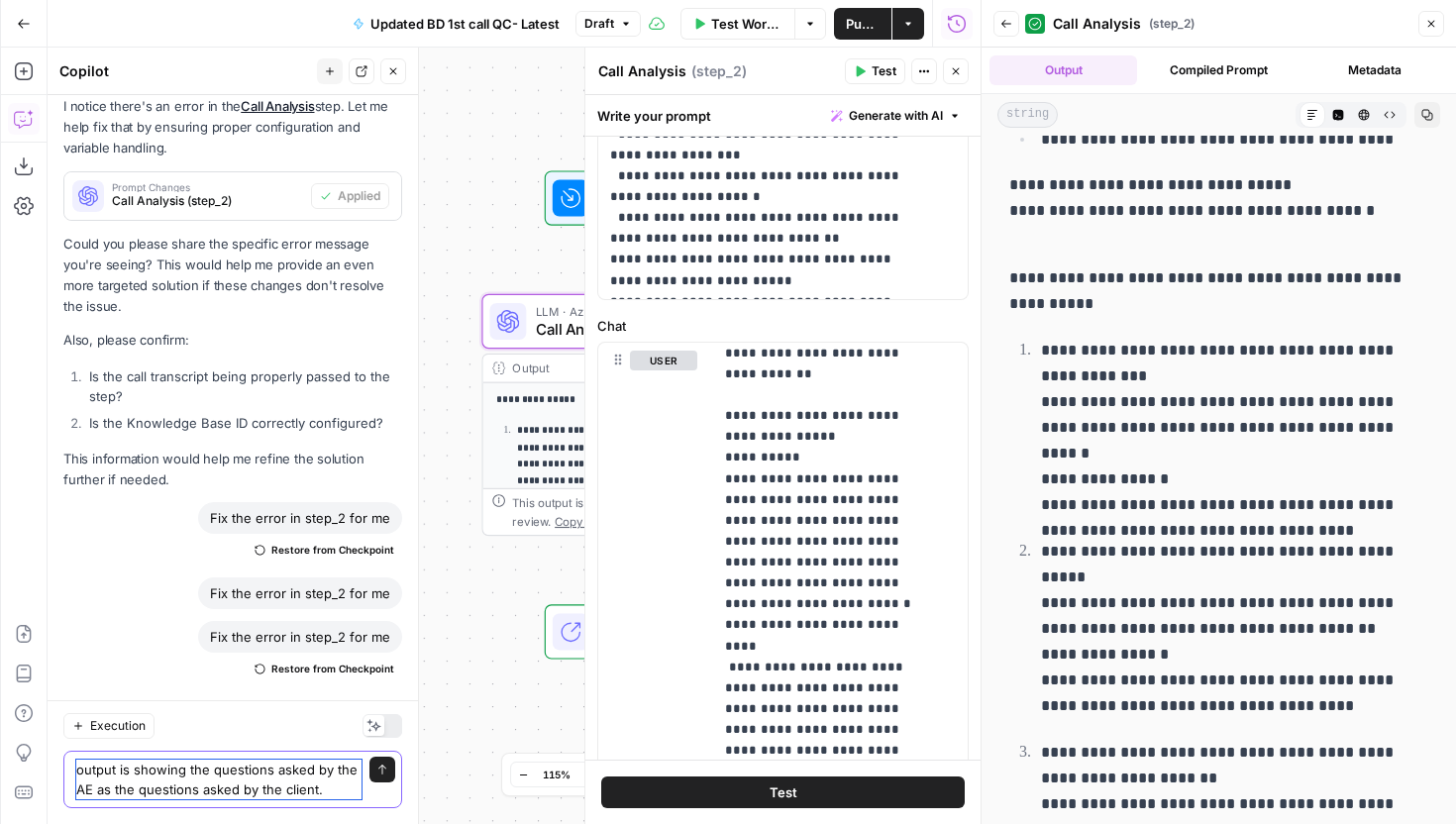 click on "output is showing the questions asked by the AE as the questions asked by the client." at bounding box center [219, 779] 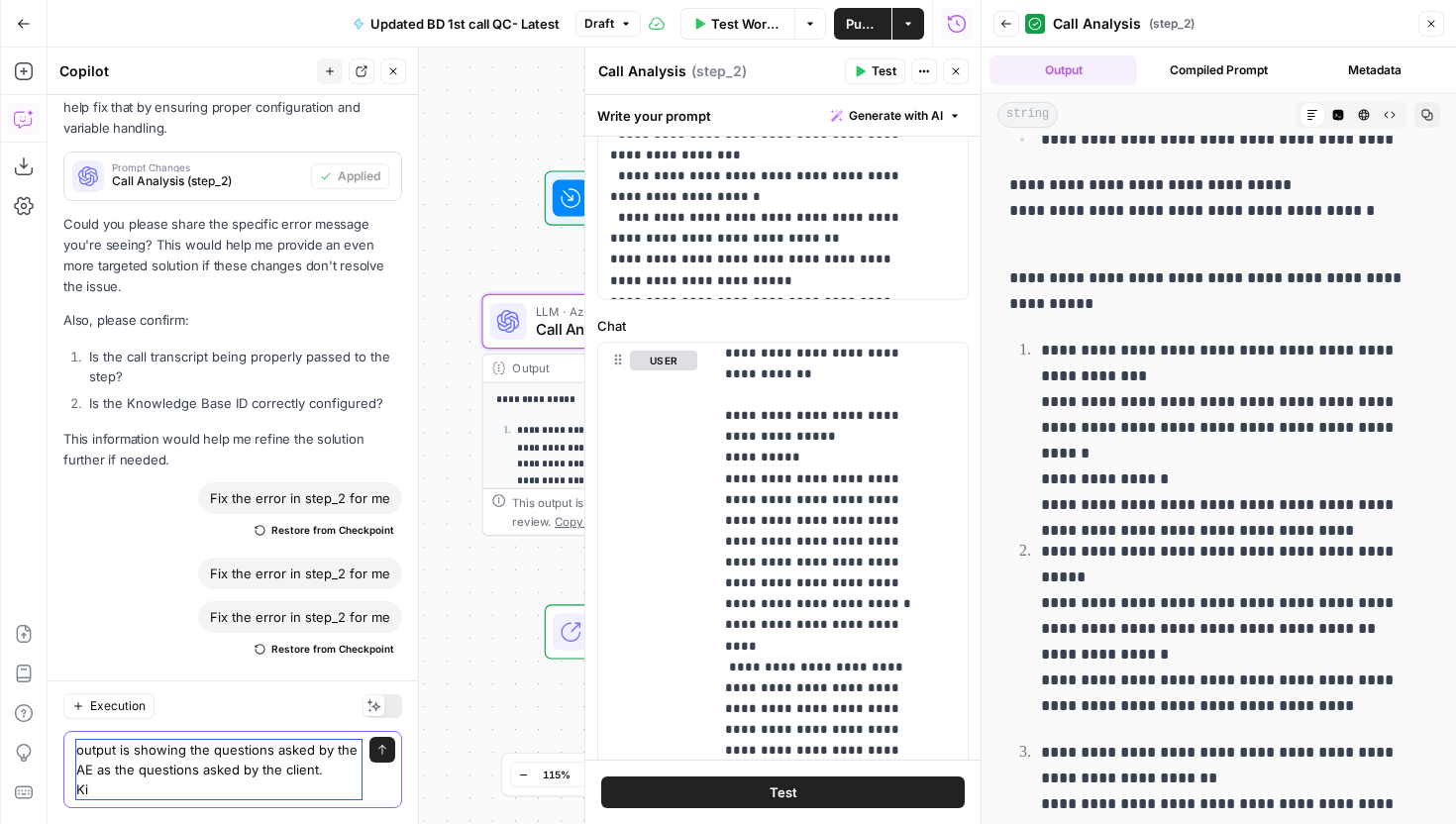 scroll, scrollTop: 6128, scrollLeft: 0, axis: vertical 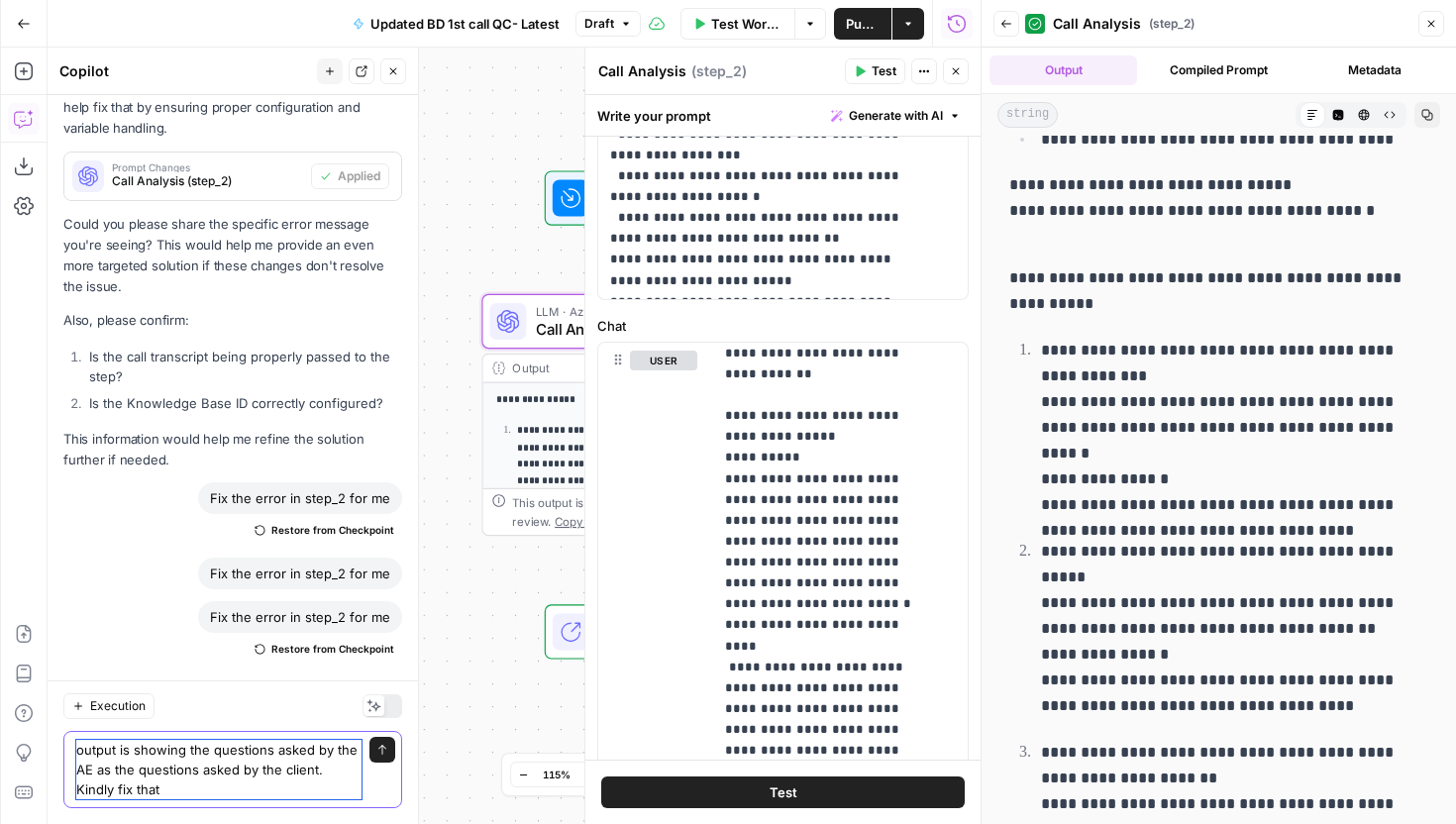 type on "output is showing the questions asked by the AE as the questions asked by the client.
Kindly fix that." 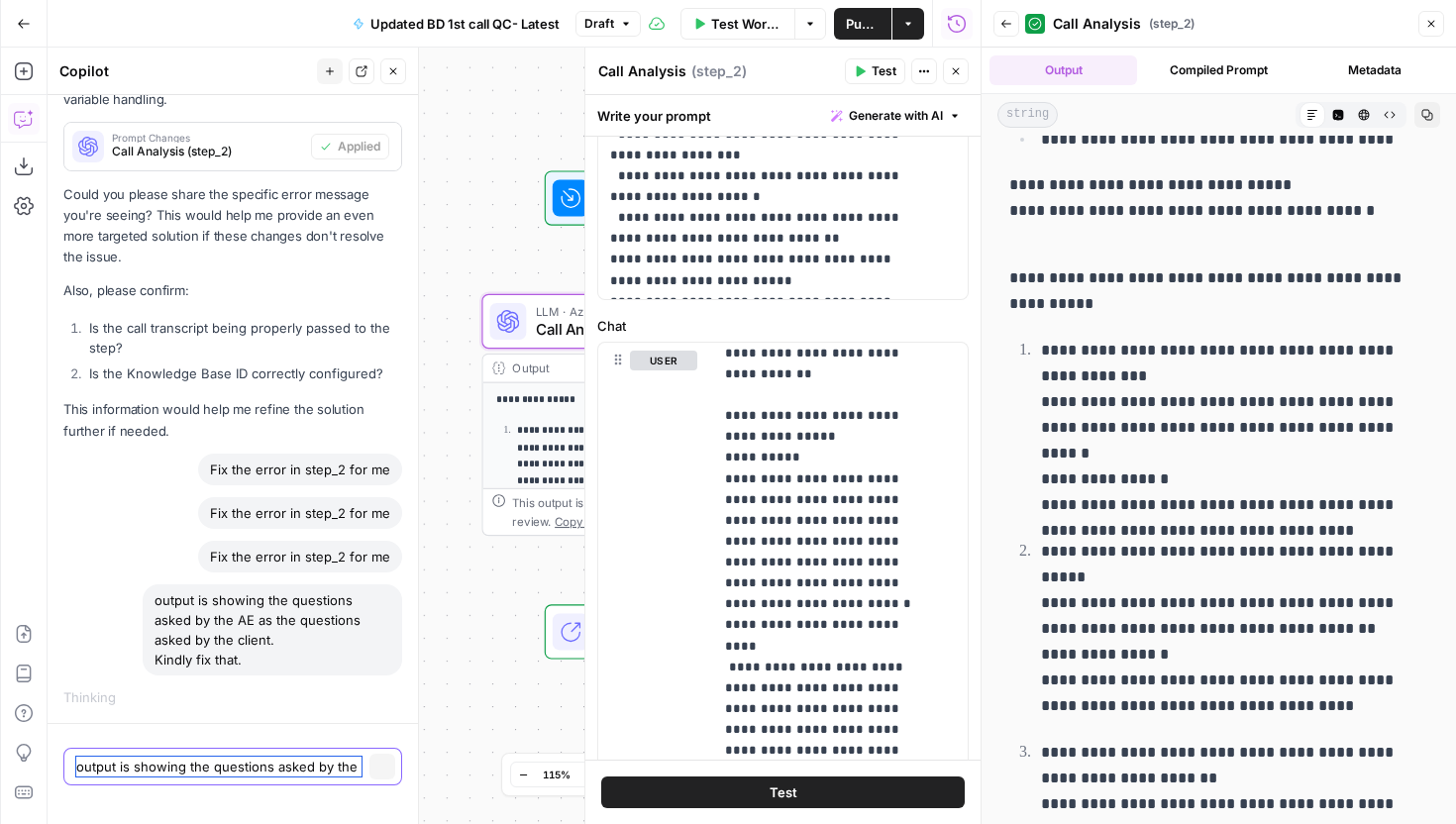 scroll, scrollTop: 5834, scrollLeft: 0, axis: vertical 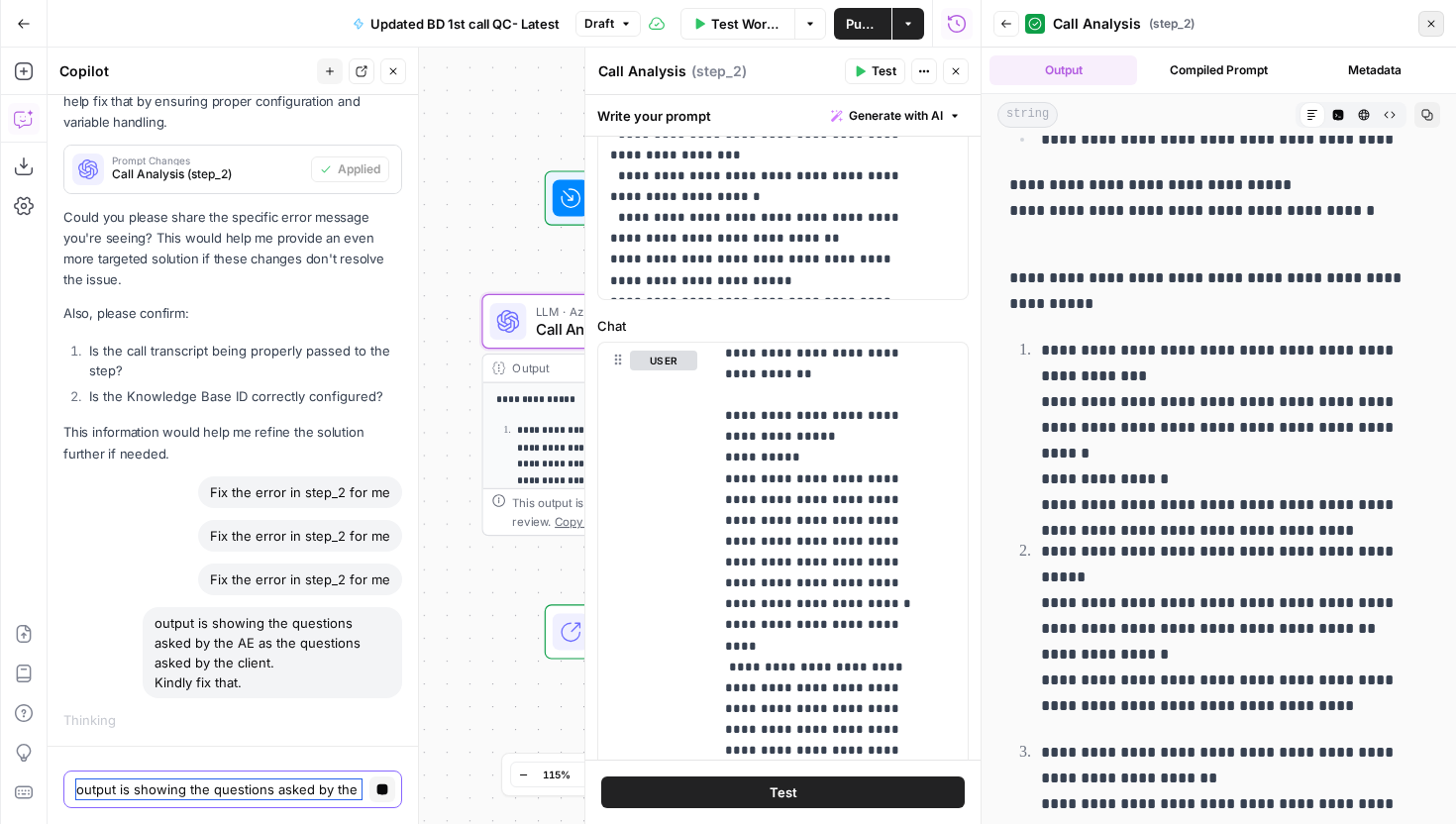 type 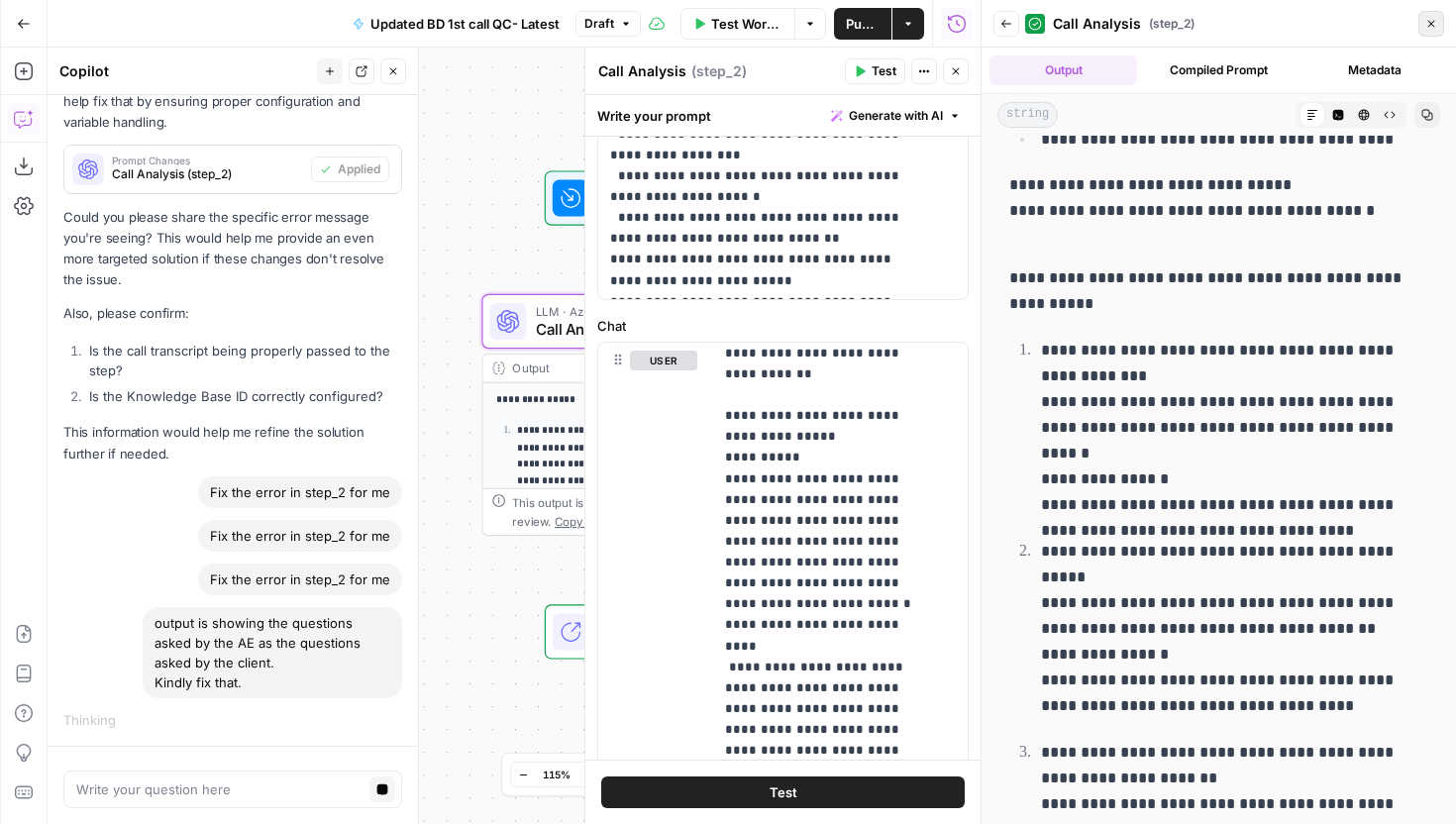 click on "Close" at bounding box center [1431, 24] 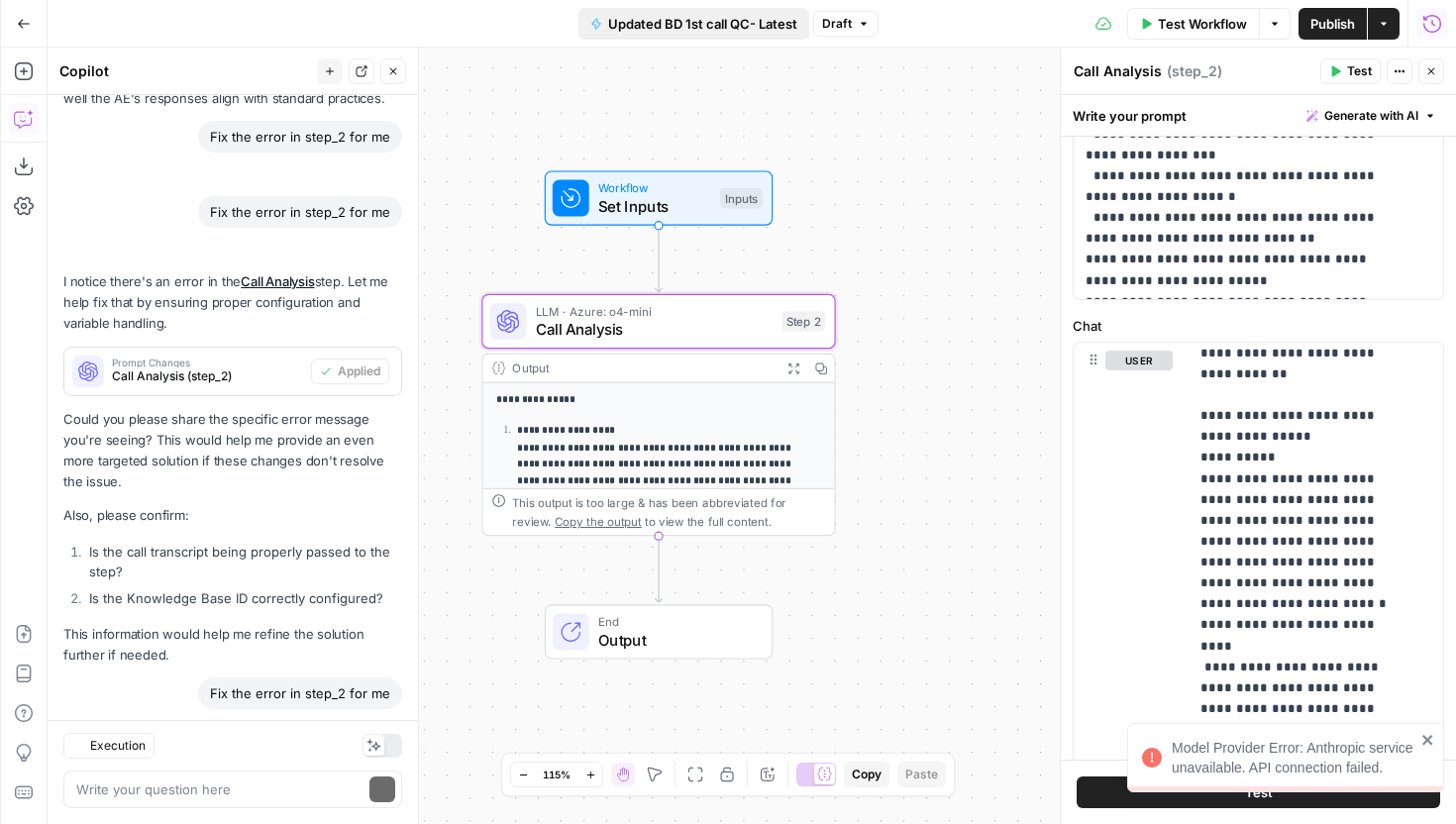 scroll, scrollTop: 6224, scrollLeft: 0, axis: vertical 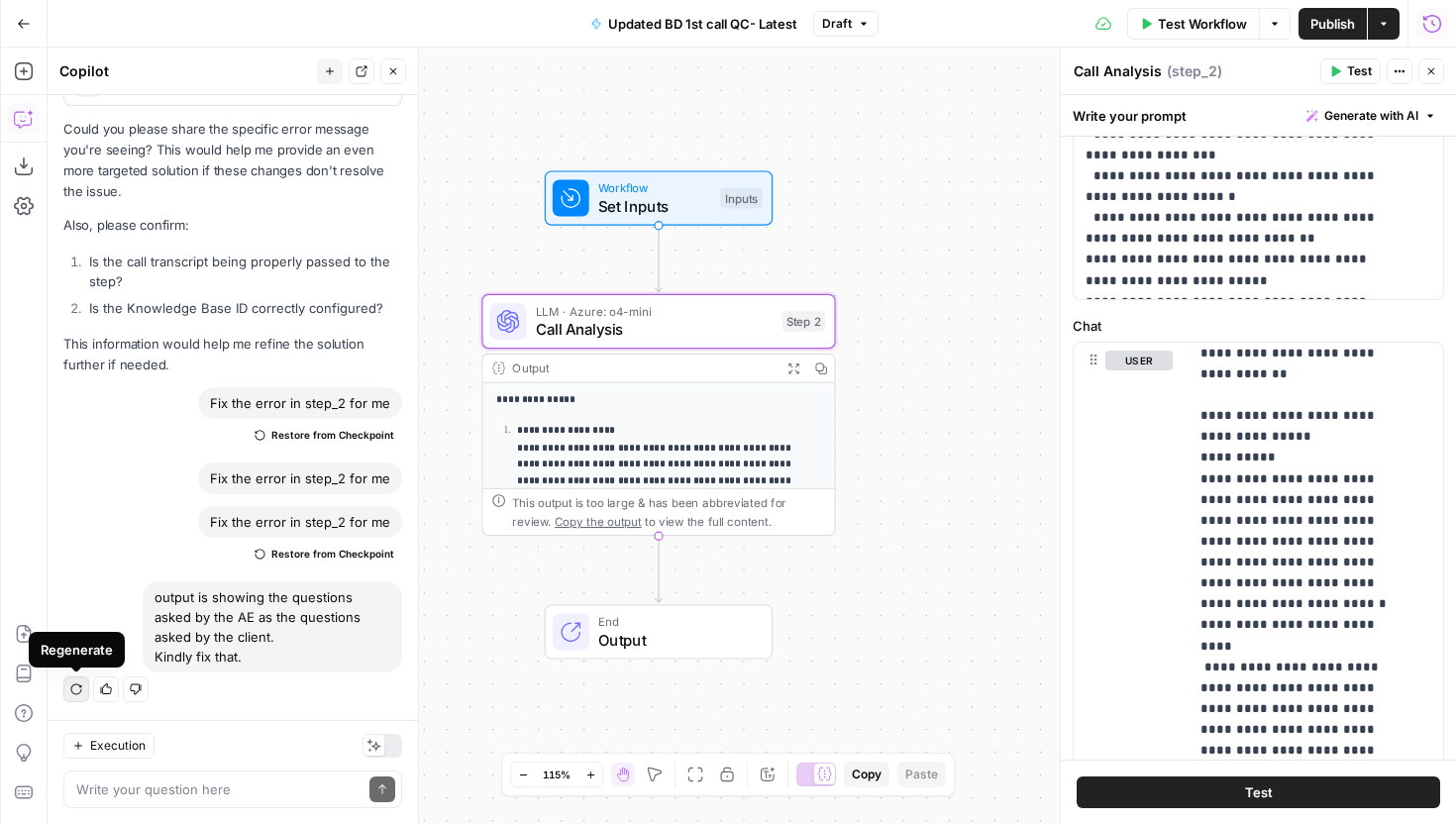 click 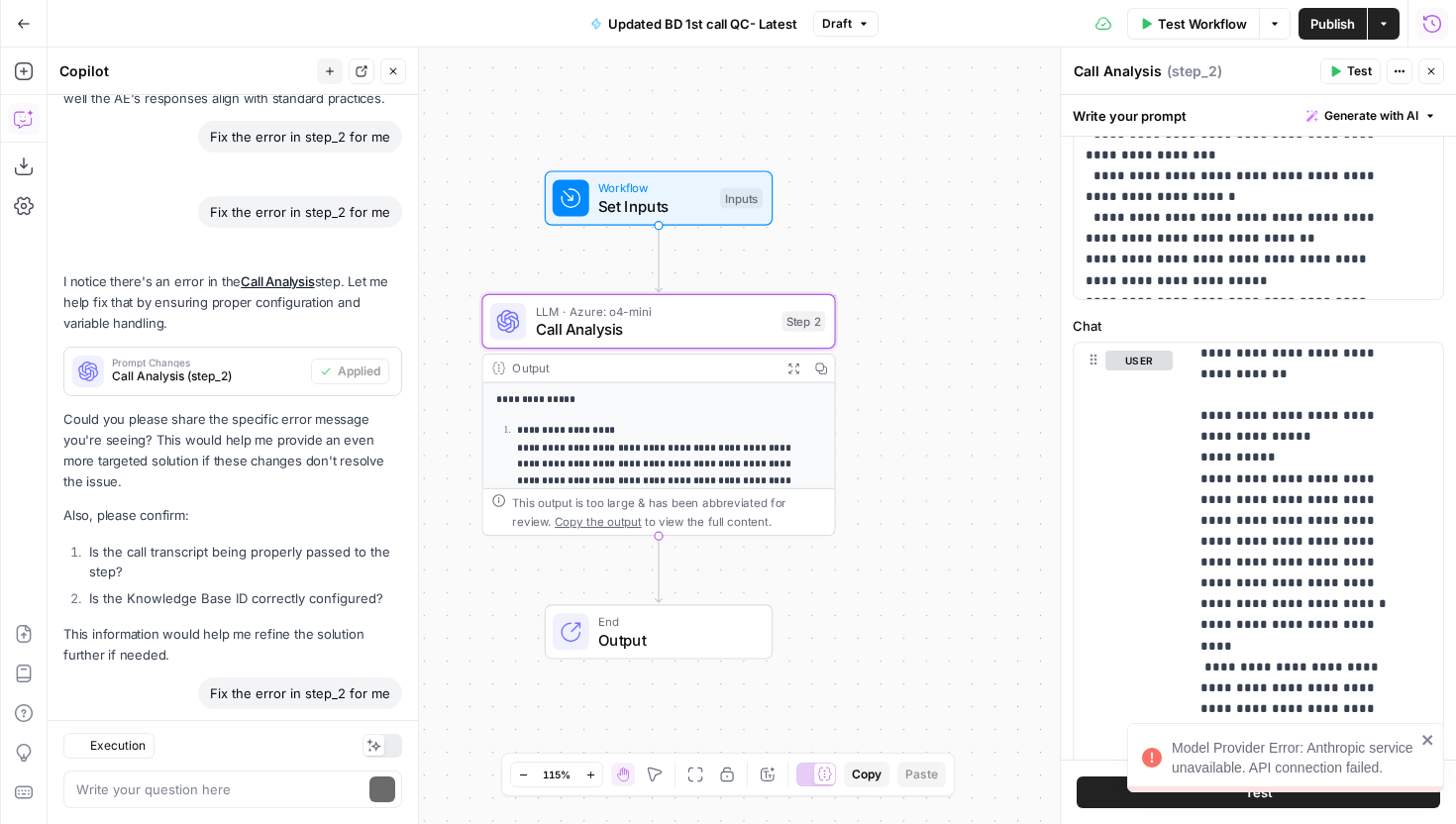 scroll, scrollTop: 6224, scrollLeft: 0, axis: vertical 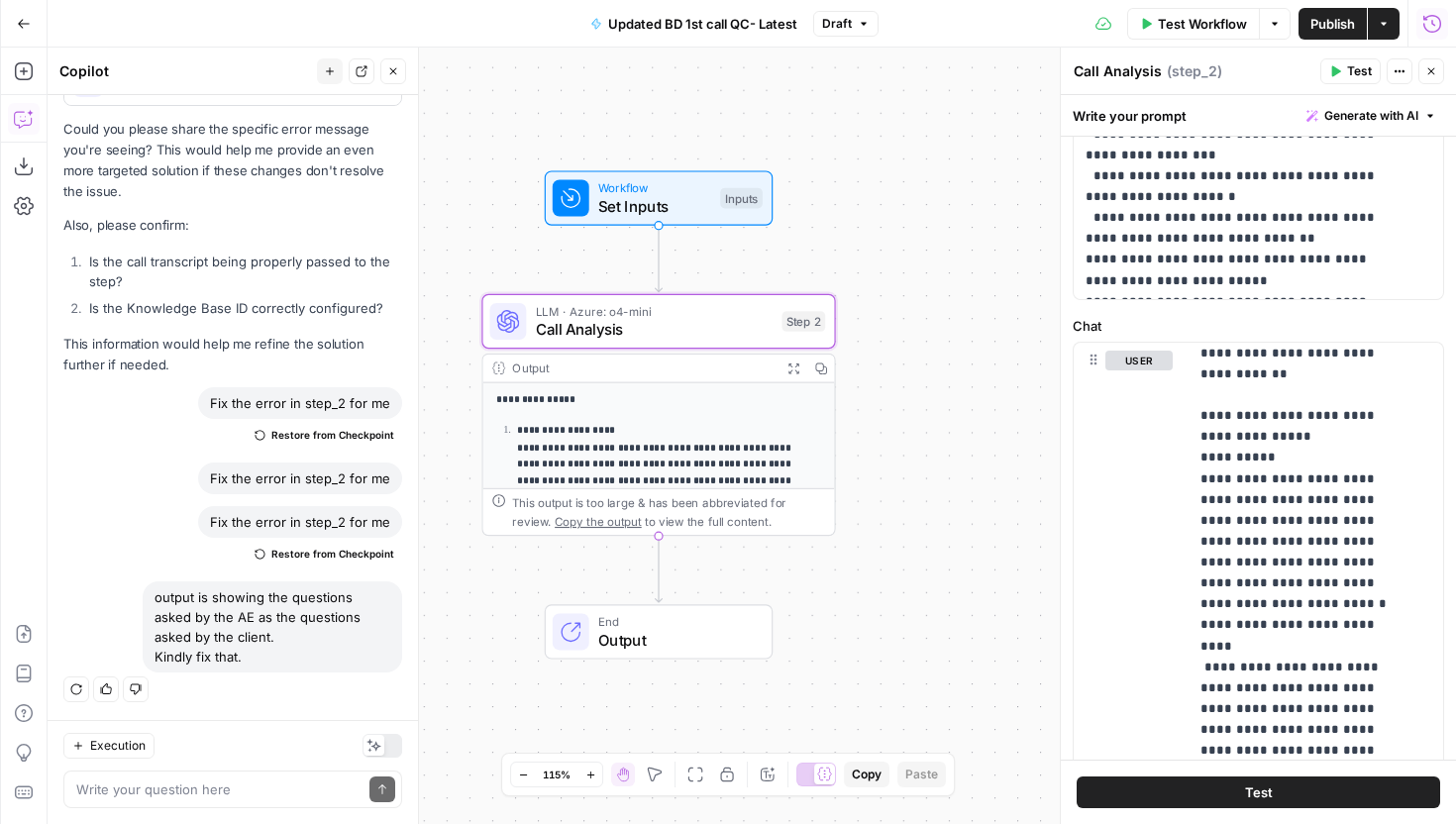 drag, startPoint x: 249, startPoint y: 655, endPoint x: 156, endPoint y: 587, distance: 115.2085 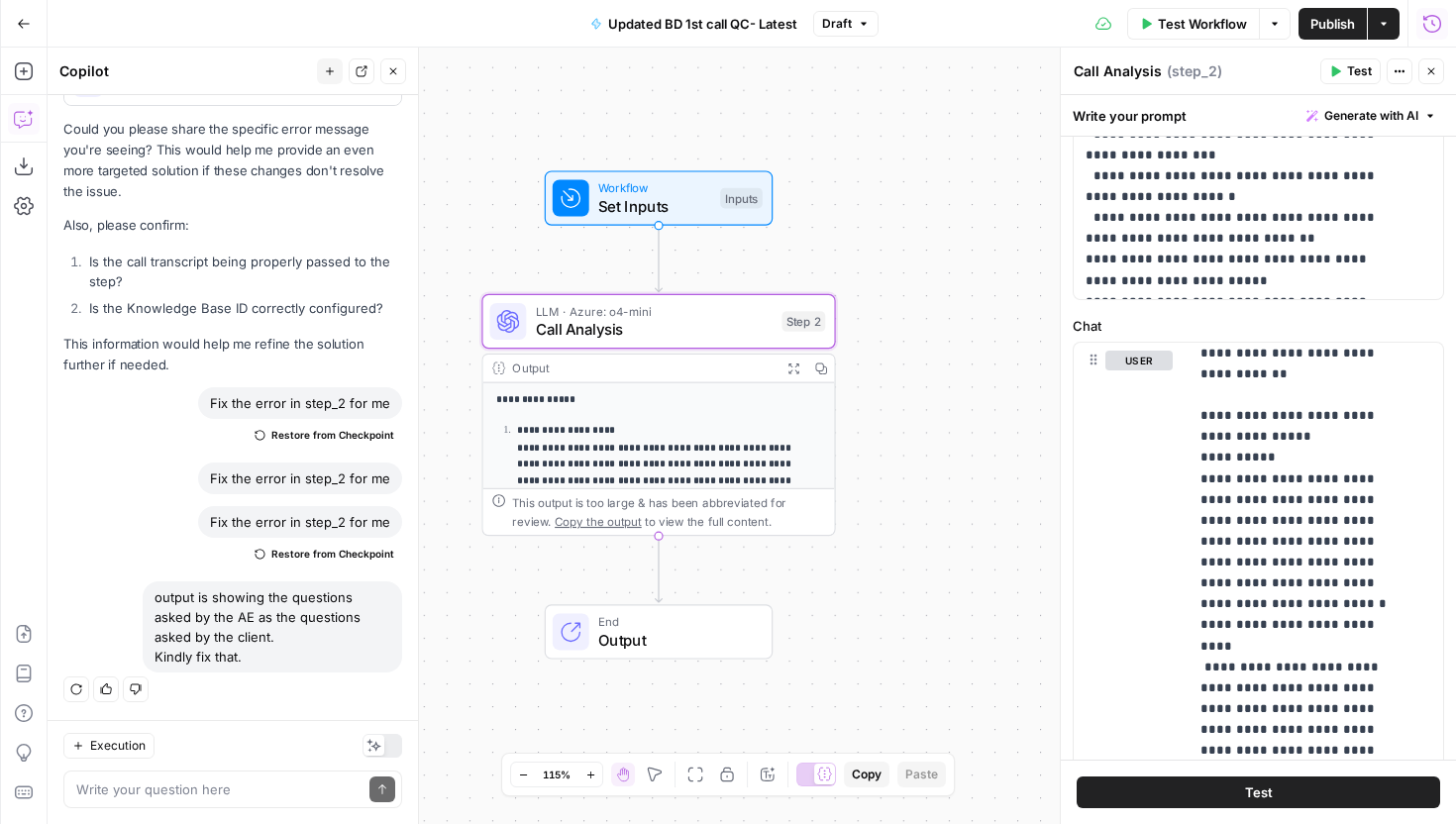 copy on "output is showing the questions asked by the AE as the questions asked by the client.
Kindly fix that." 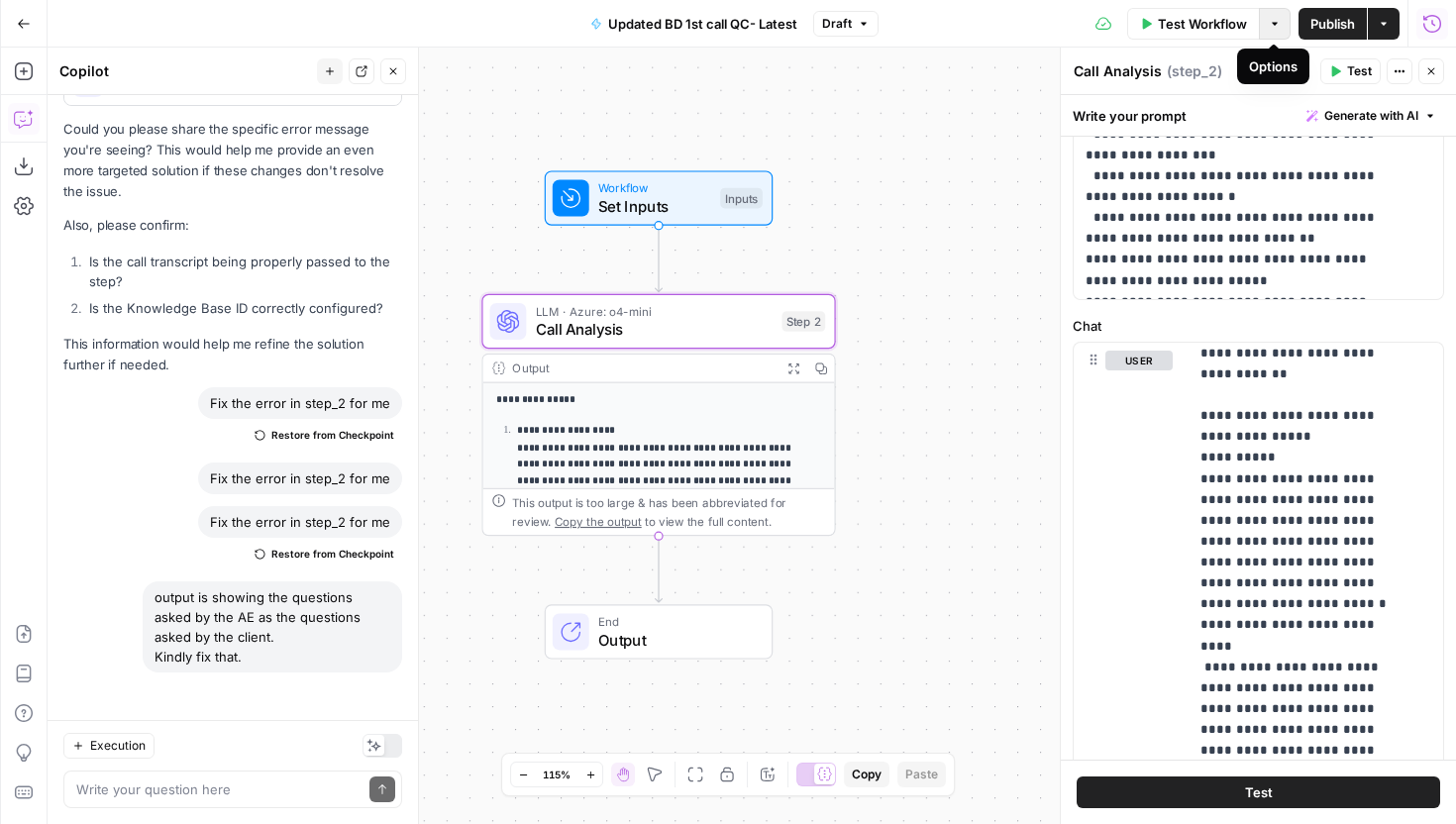 click 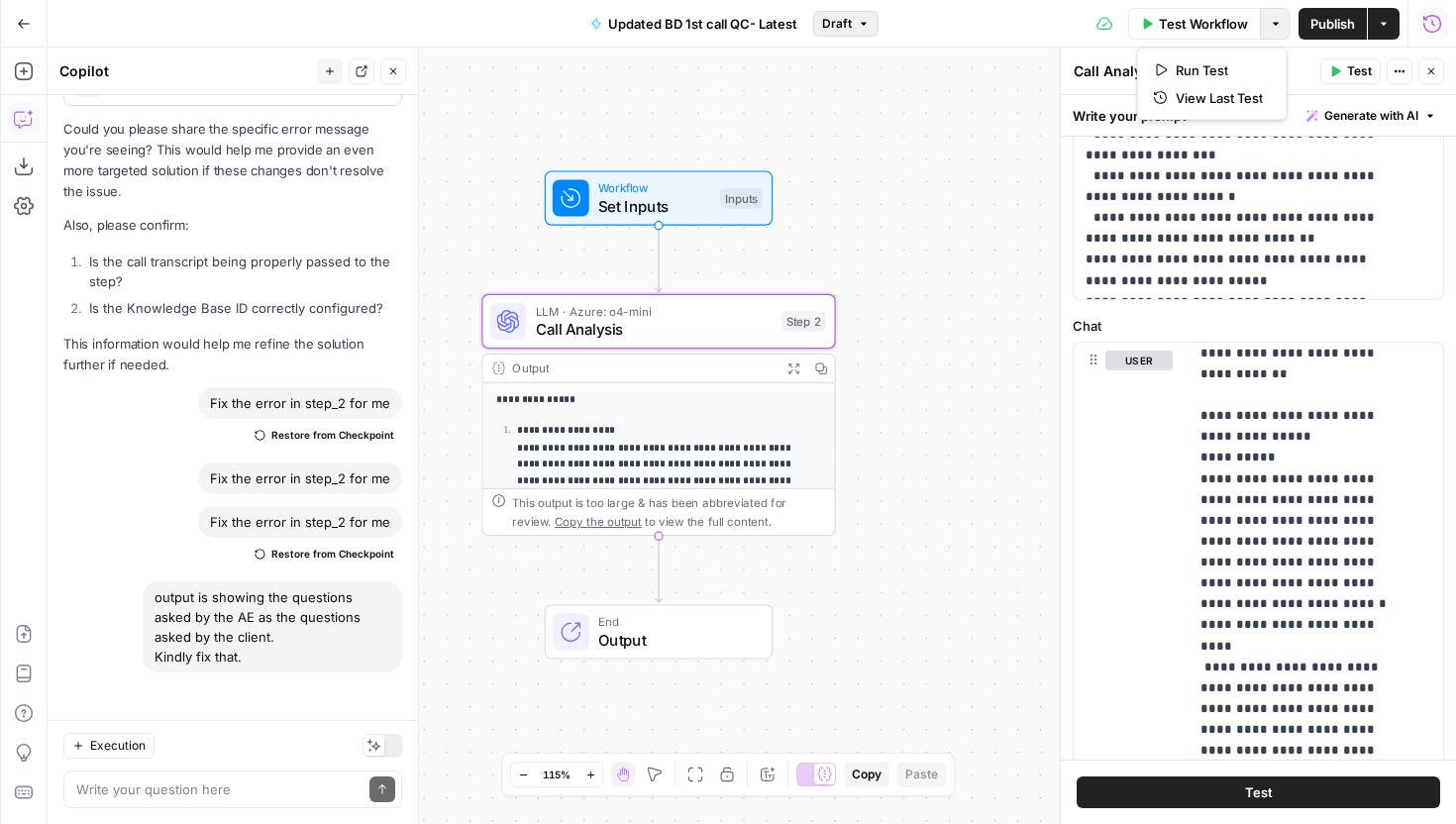 click on "Draft" at bounding box center [846, 24] 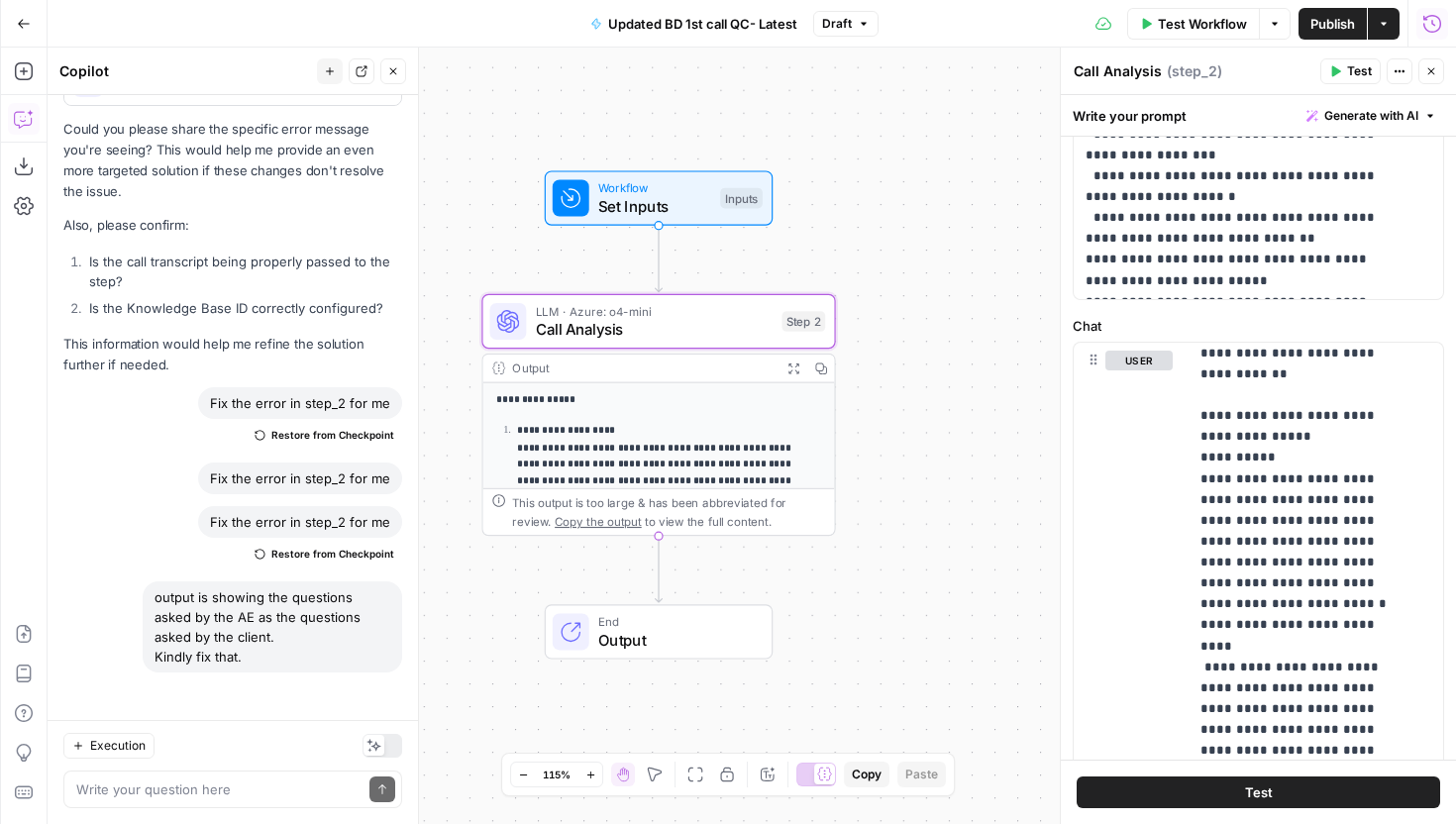 click on "**********" at bounding box center (752, 436) 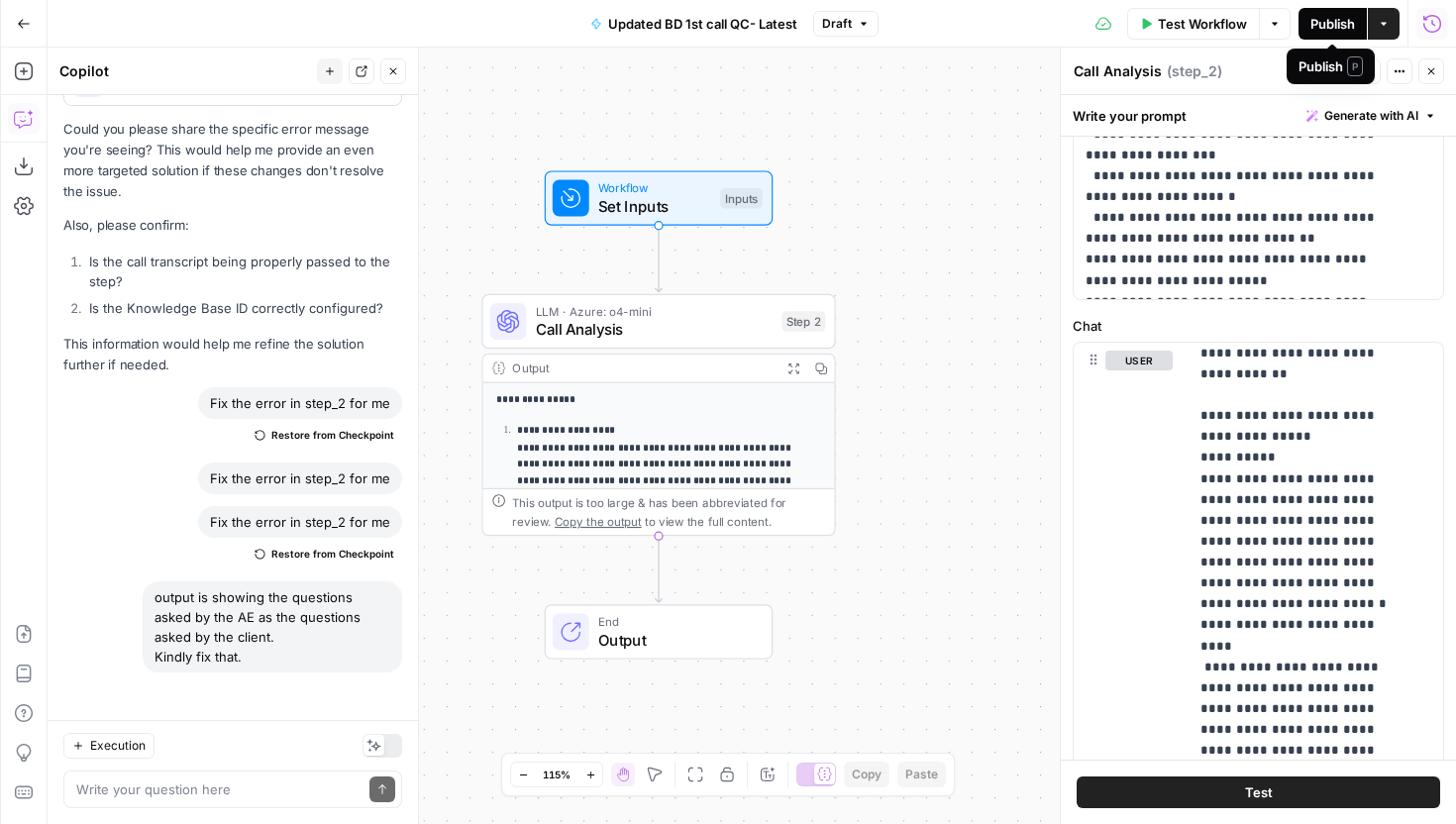 click on "Publish" at bounding box center [1332, 24] 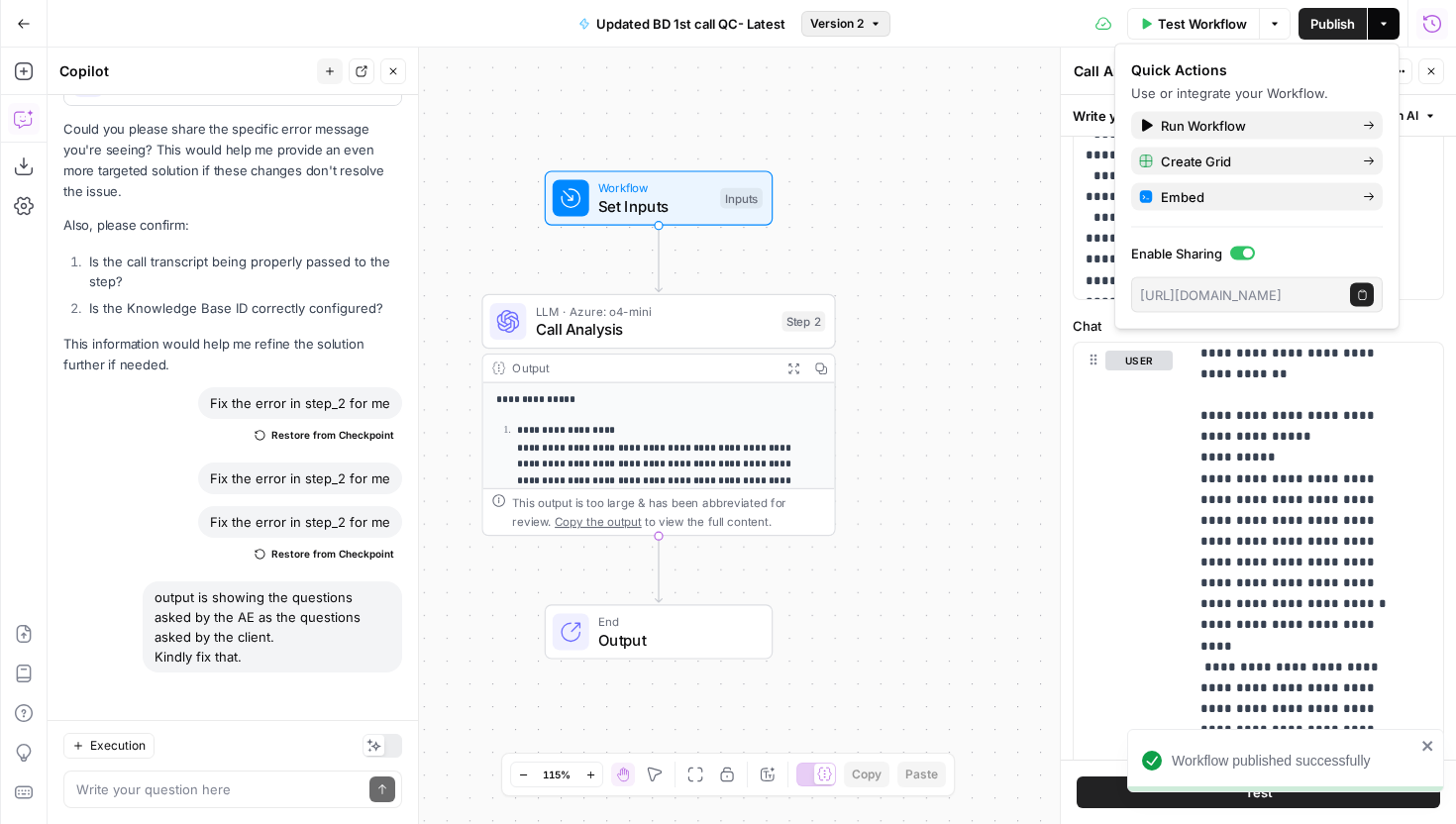 click 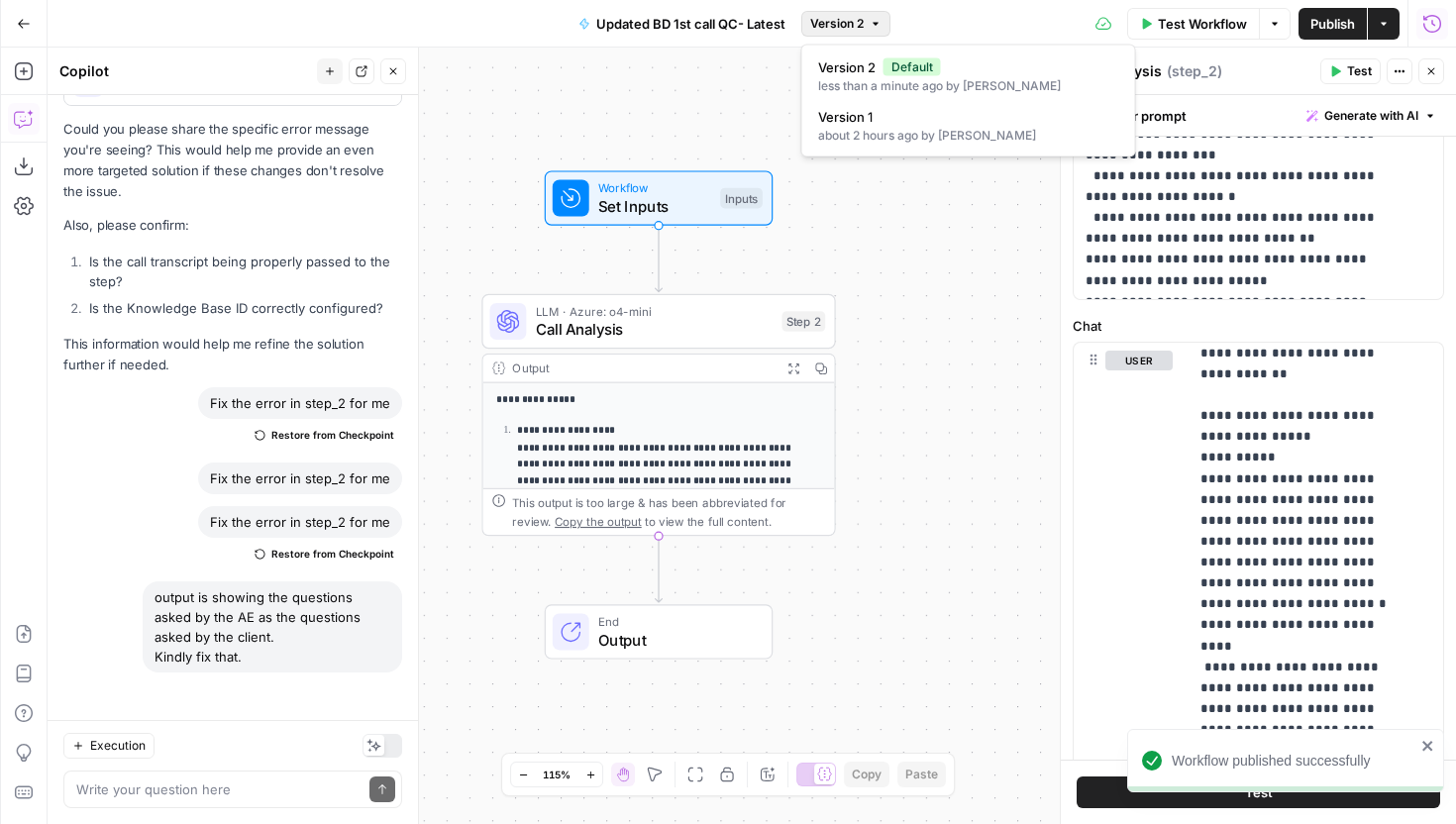 click on "**********" at bounding box center [752, 436] 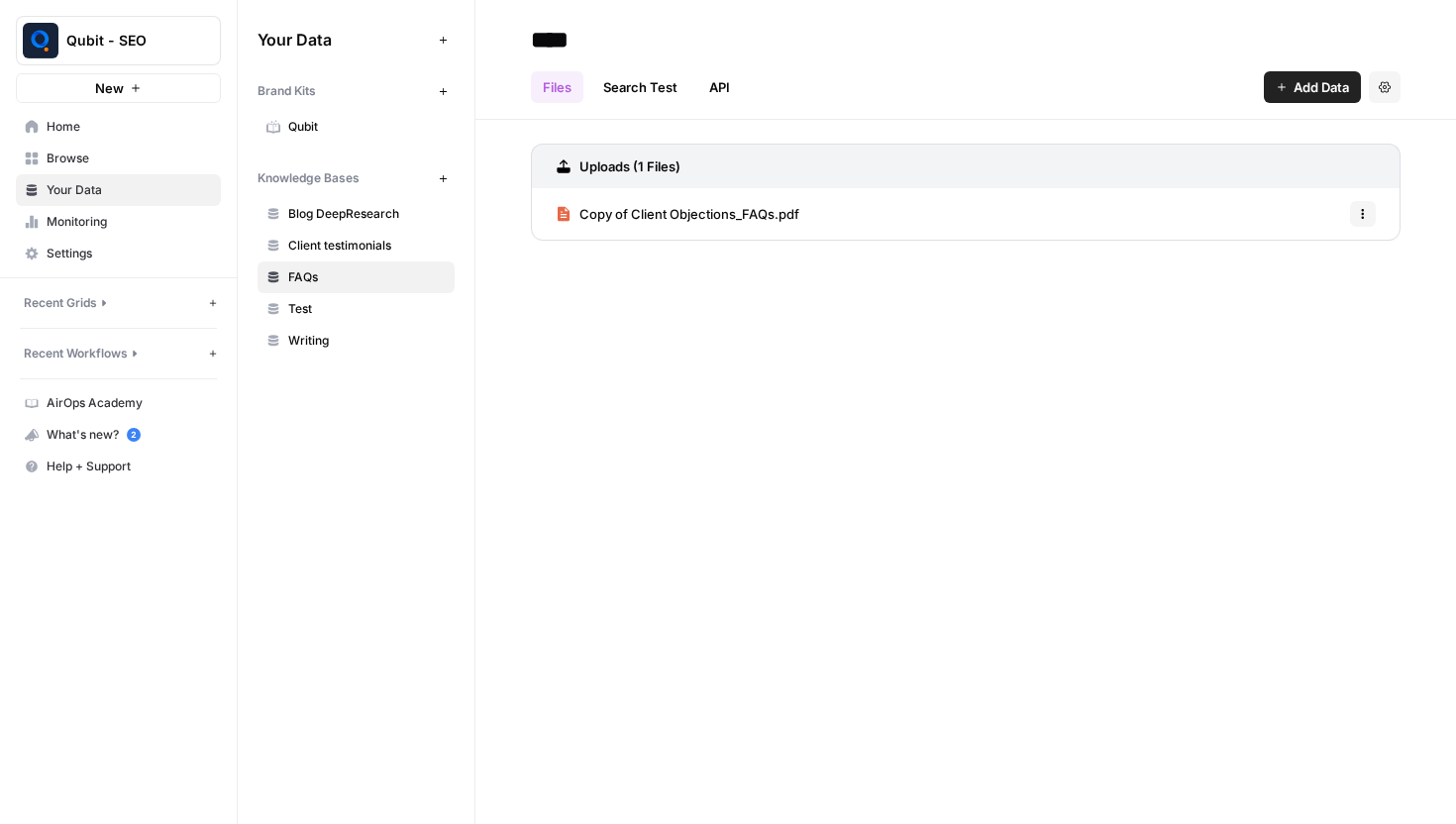 scroll, scrollTop: 0, scrollLeft: 0, axis: both 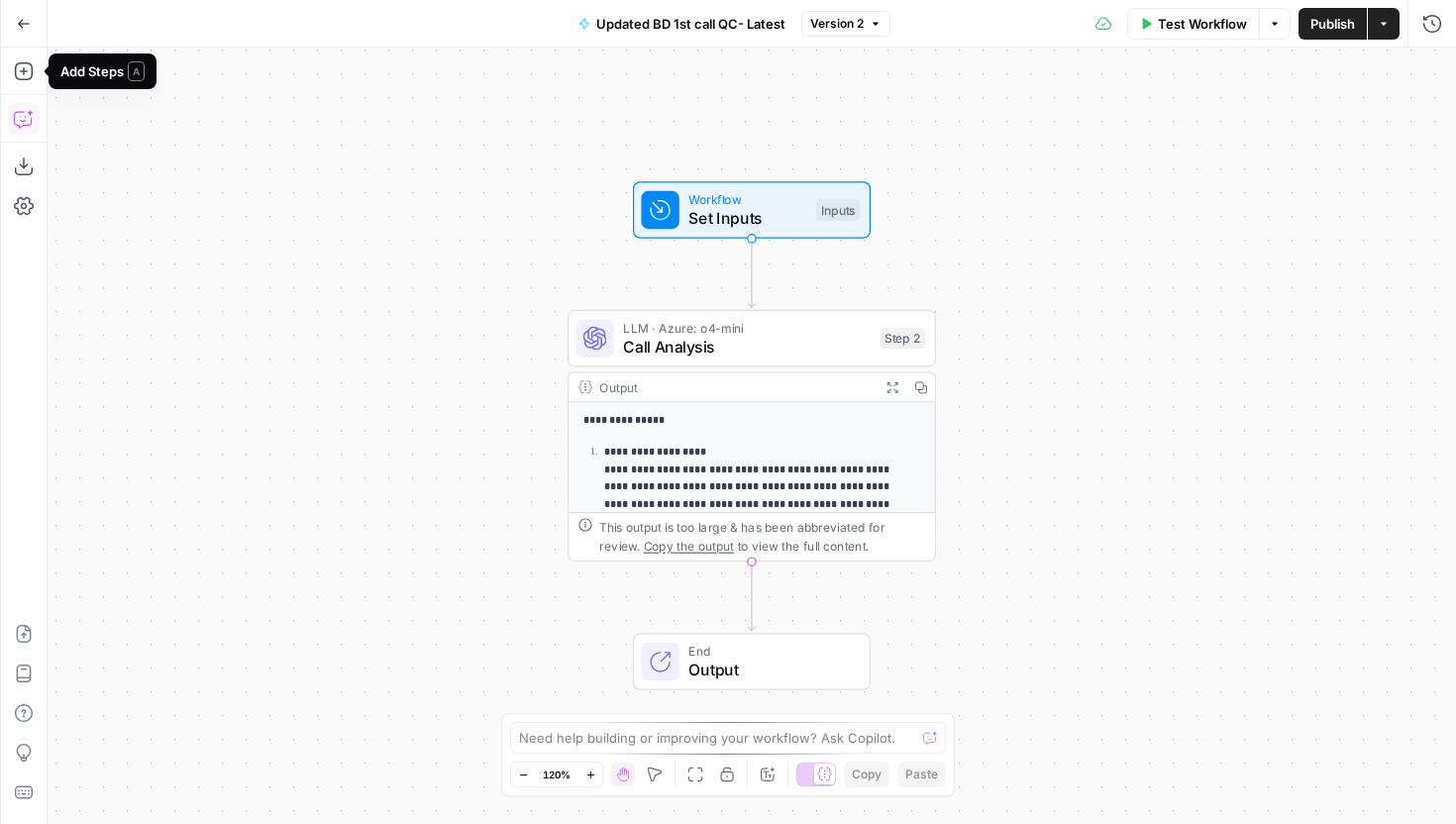 click 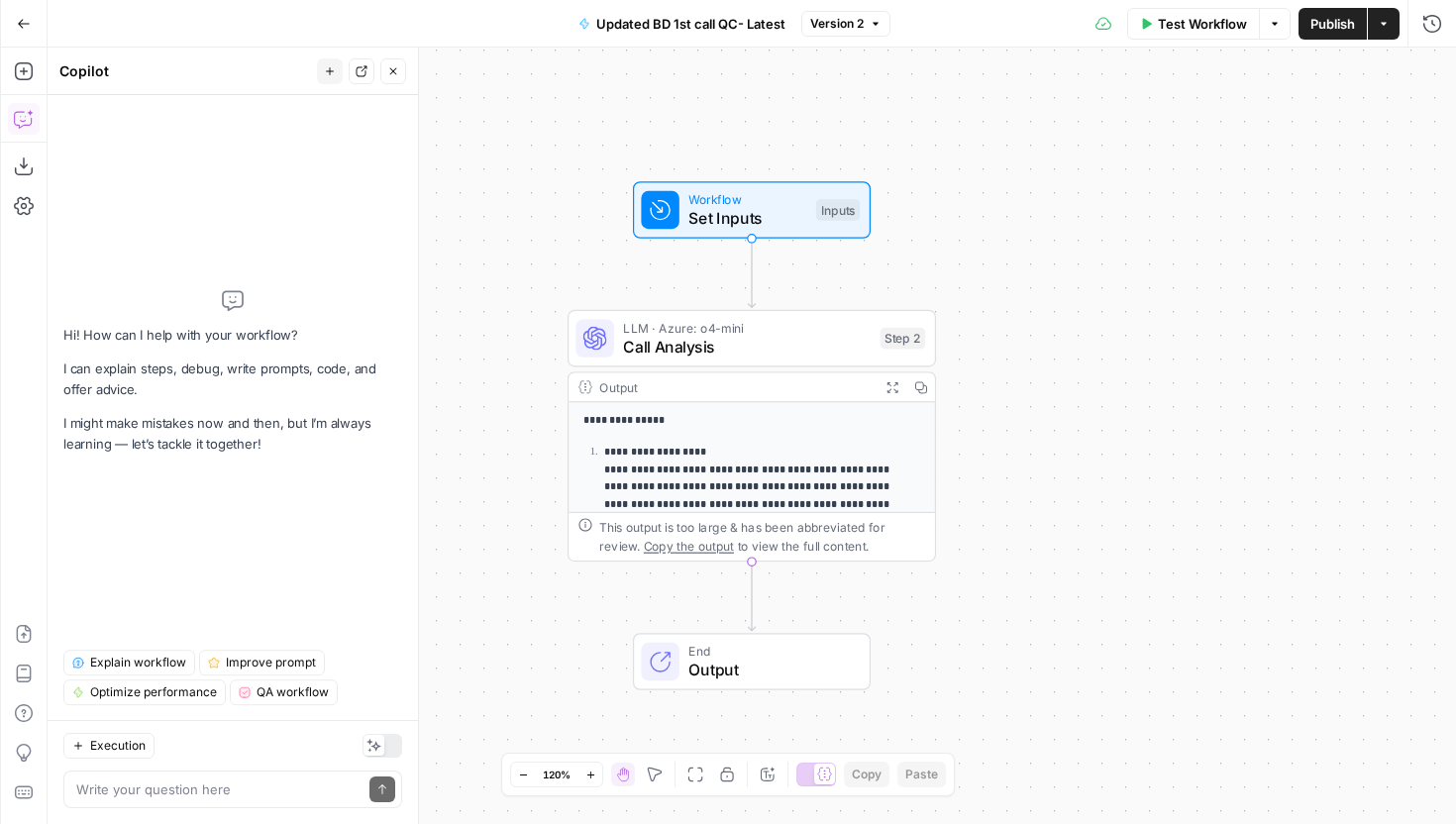 type on "output is showing the questions asked by the AE as the questions asked by the client.
Kindly fix that." 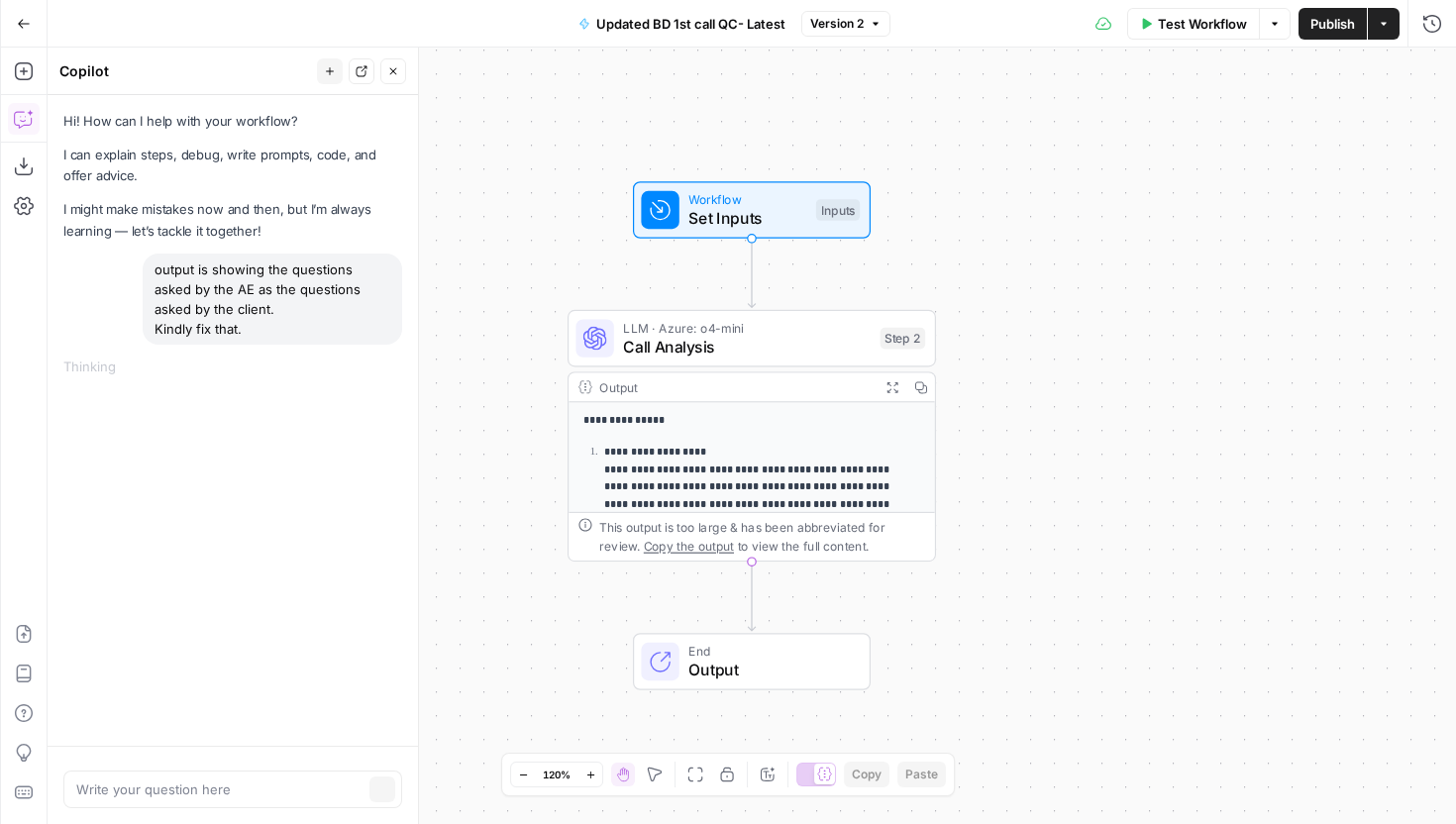 scroll, scrollTop: 0, scrollLeft: 0, axis: both 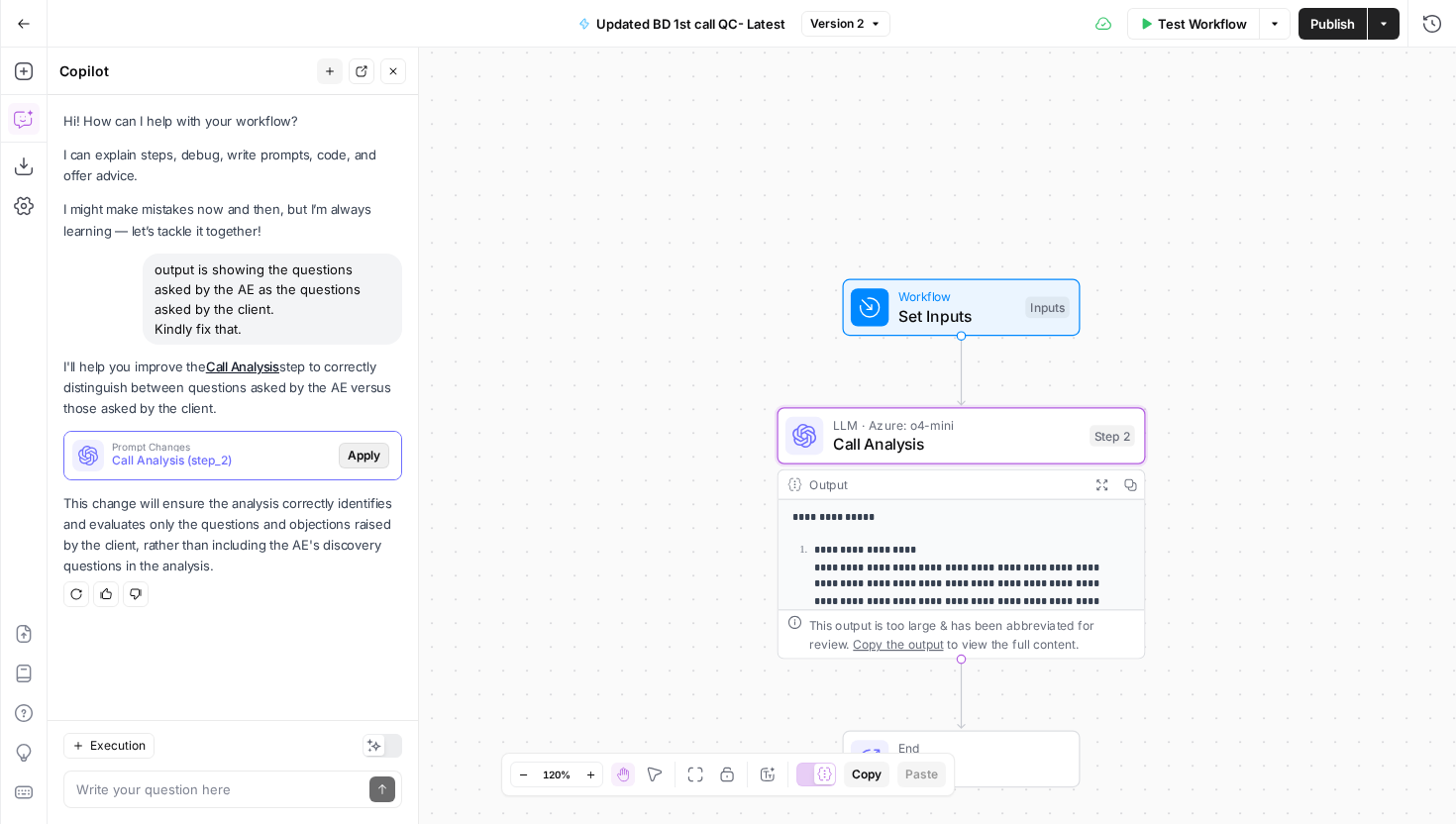 click on "Apply" at bounding box center [364, 456] 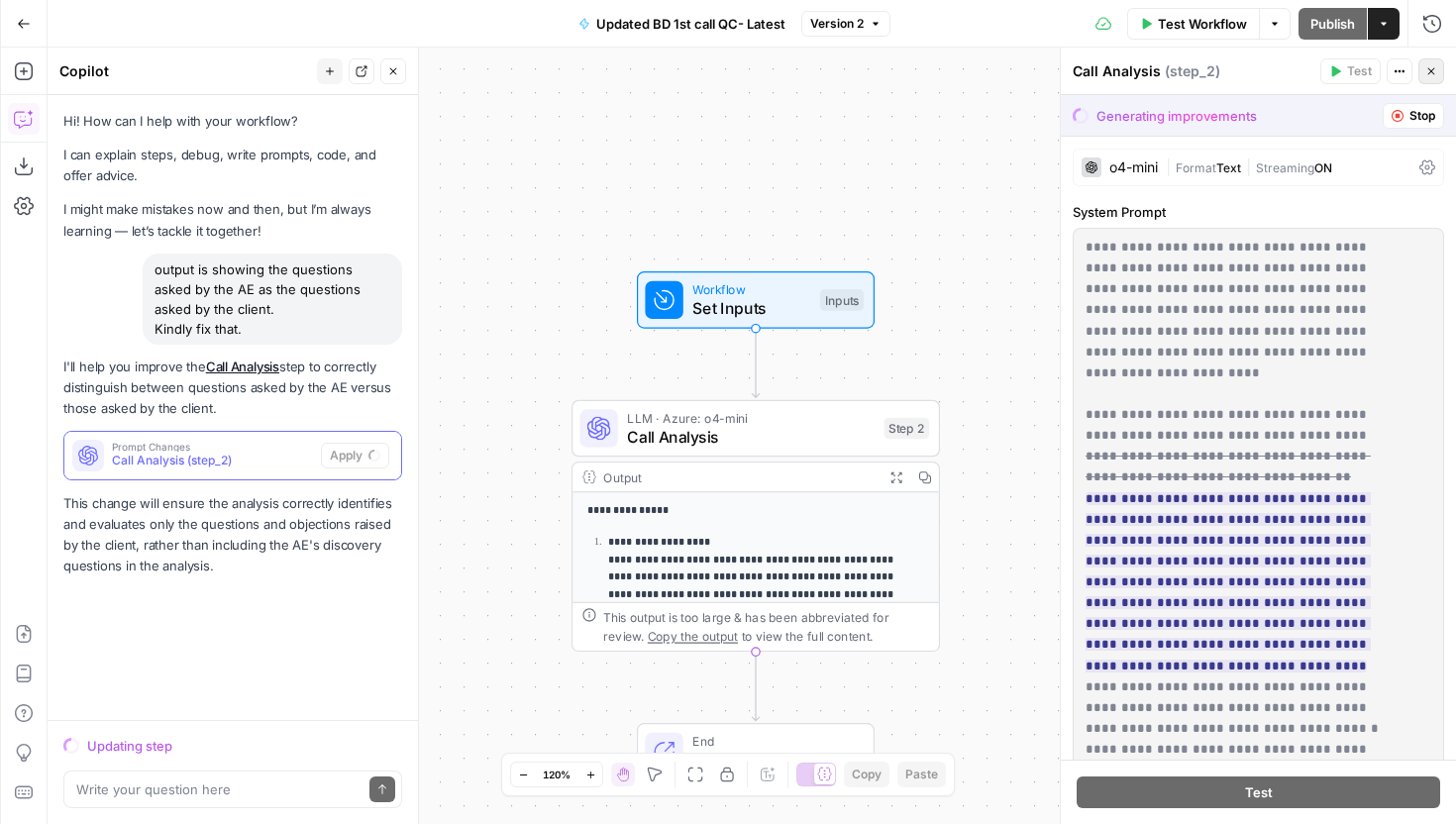 click 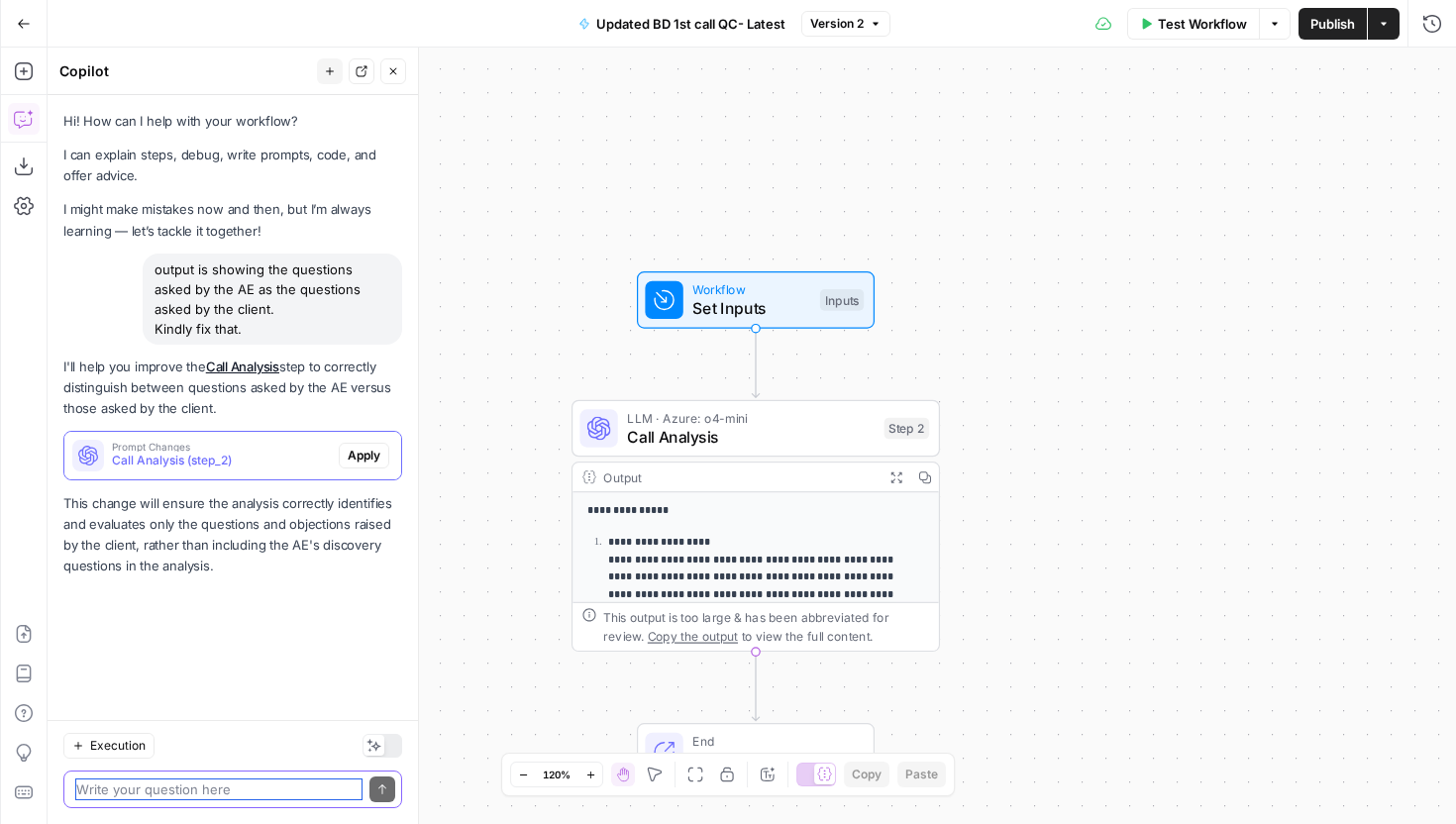 click at bounding box center [219, 789] 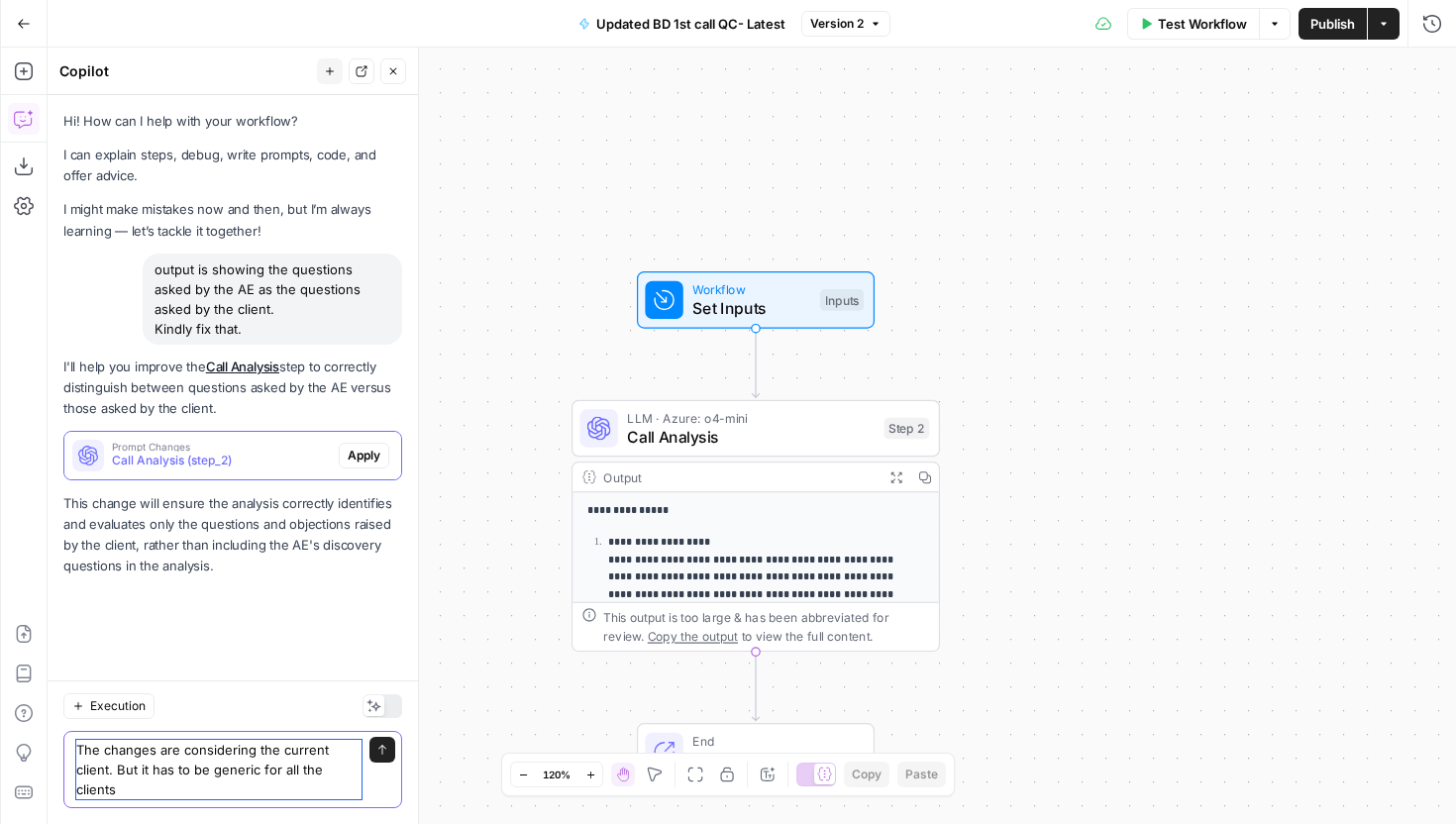 type on "The changes are considering the current client. But it has to be generic for all the clients." 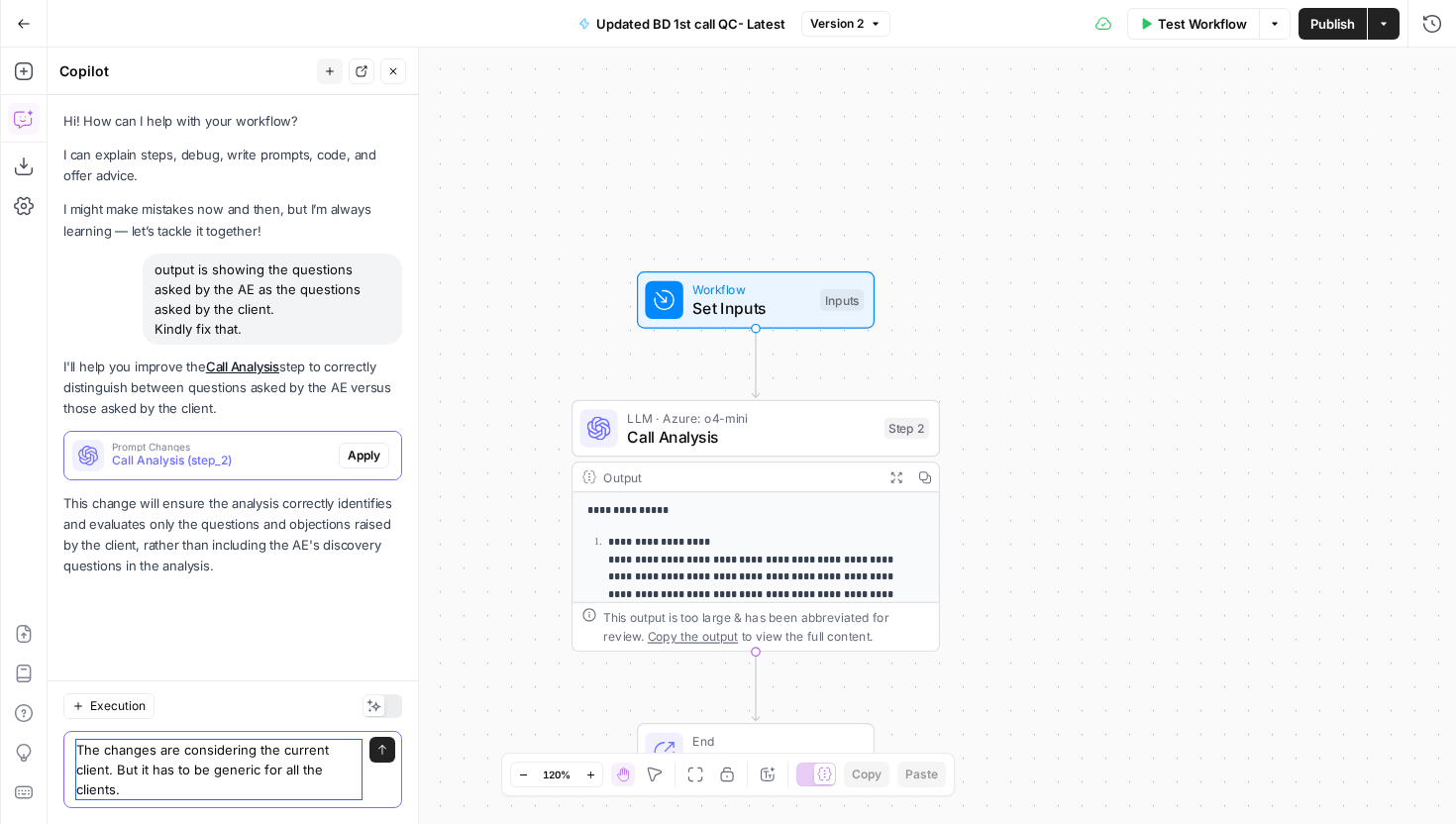 type 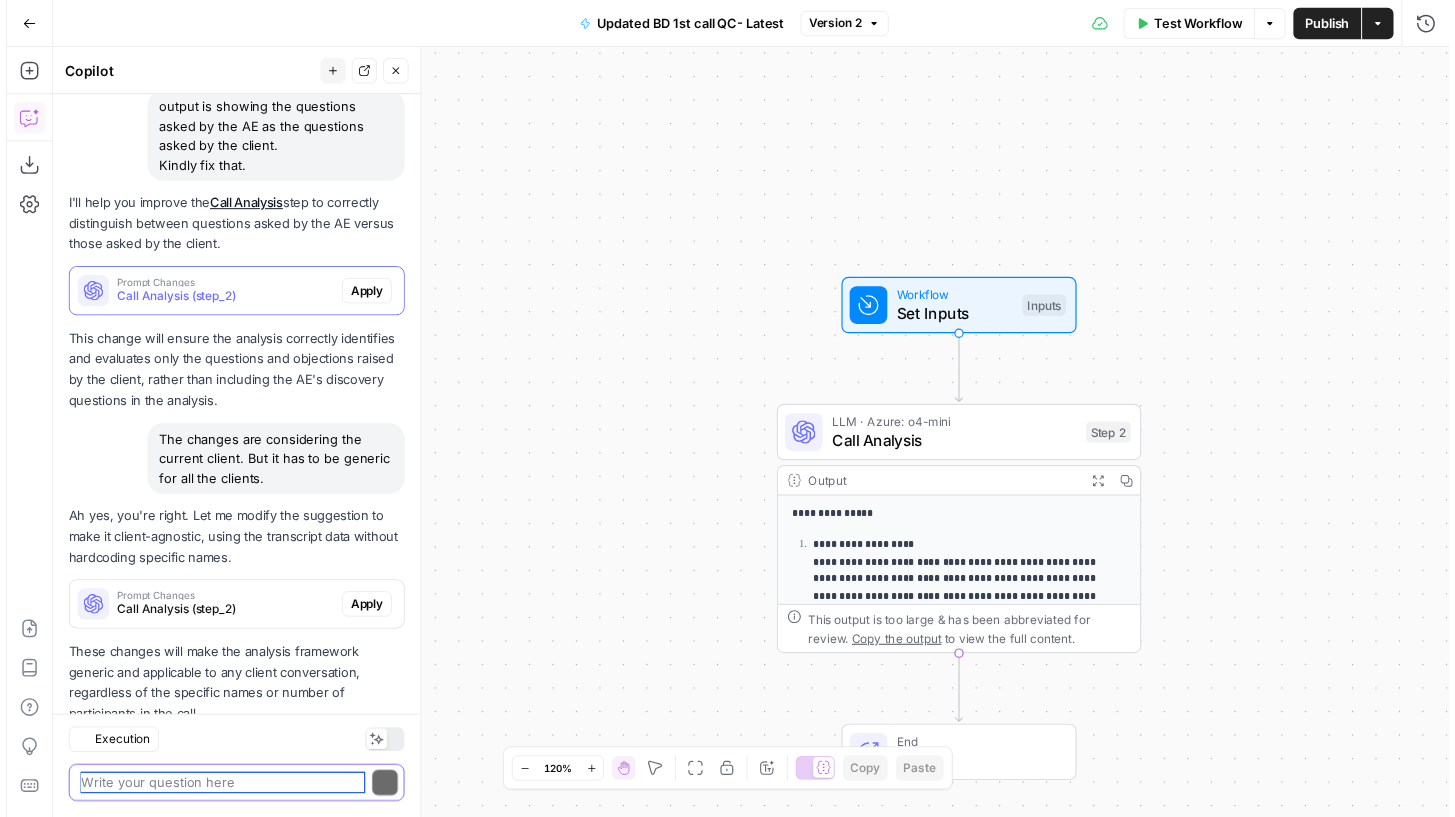 scroll, scrollTop: 222, scrollLeft: 0, axis: vertical 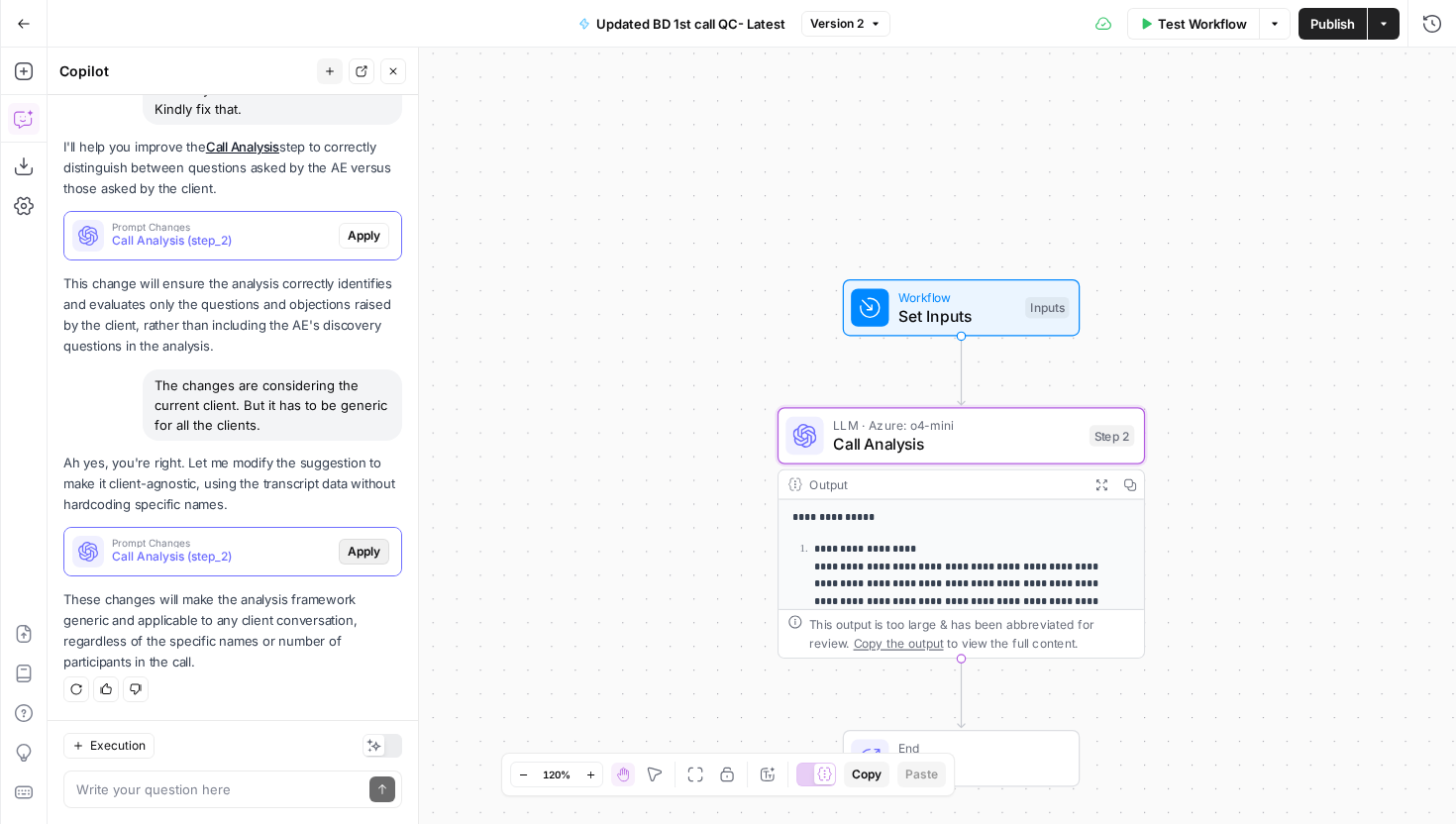 click on "Apply" at bounding box center (364, 552) 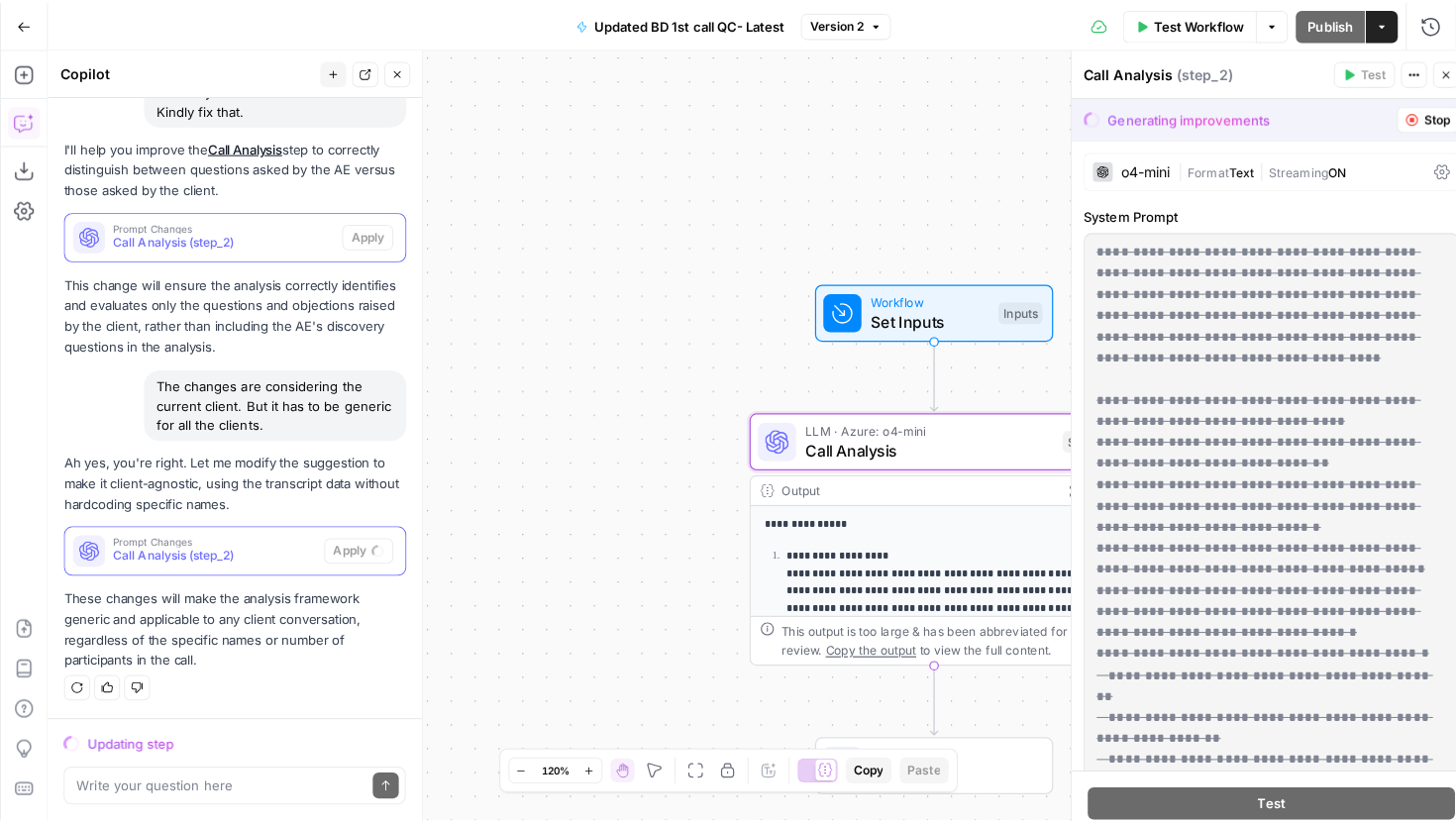 scroll, scrollTop: 220, scrollLeft: 0, axis: vertical 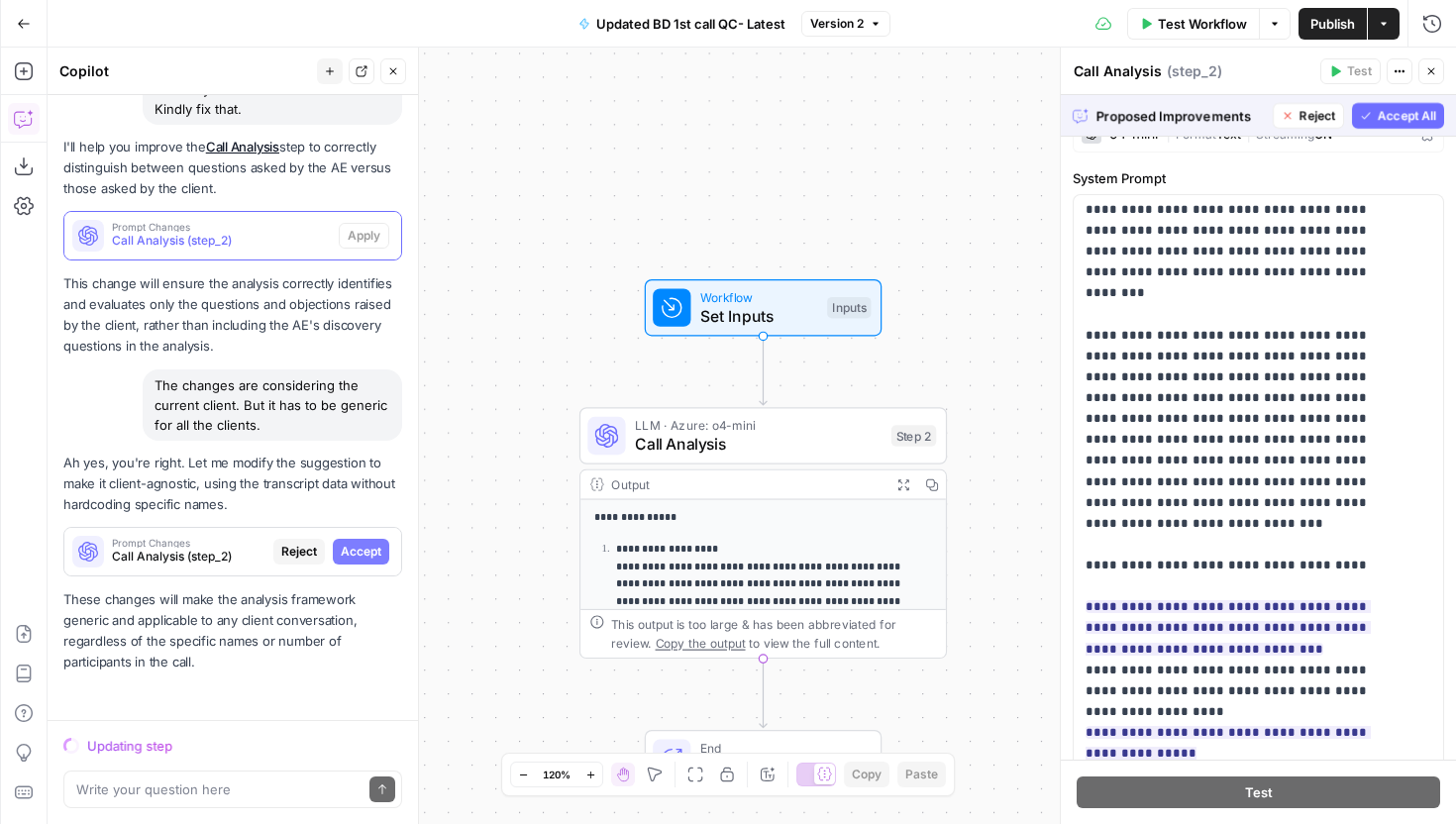 click on "Accept All" at bounding box center (1406, 116) 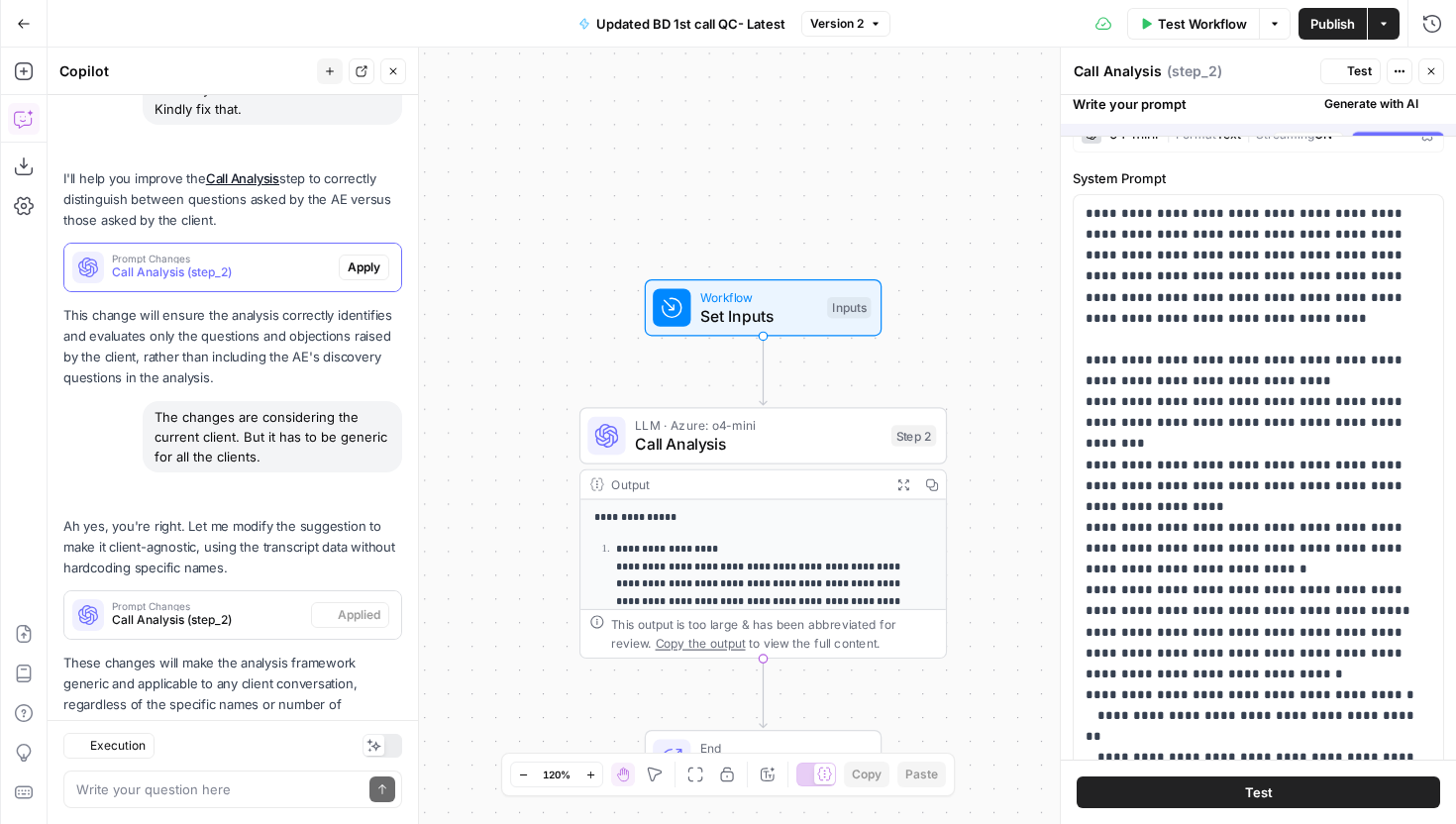 scroll, scrollTop: 283, scrollLeft: 0, axis: vertical 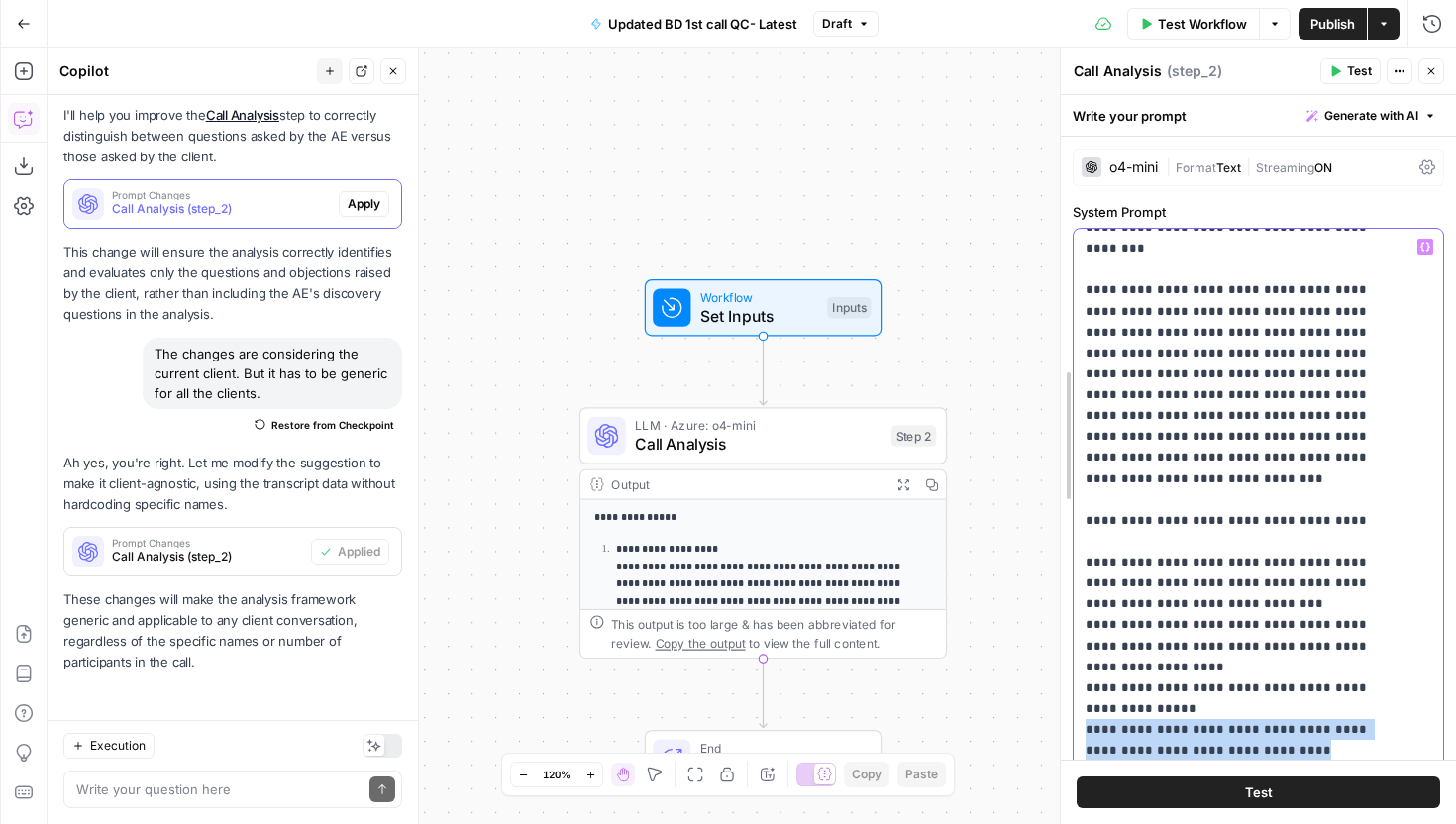 drag, startPoint x: 1227, startPoint y: 498, endPoint x: 1069, endPoint y: 486, distance: 158.45504 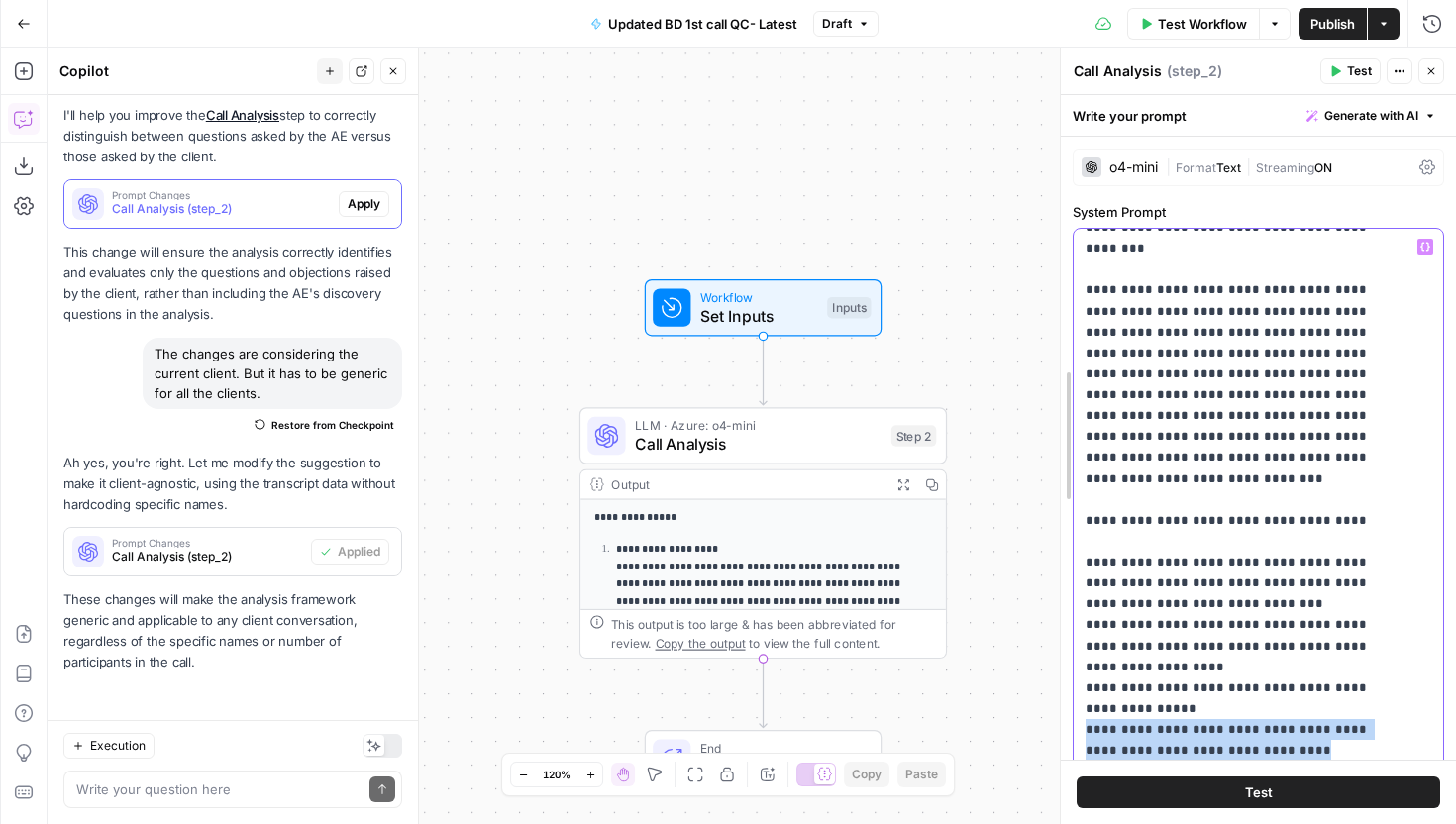 click on "**********" at bounding box center [1258, 436] 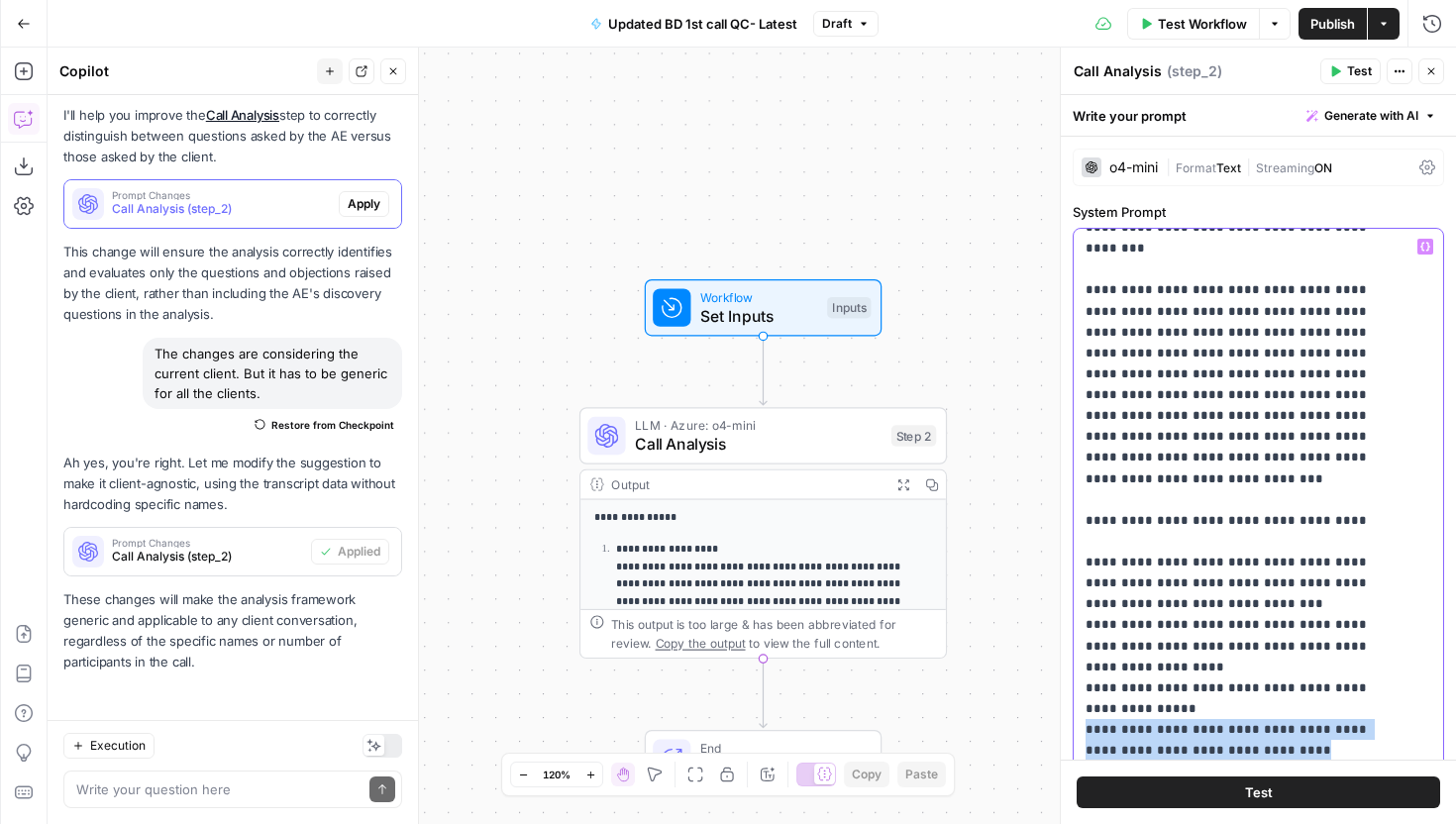 scroll, scrollTop: 1510, scrollLeft: 0, axis: vertical 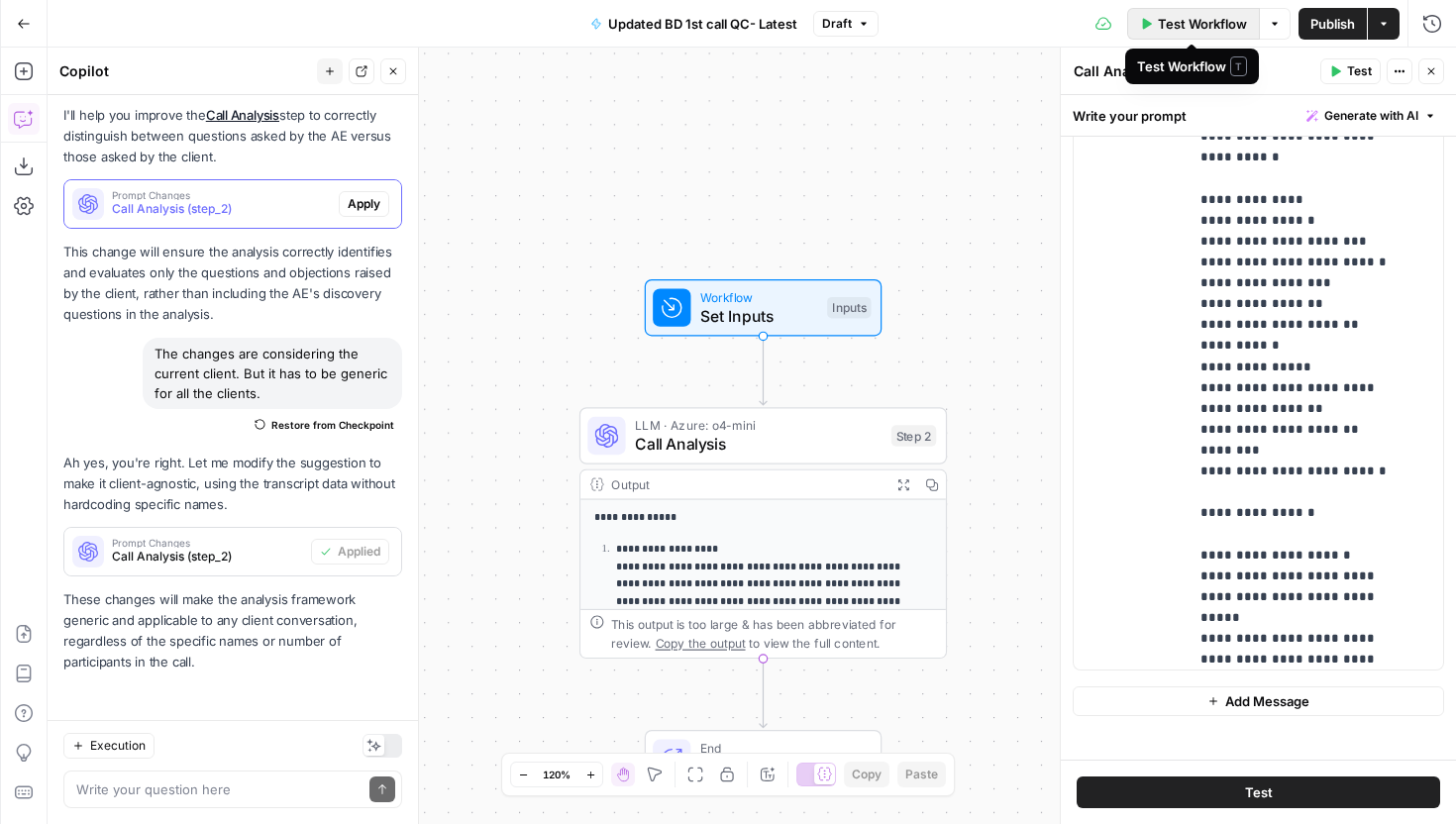 click on "Test Workflow" at bounding box center [1202, 24] 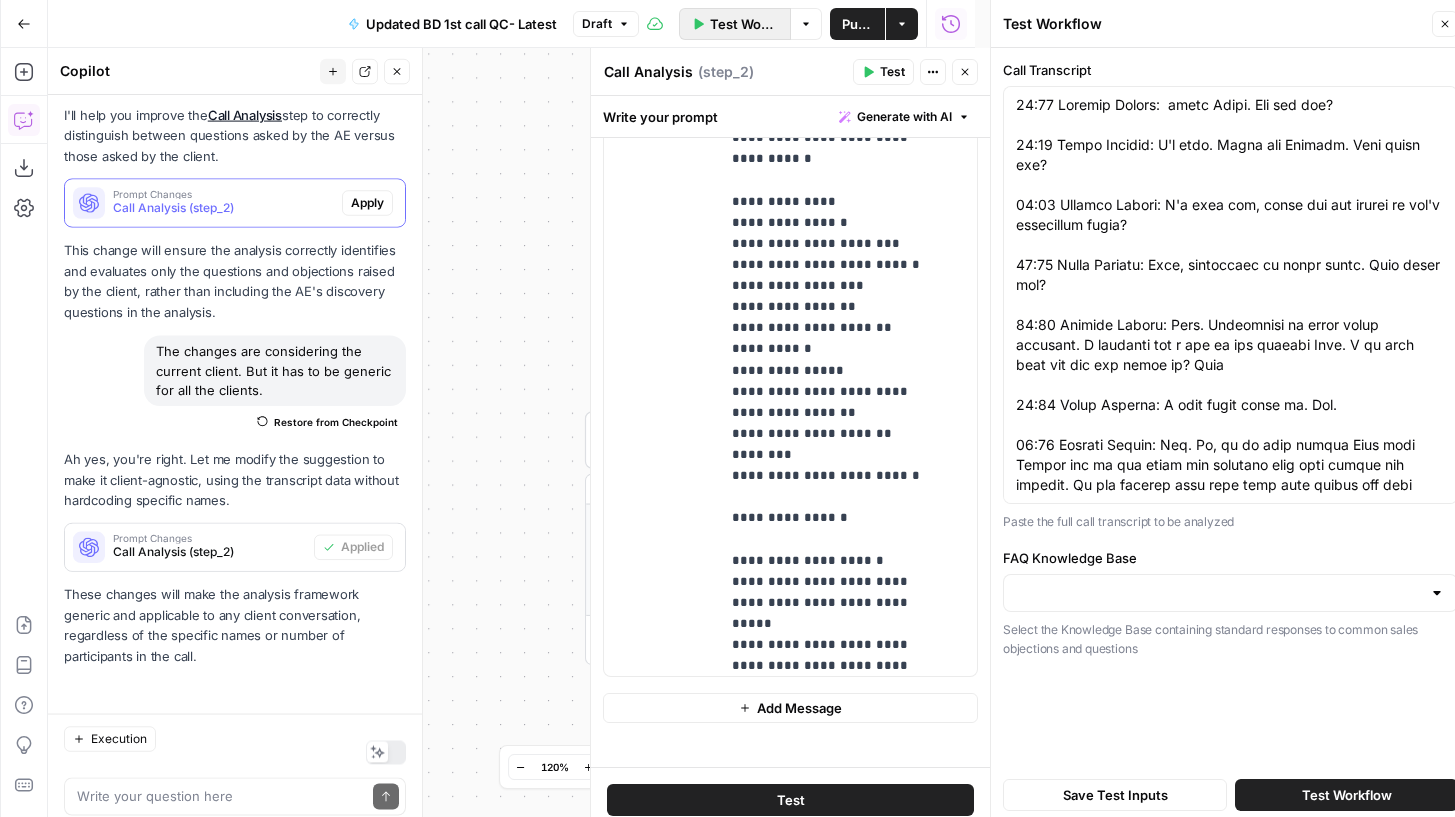 type on "FAQs" 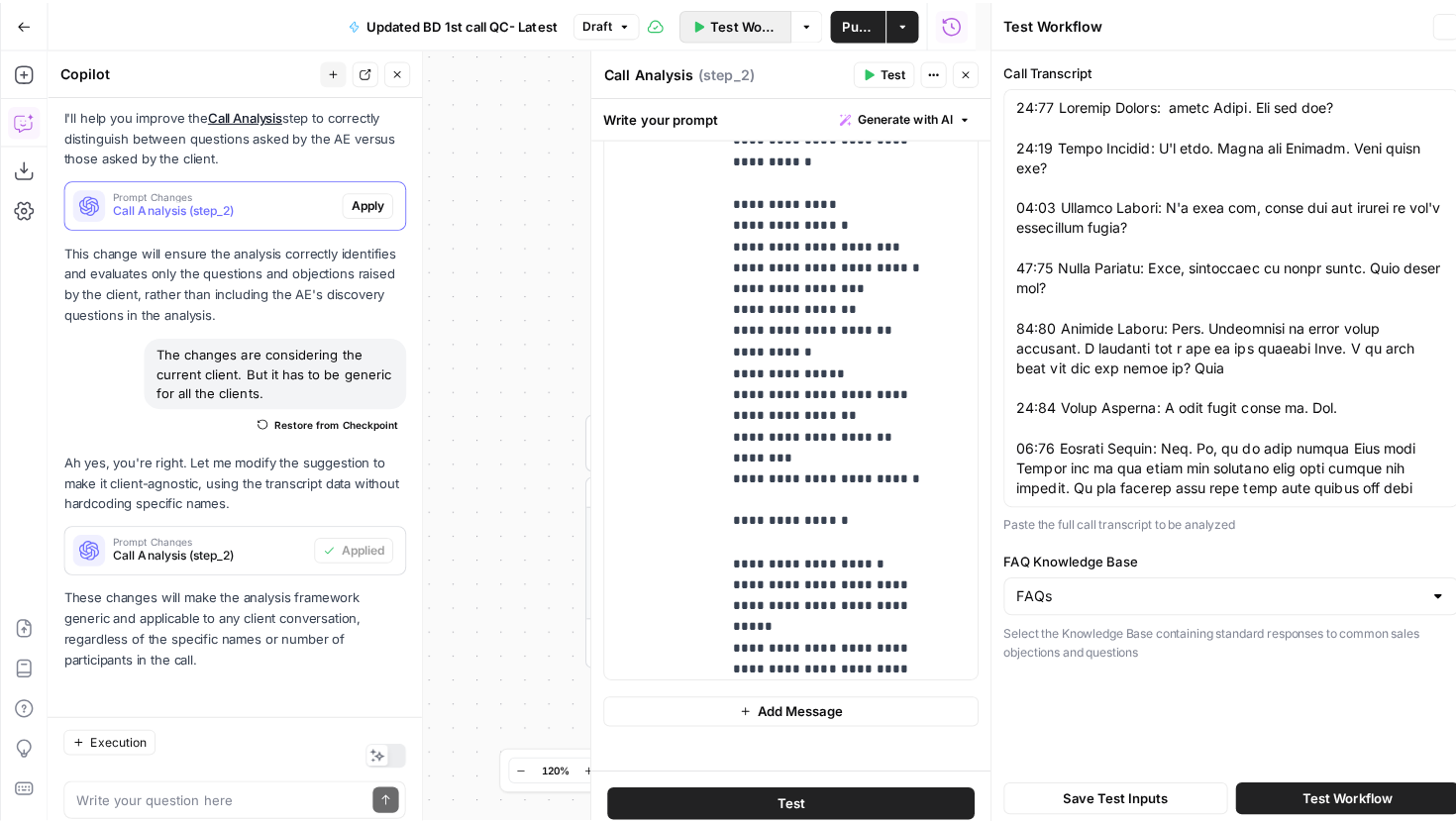 scroll, scrollTop: 283, scrollLeft: 0, axis: vertical 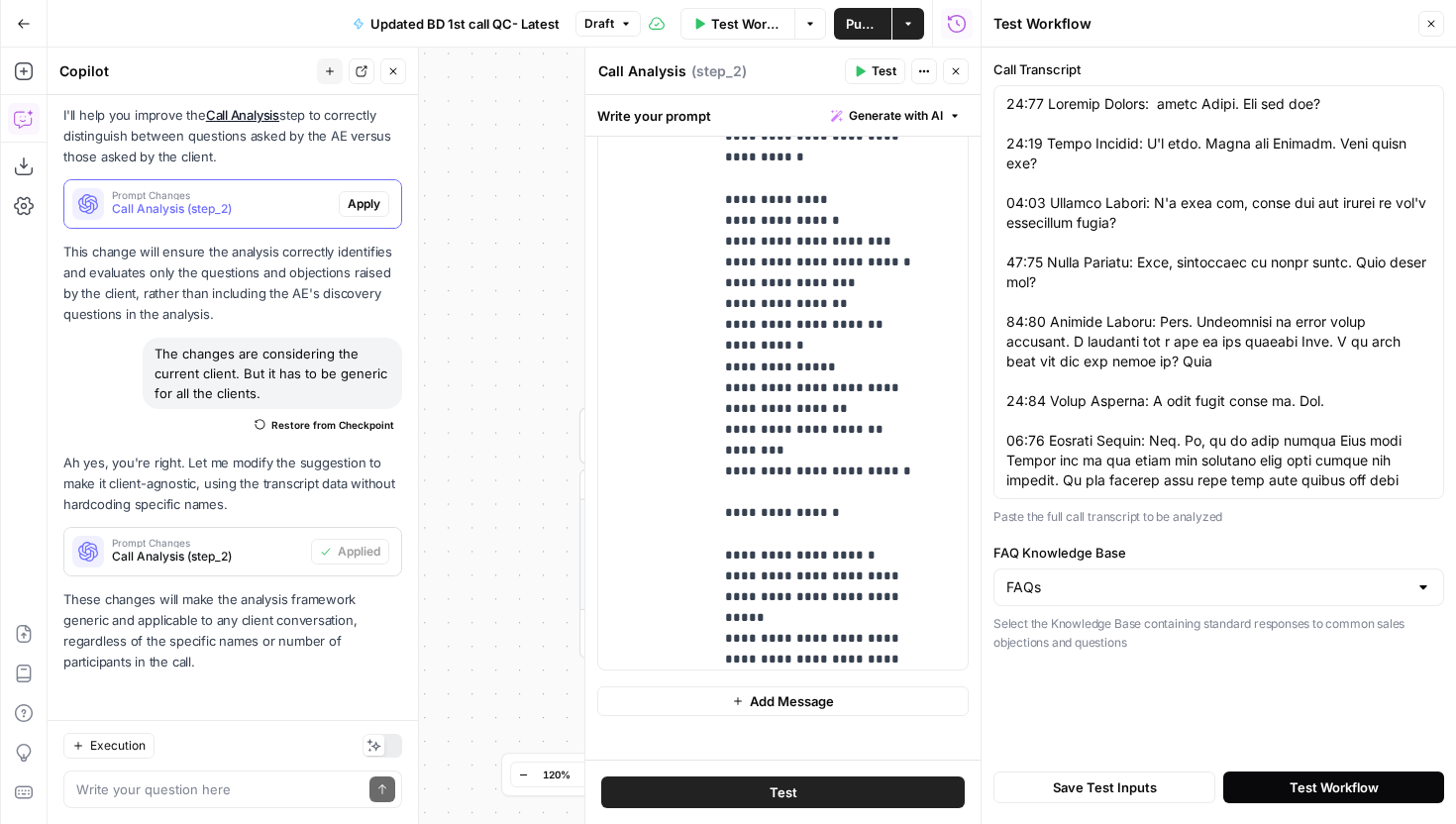 click on "Test Workflow" at bounding box center [1334, 787] 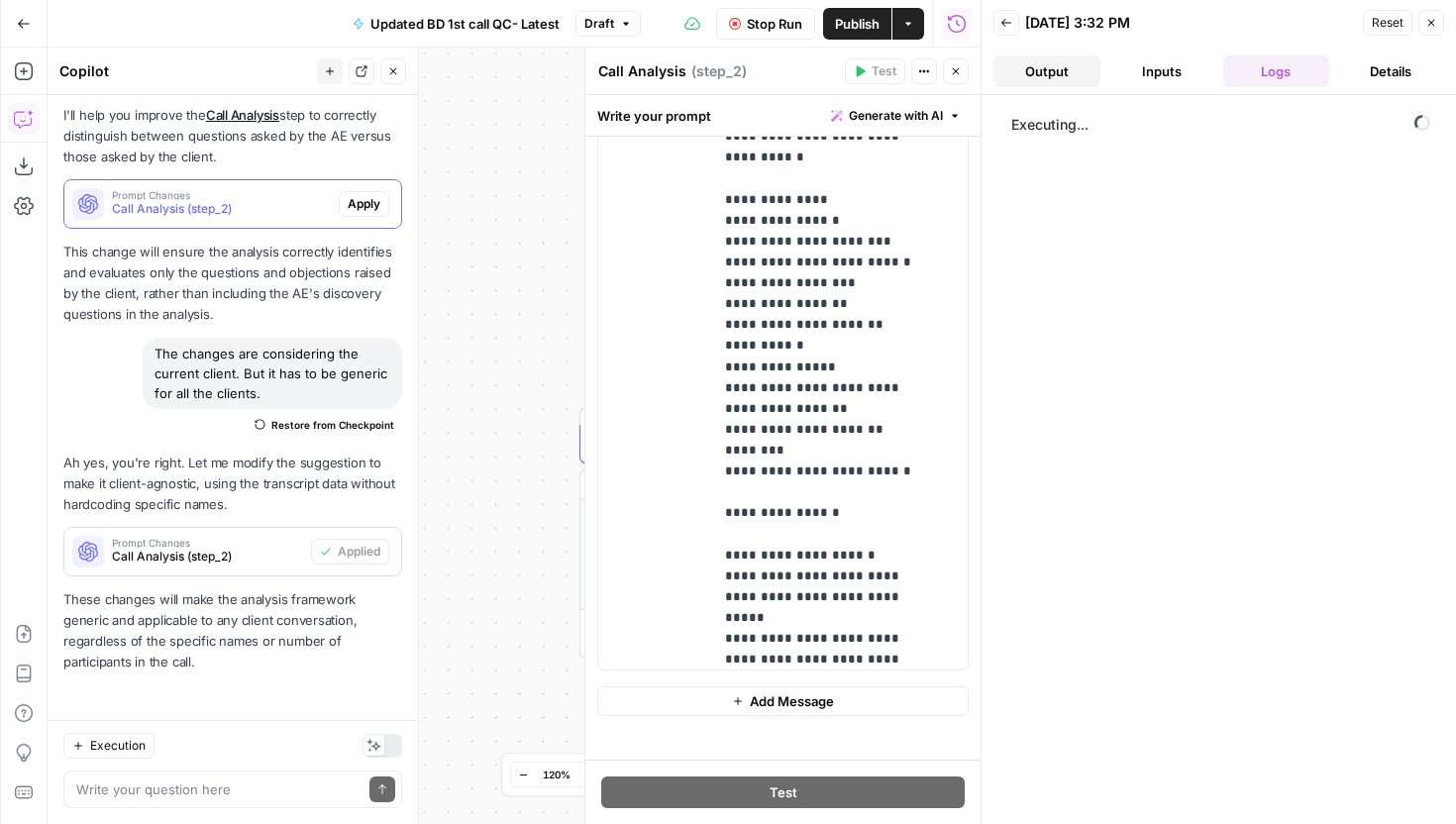 click on "Output" at bounding box center (1047, 71) 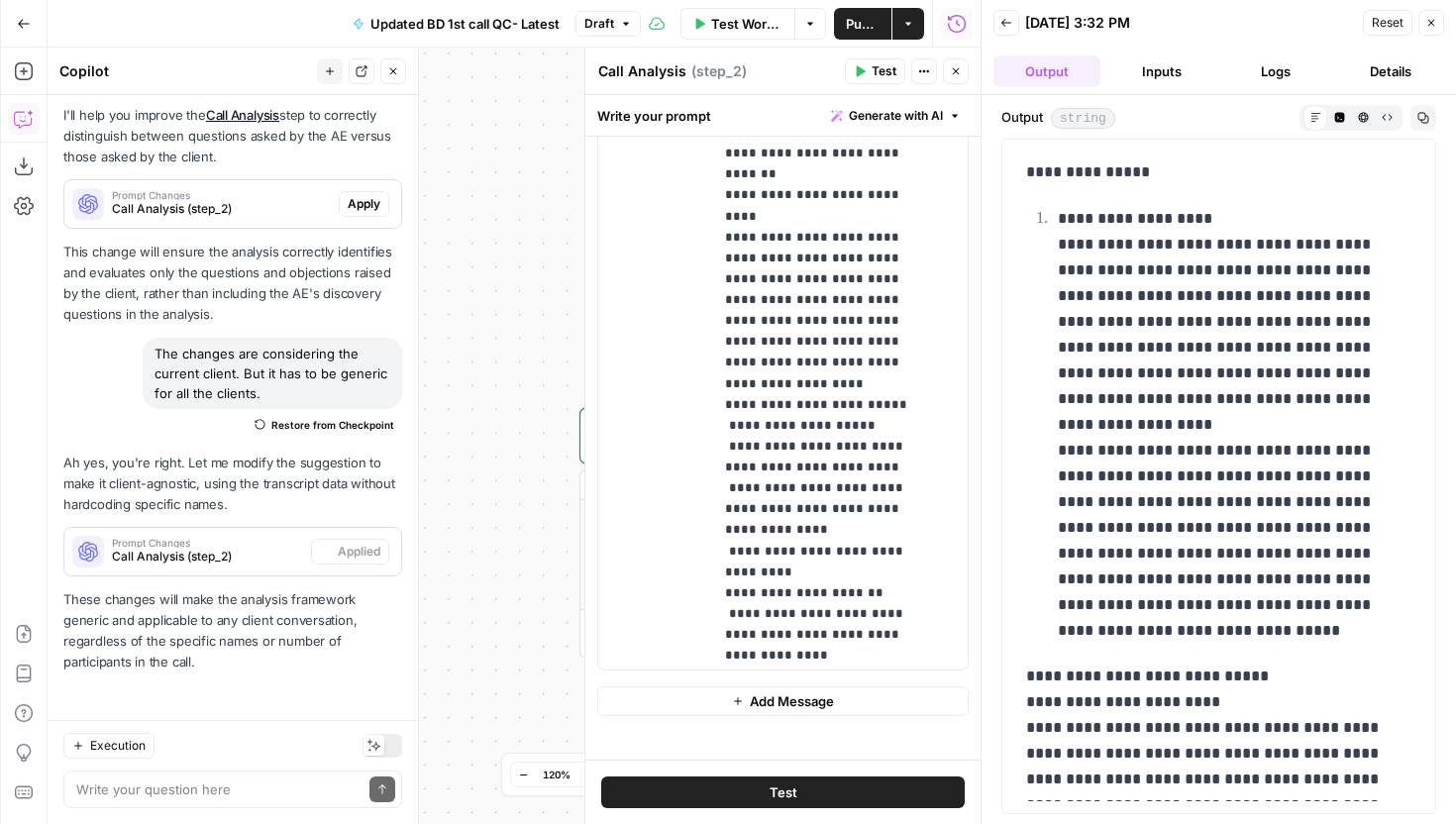 scroll, scrollTop: 0, scrollLeft: 0, axis: both 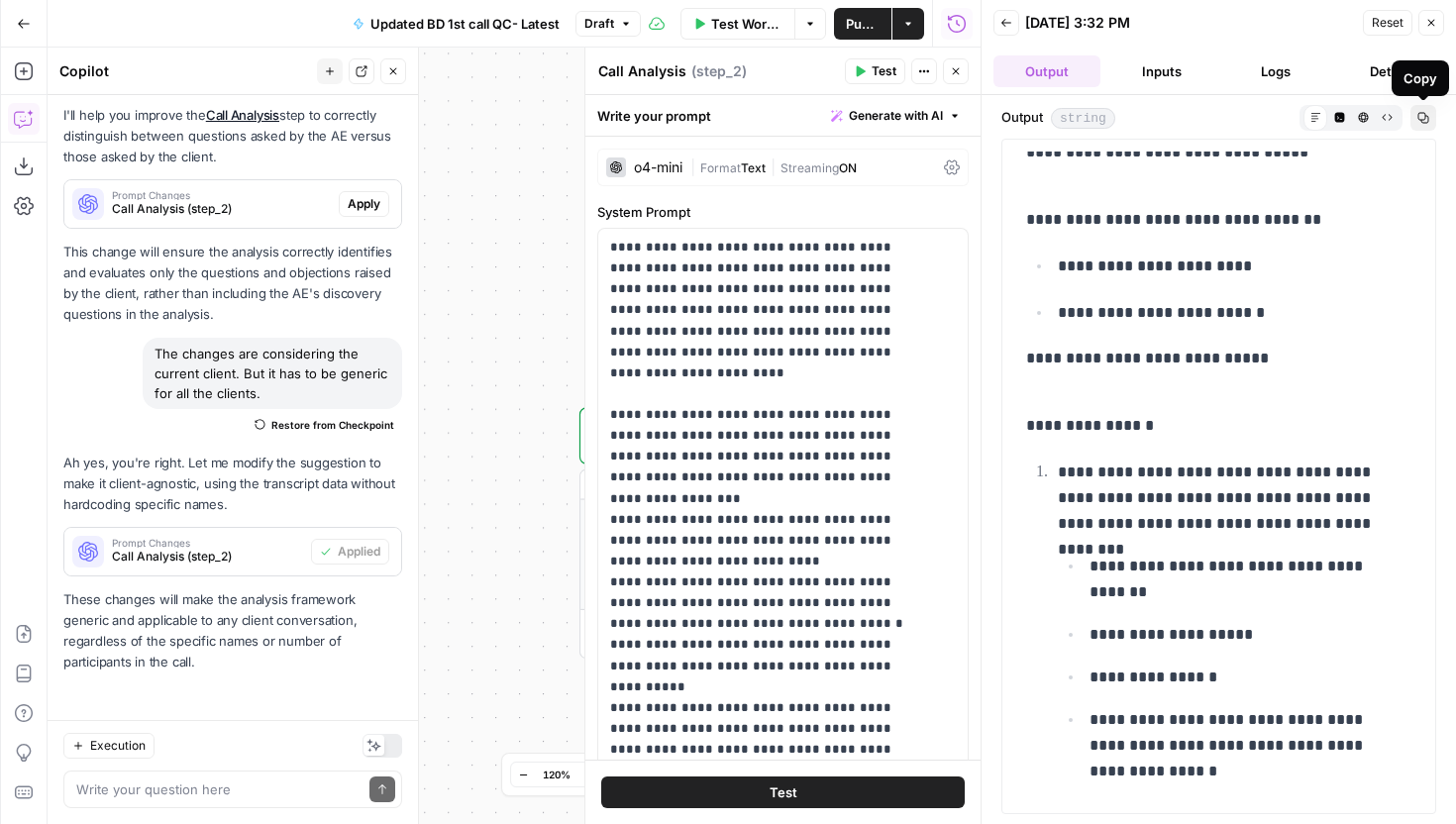 click 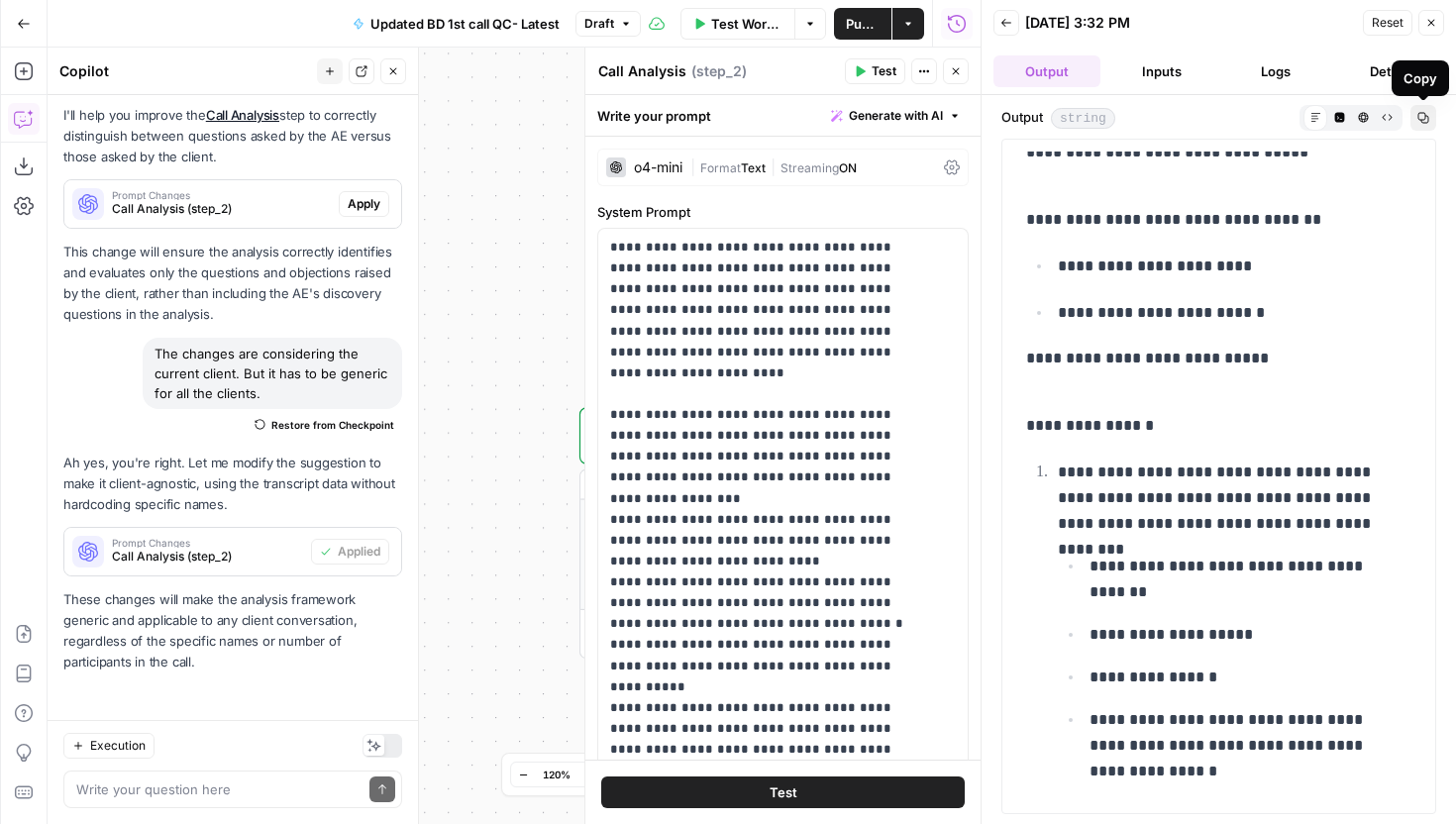 click 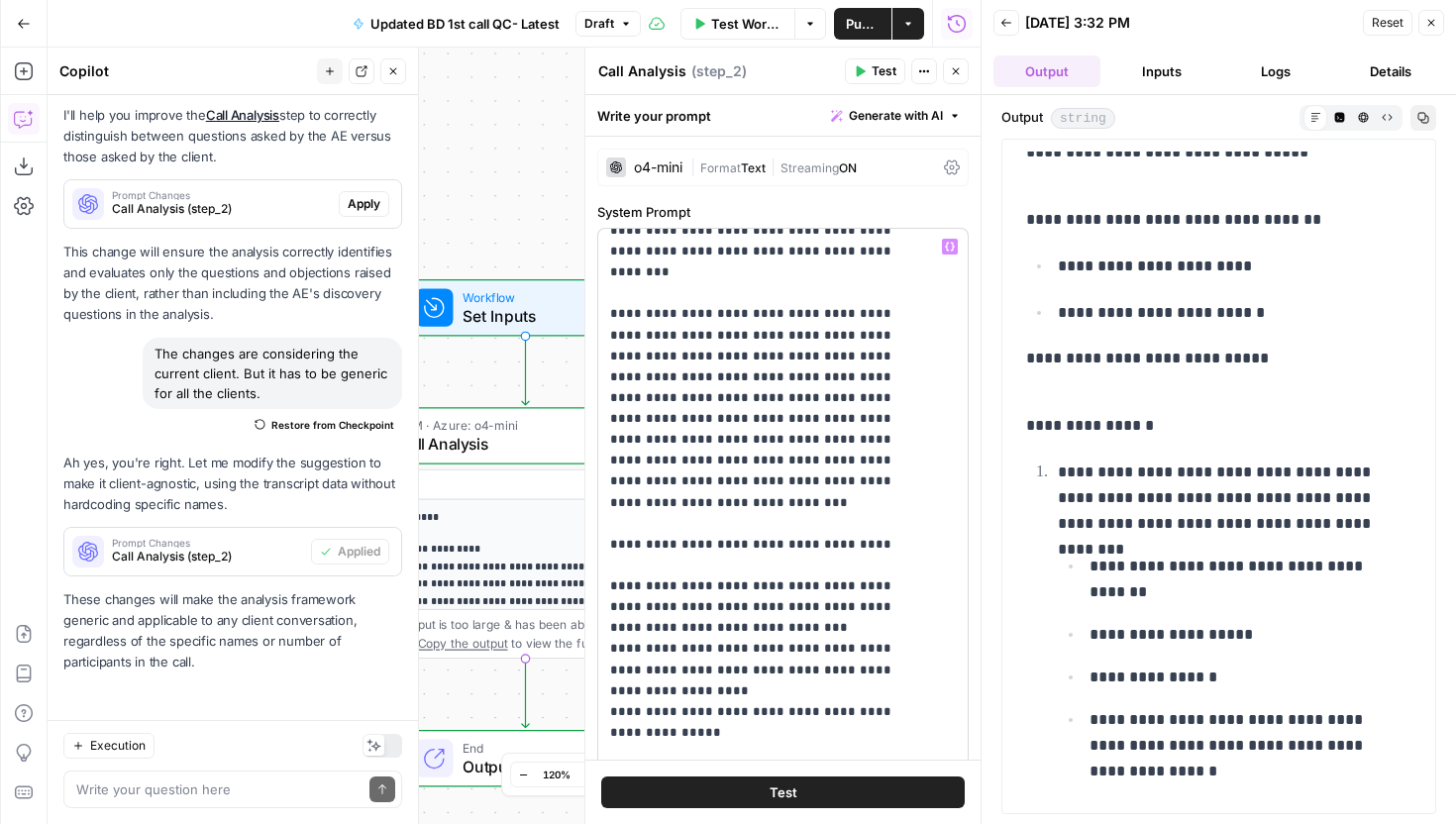 scroll, scrollTop: 1510, scrollLeft: 0, axis: vertical 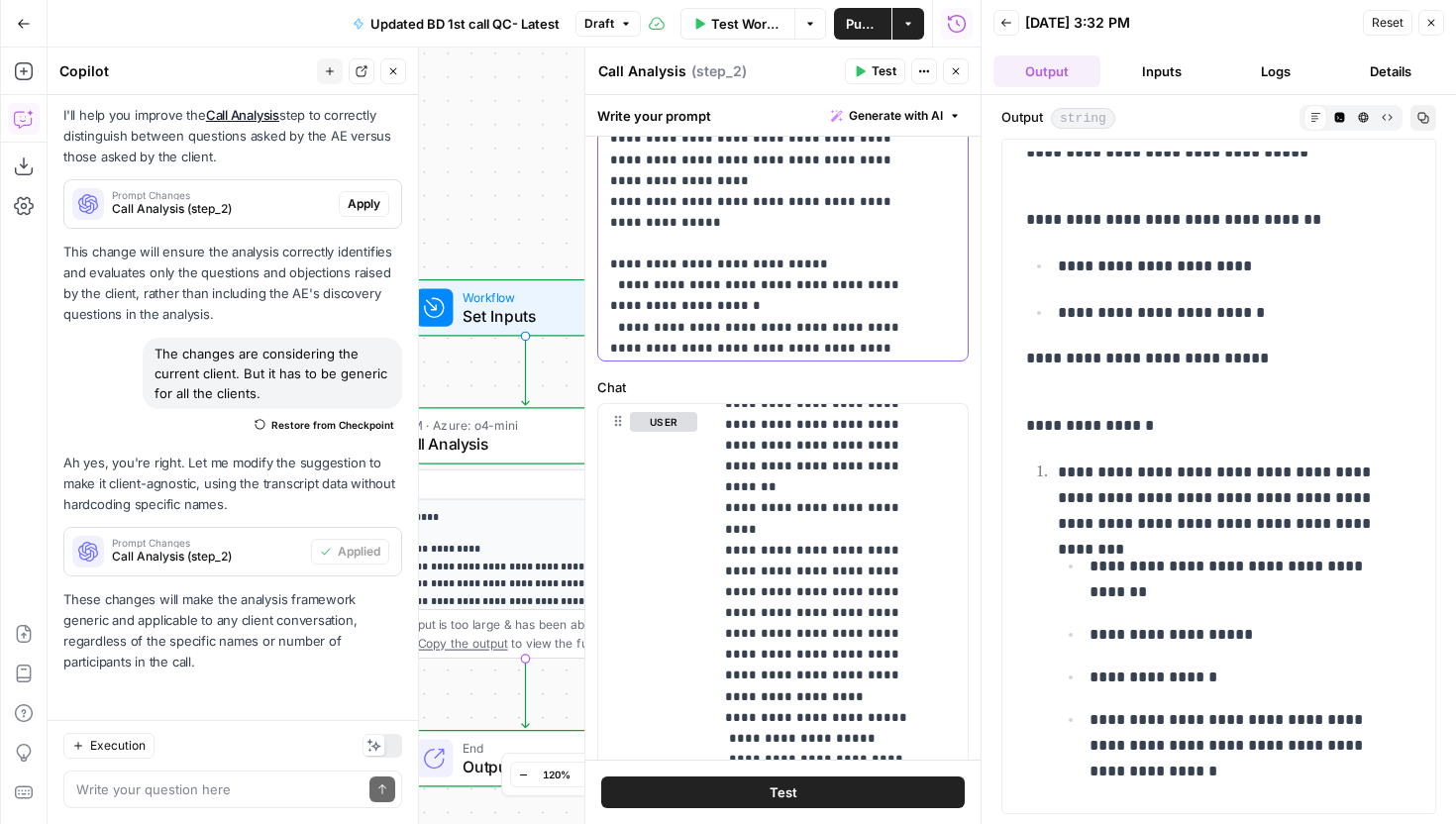 click on "**********" at bounding box center (768, -625) 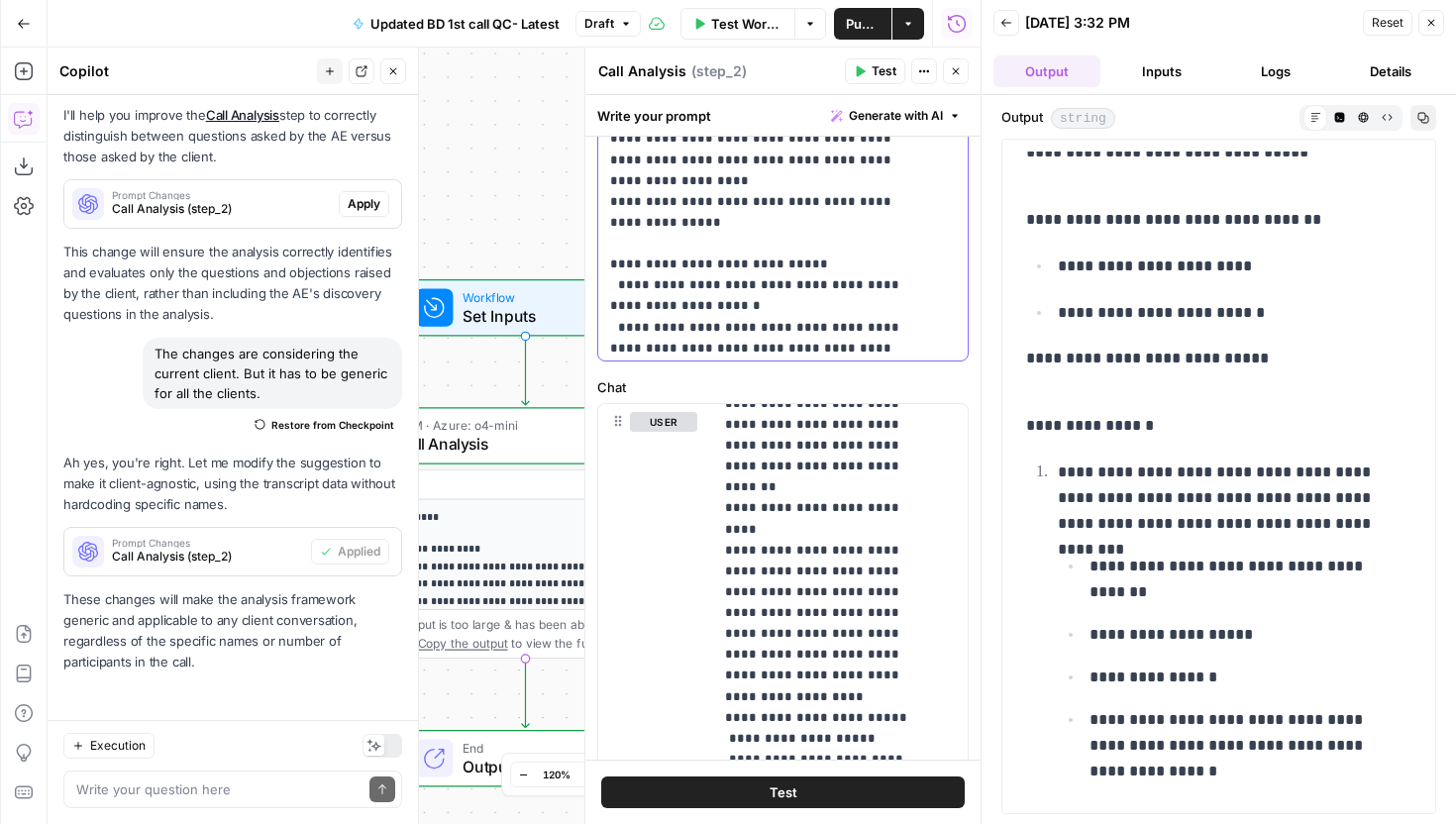 type 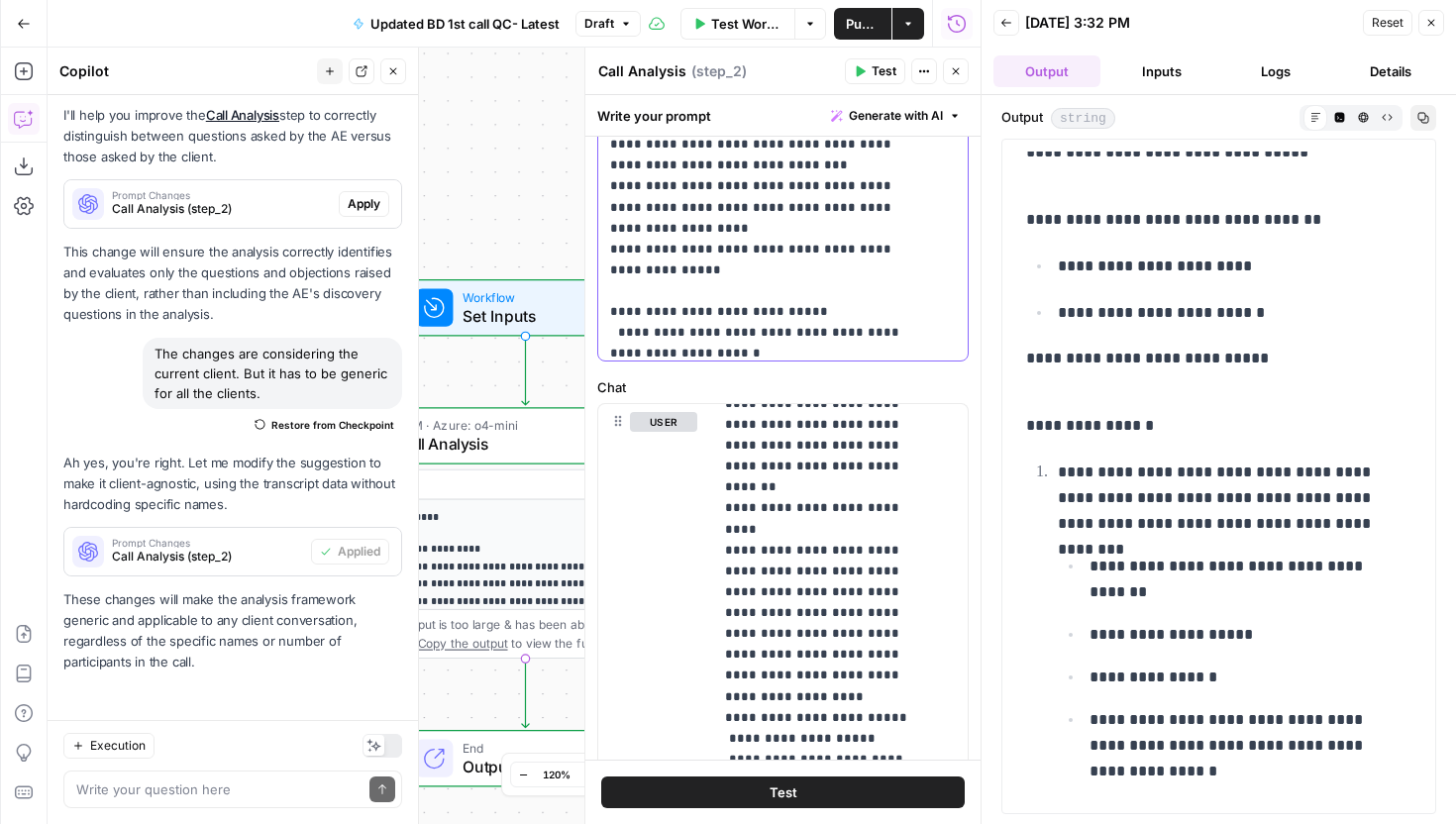 scroll, scrollTop: 1288, scrollLeft: 0, axis: vertical 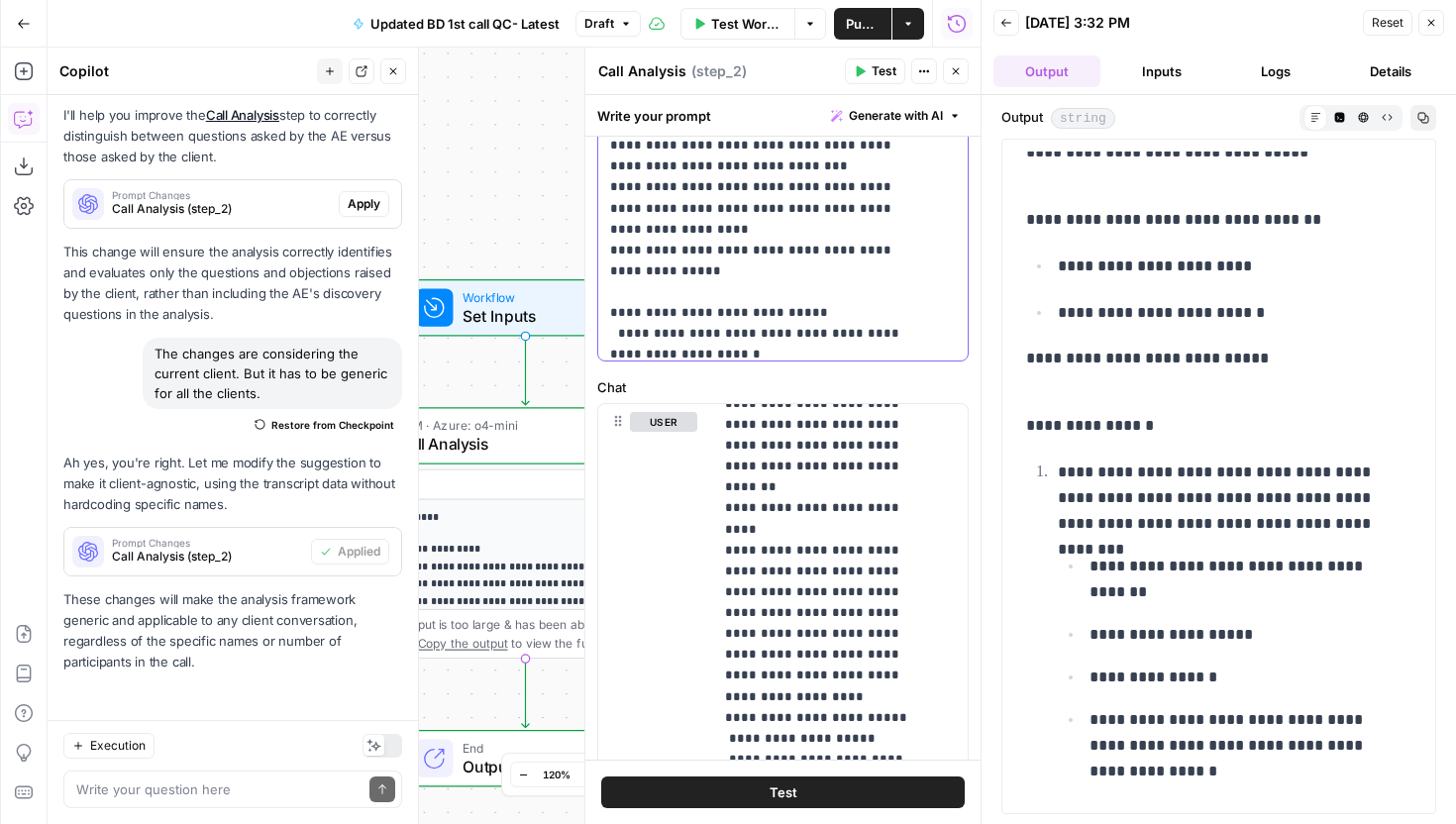 click on "**********" at bounding box center [768, -576] 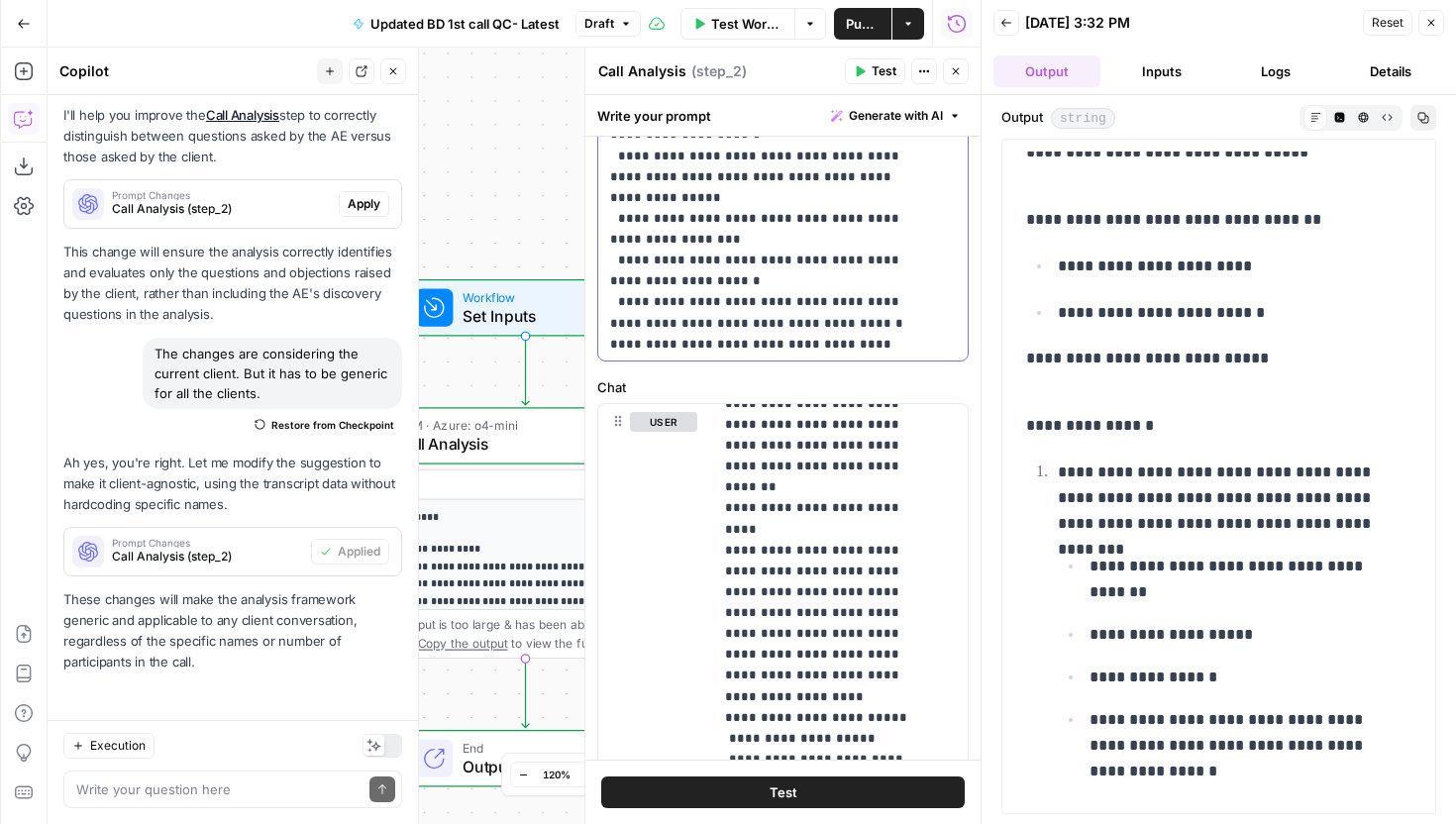 scroll, scrollTop: 1510, scrollLeft: 0, axis: vertical 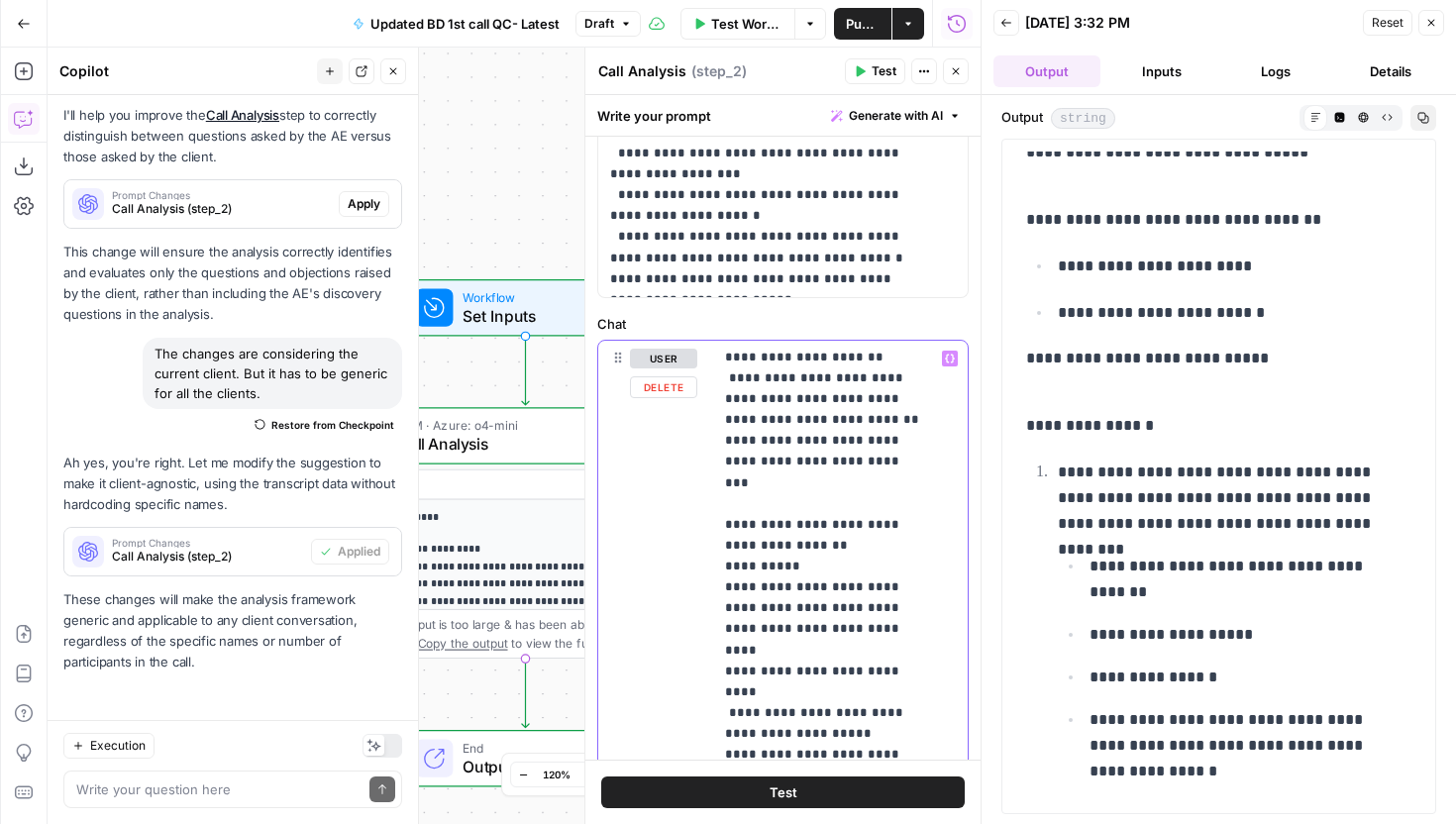 click on "**********" at bounding box center [825, -647] 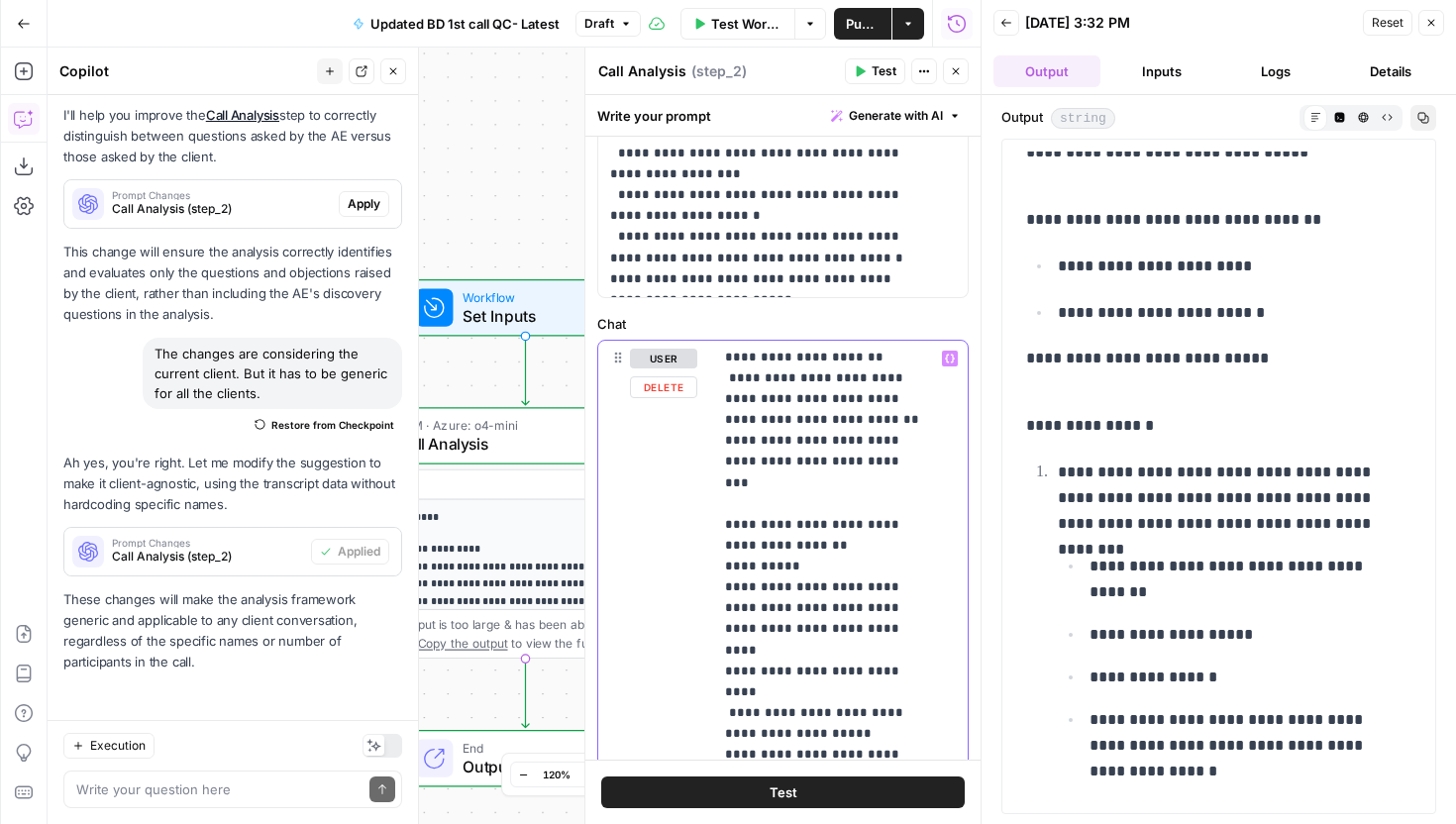 click on "**********" at bounding box center [825, -647] 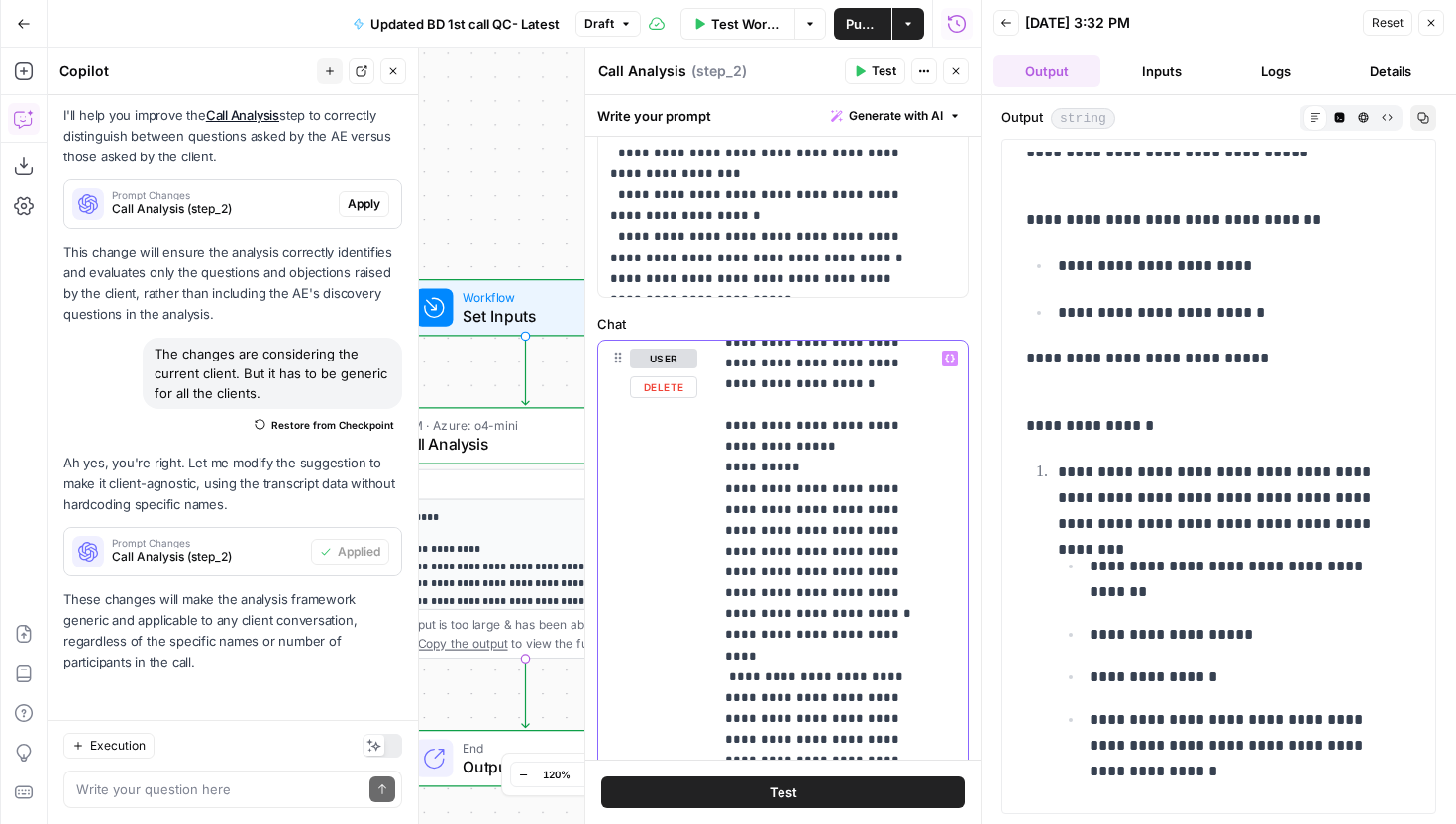 scroll, scrollTop: 9746, scrollLeft: 0, axis: vertical 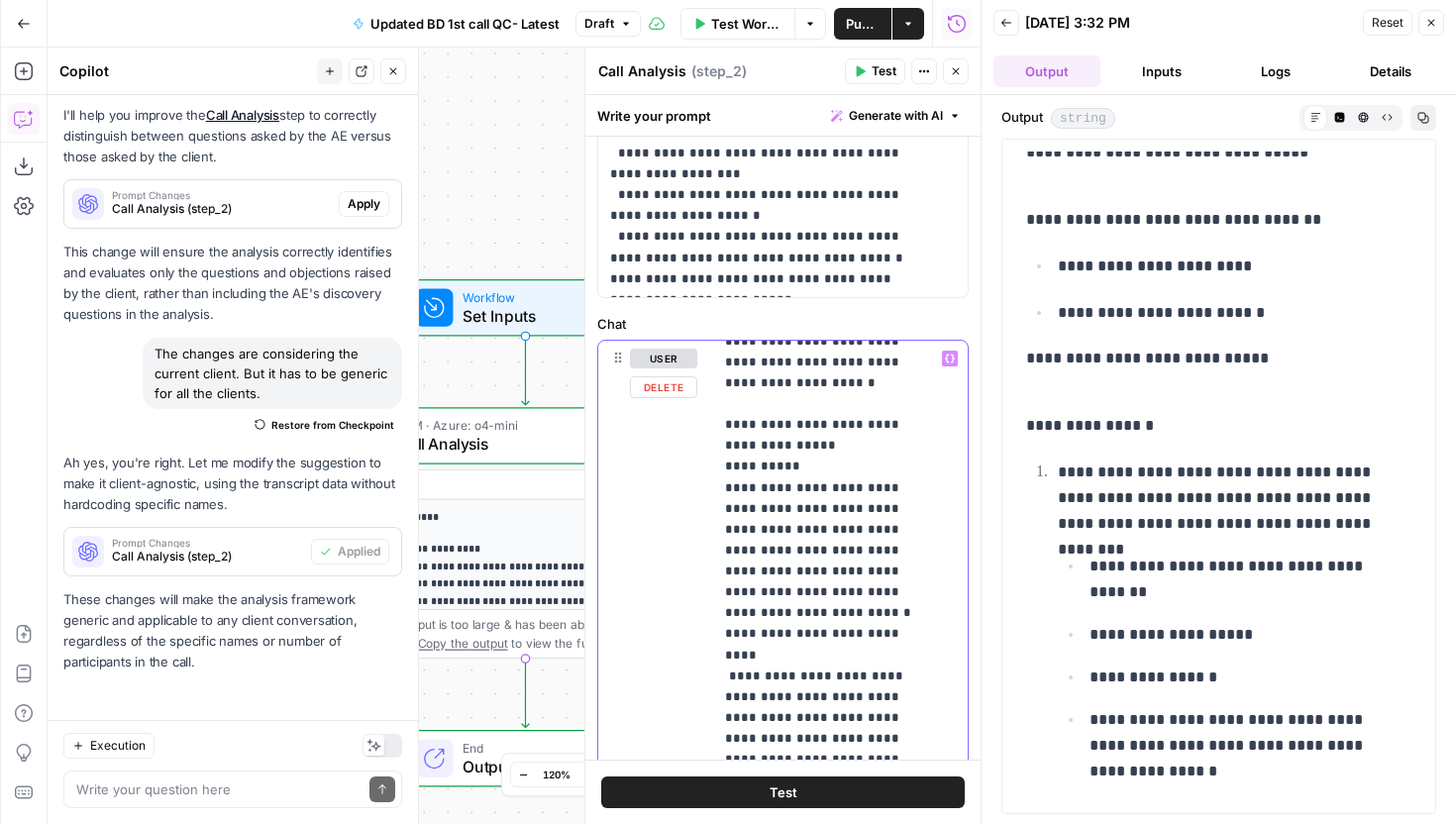 click on "**********" at bounding box center [825, -2316] 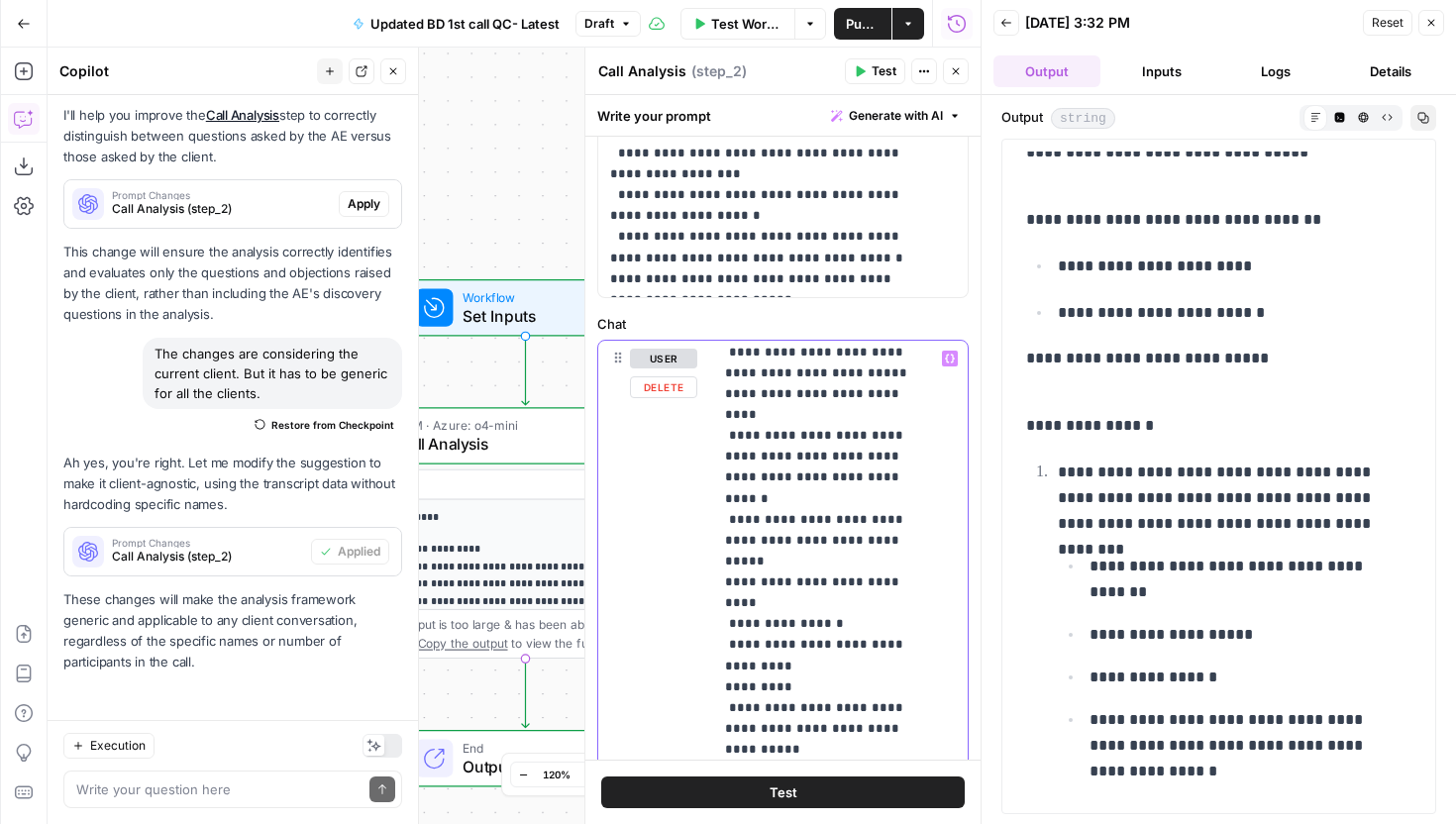 scroll, scrollTop: 11714, scrollLeft: 0, axis: vertical 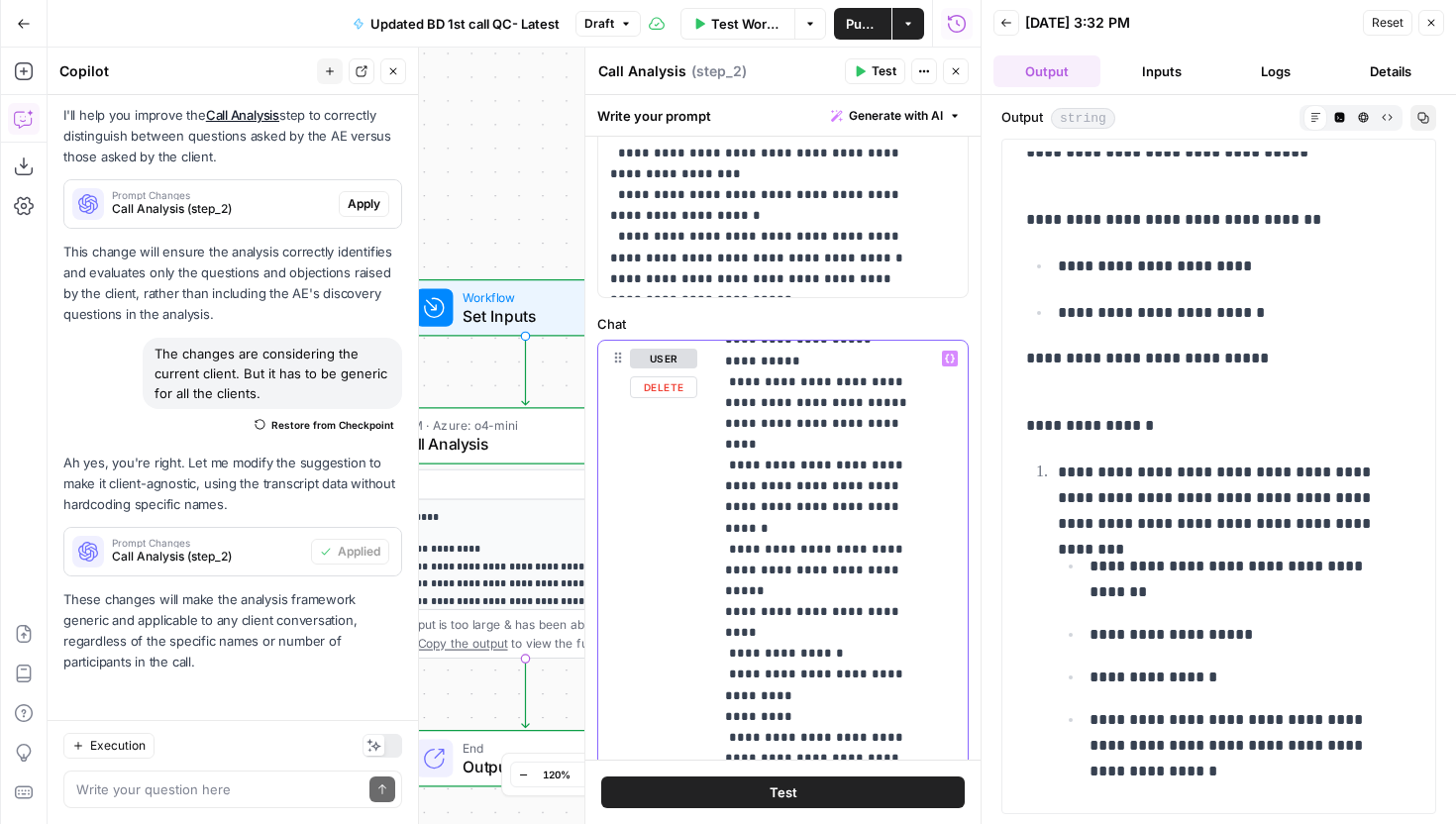 click on "**********" at bounding box center [825, -4274] 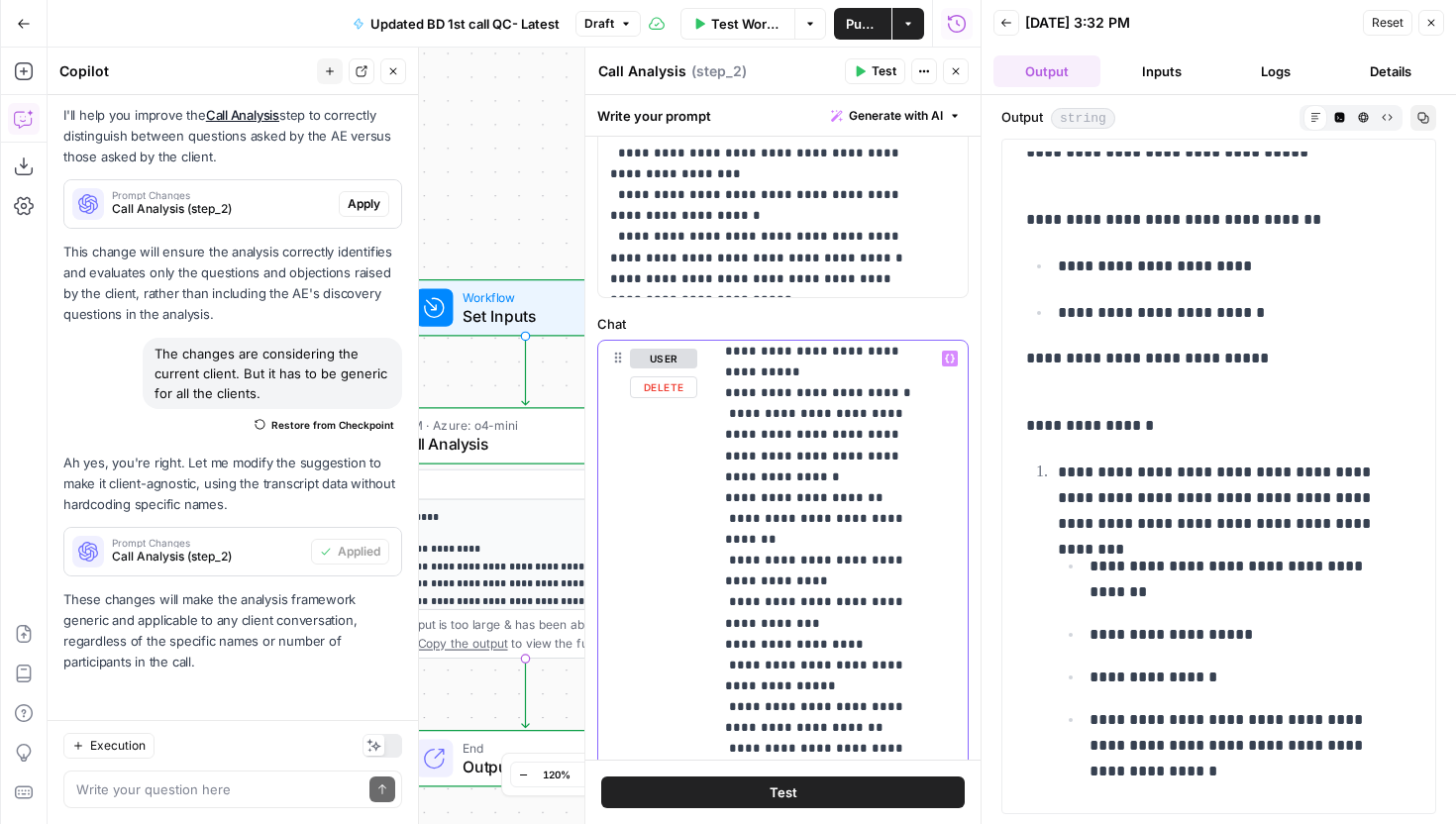 scroll, scrollTop: 12104, scrollLeft: 0, axis: vertical 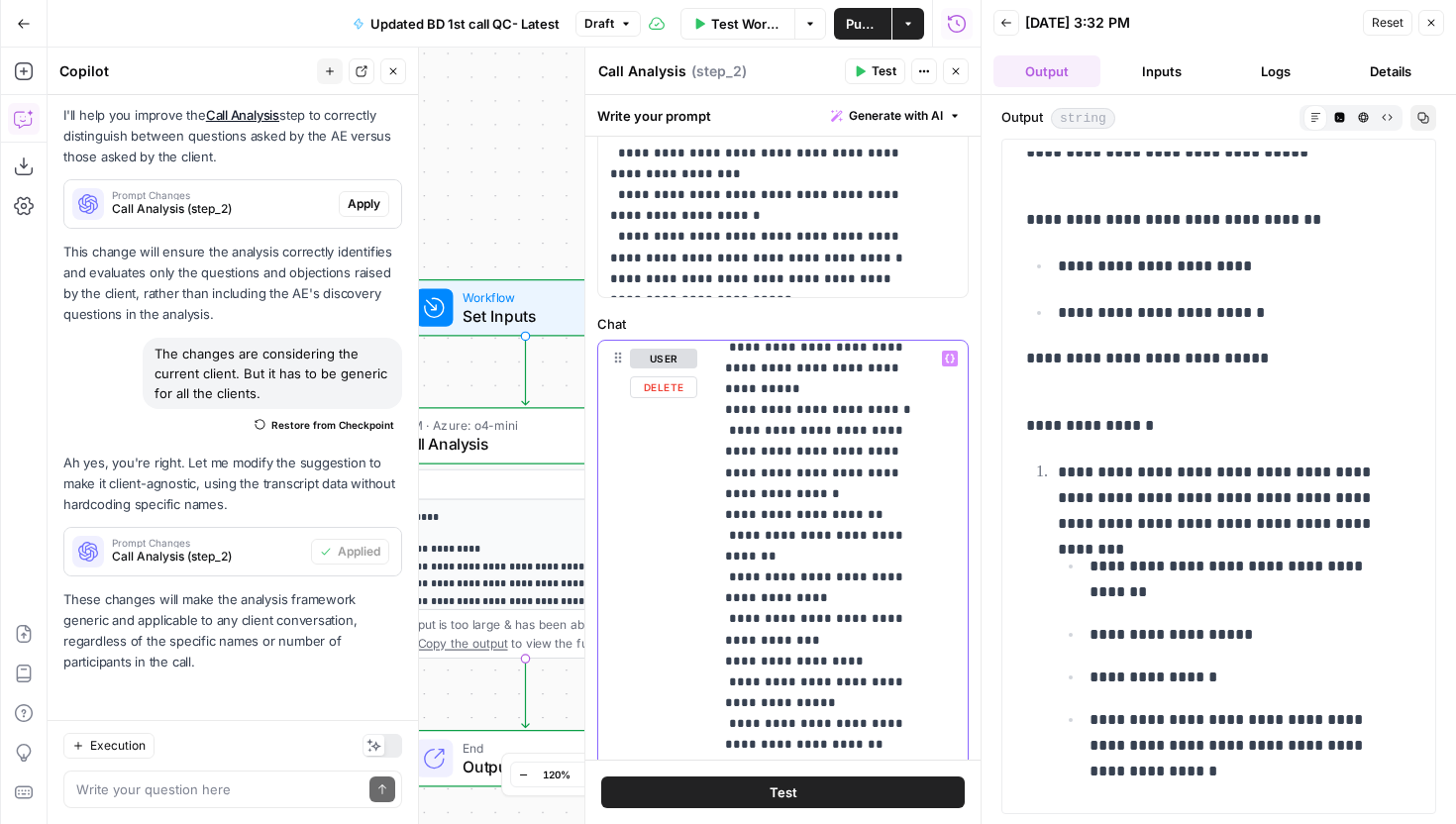 click on "**********" at bounding box center [825, -4664] 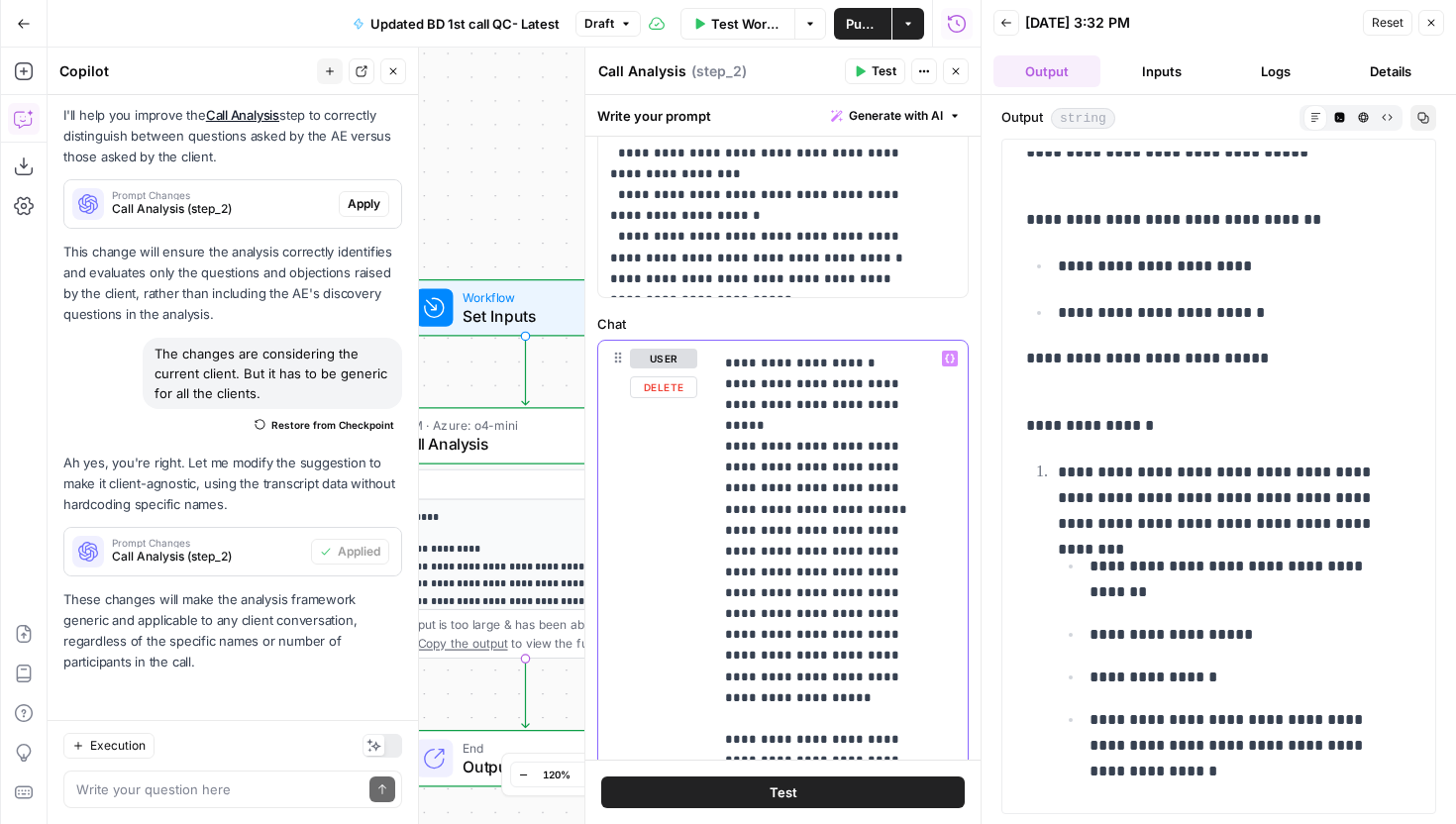 scroll, scrollTop: 13409, scrollLeft: 0, axis: vertical 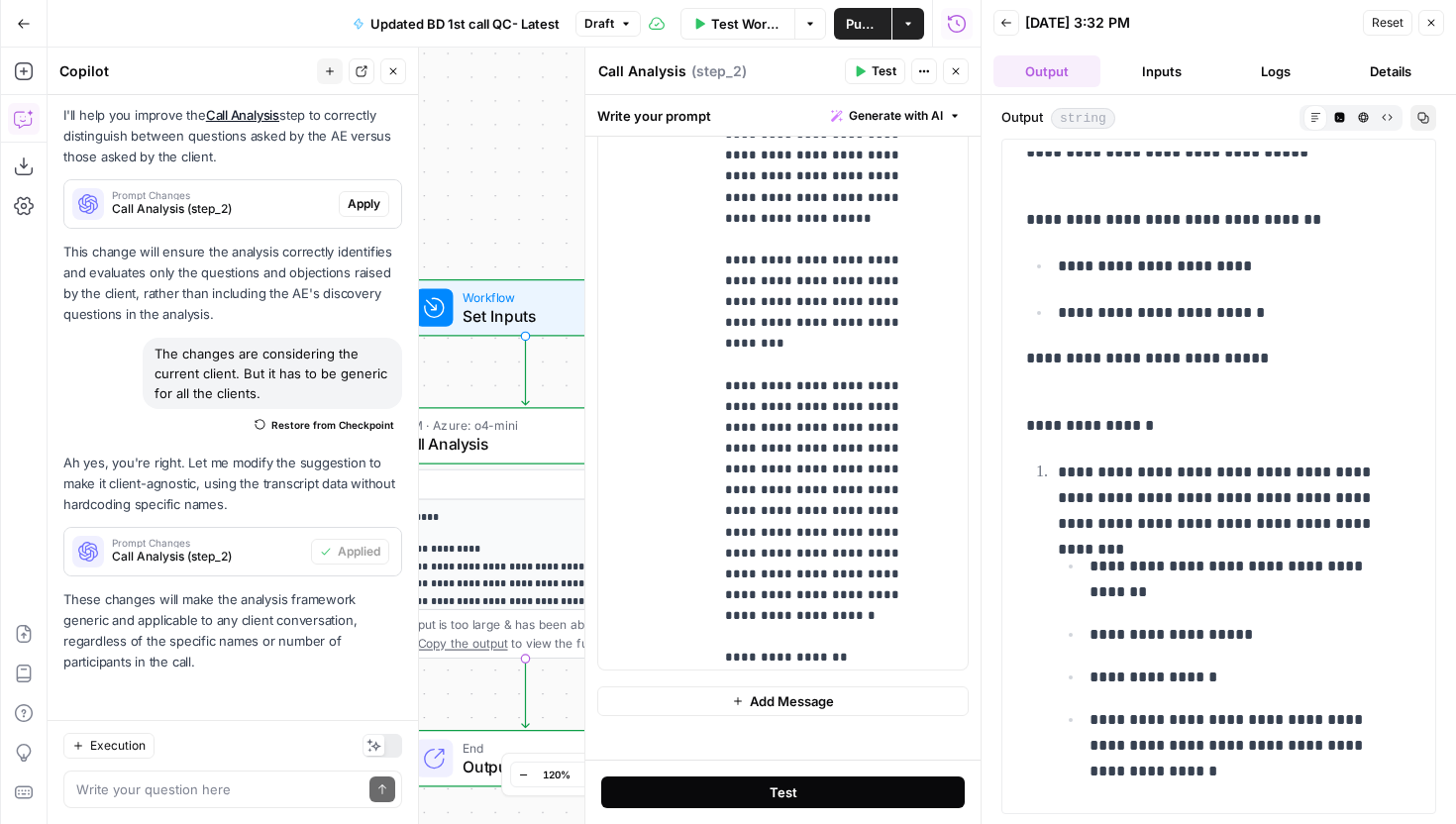 click on "Test" at bounding box center [782, 792] 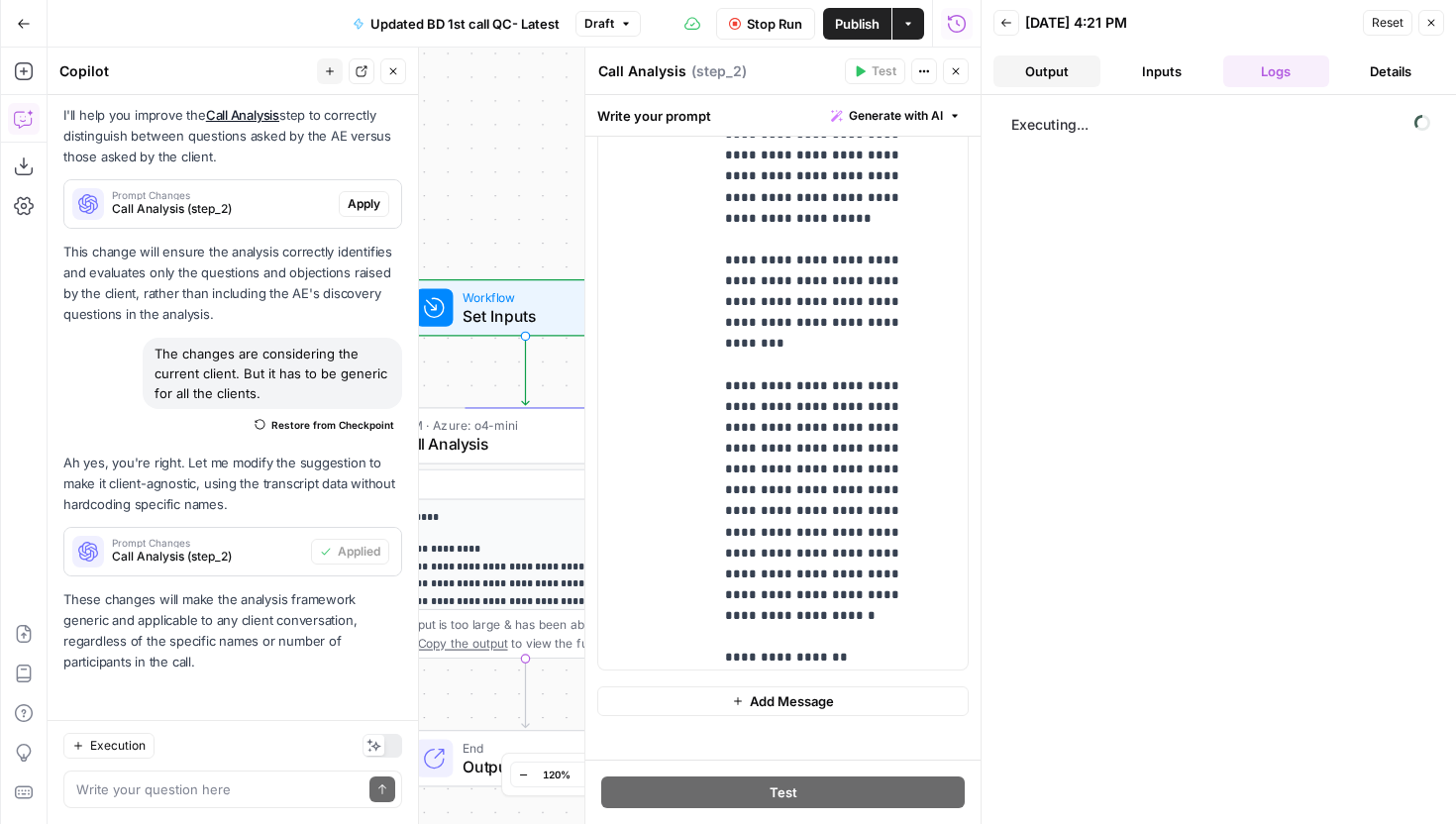 click on "Output" at bounding box center (1047, 71) 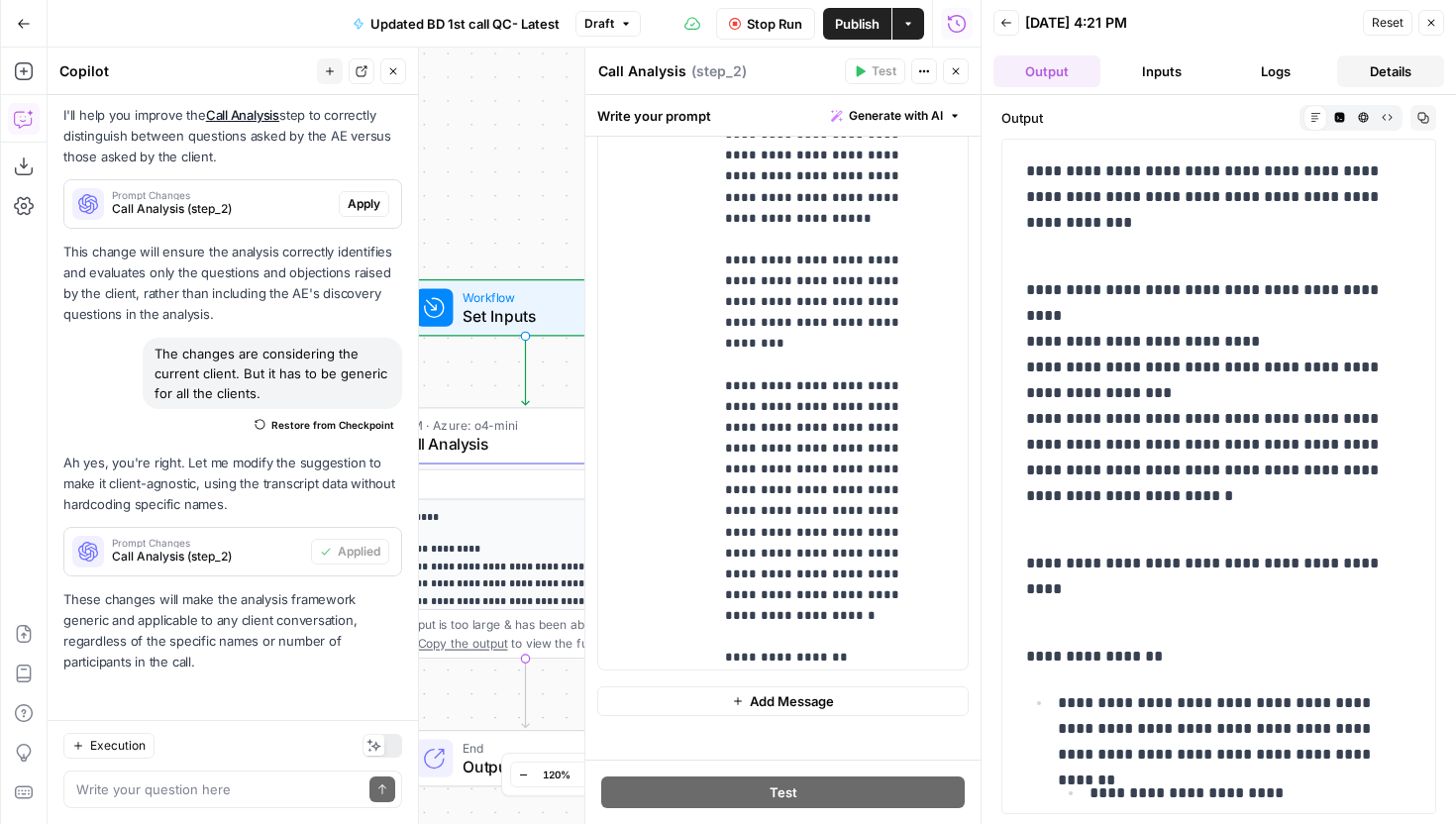 scroll, scrollTop: 2746, scrollLeft: 0, axis: vertical 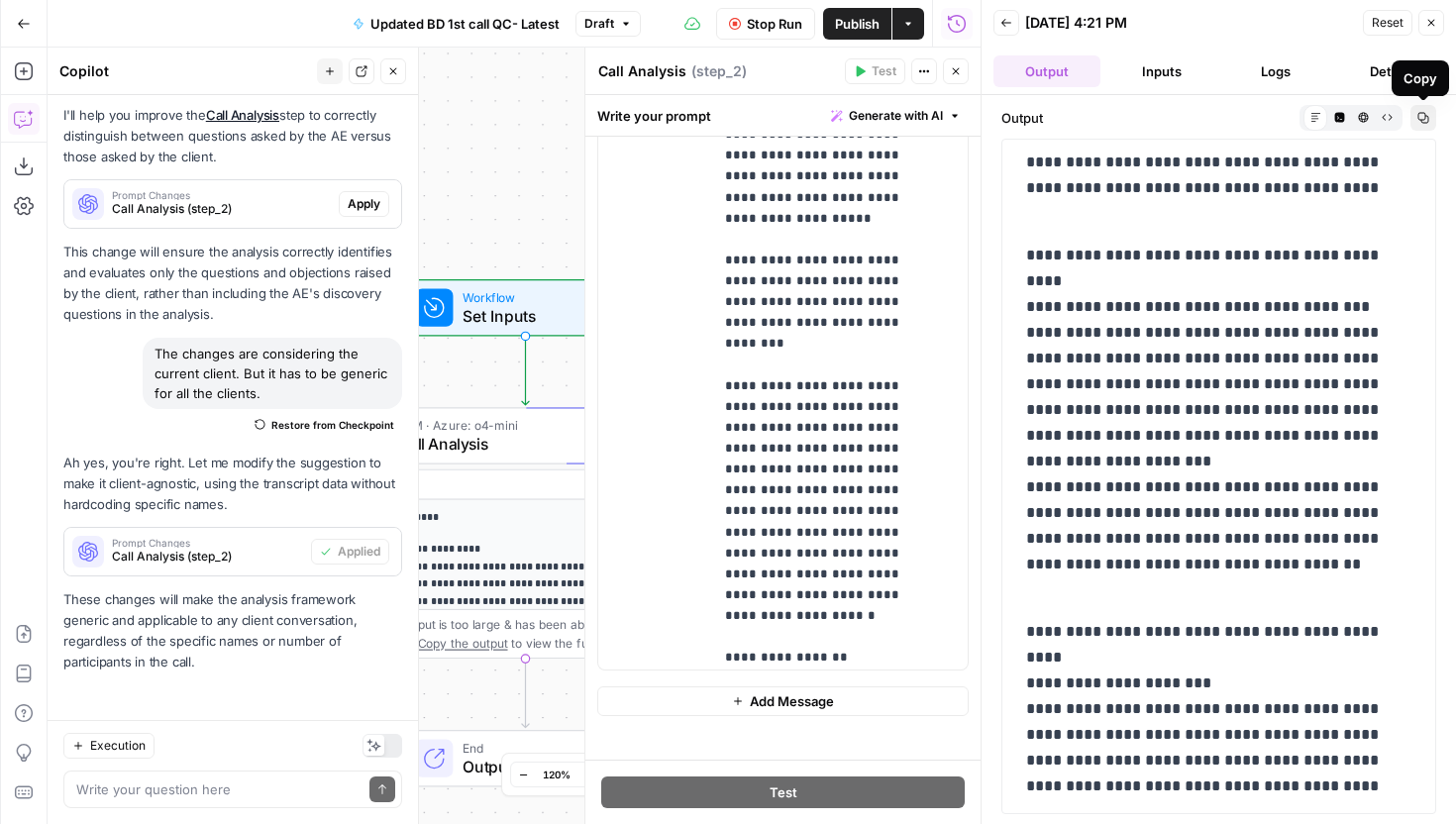 click 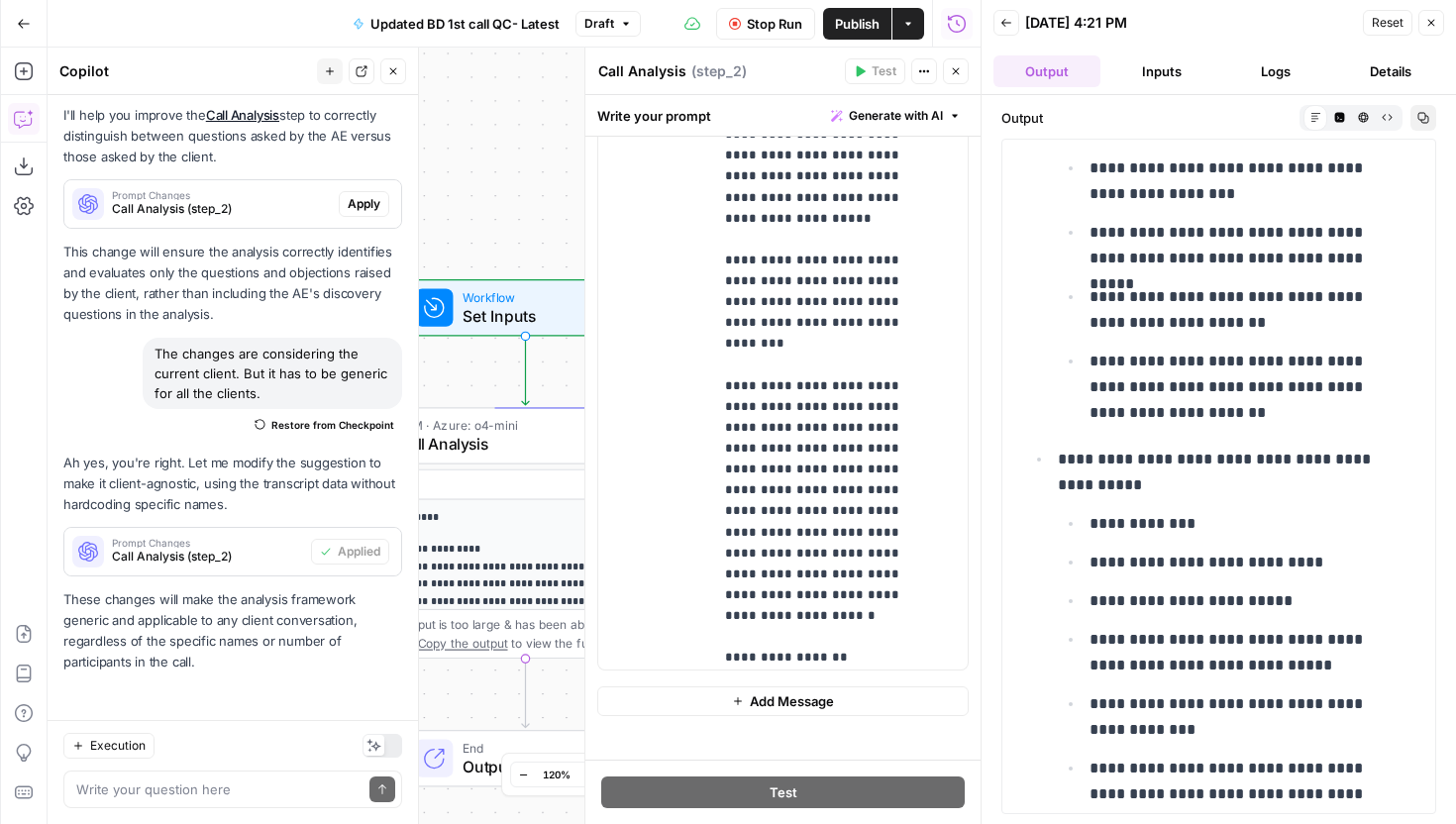 scroll, scrollTop: 12453, scrollLeft: 0, axis: vertical 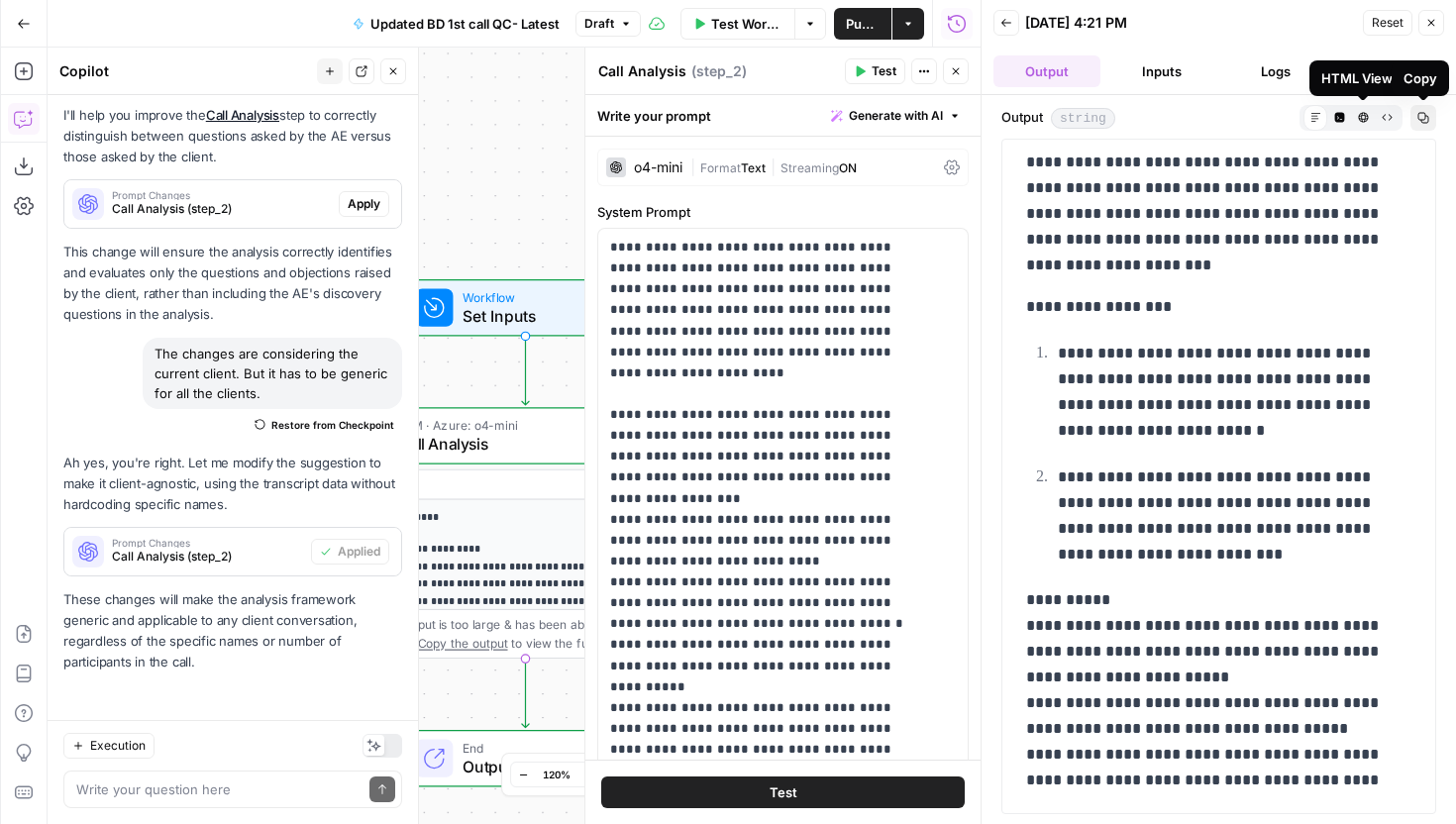 click on "Copy" at bounding box center (1423, 118) 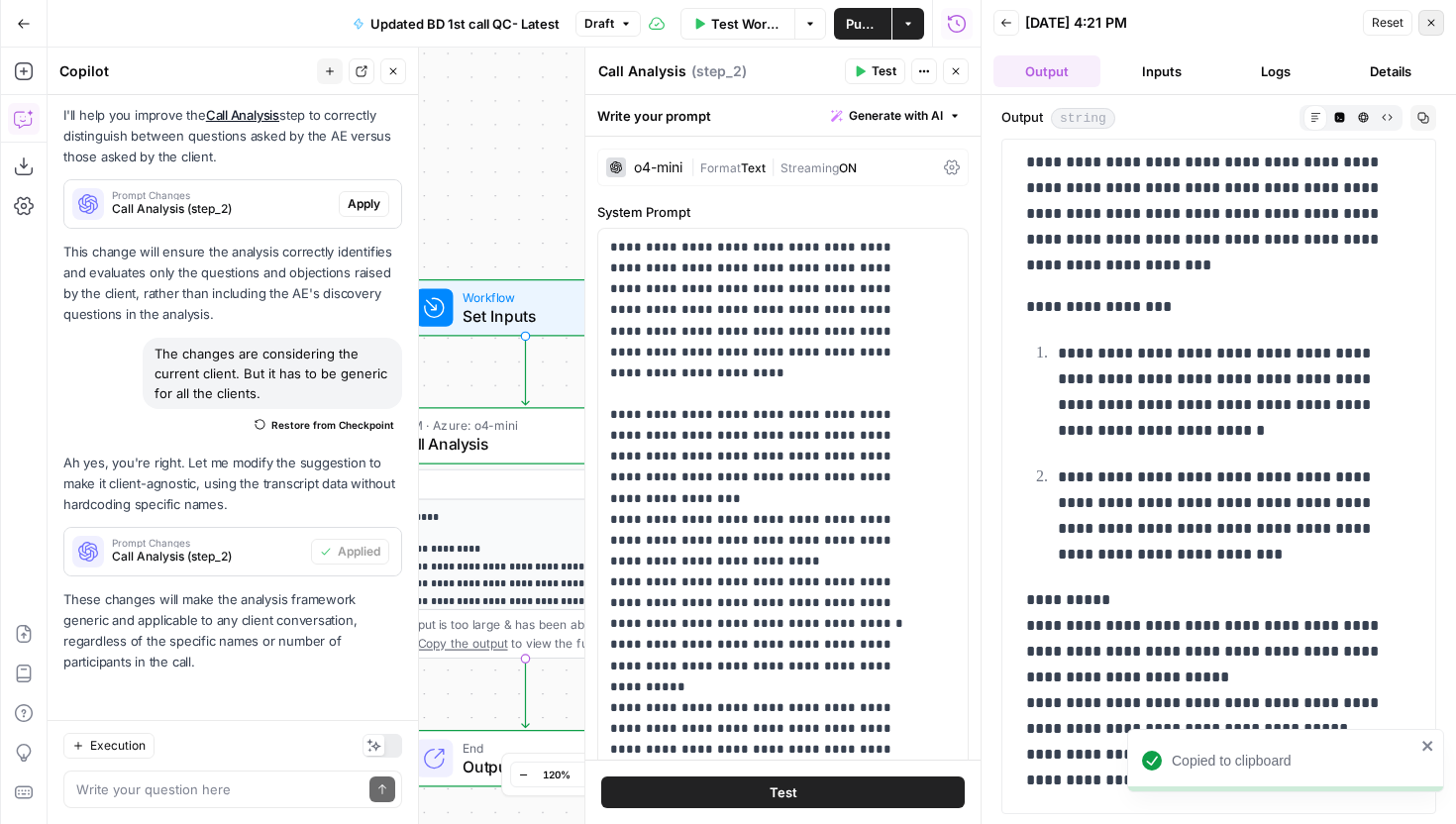 click 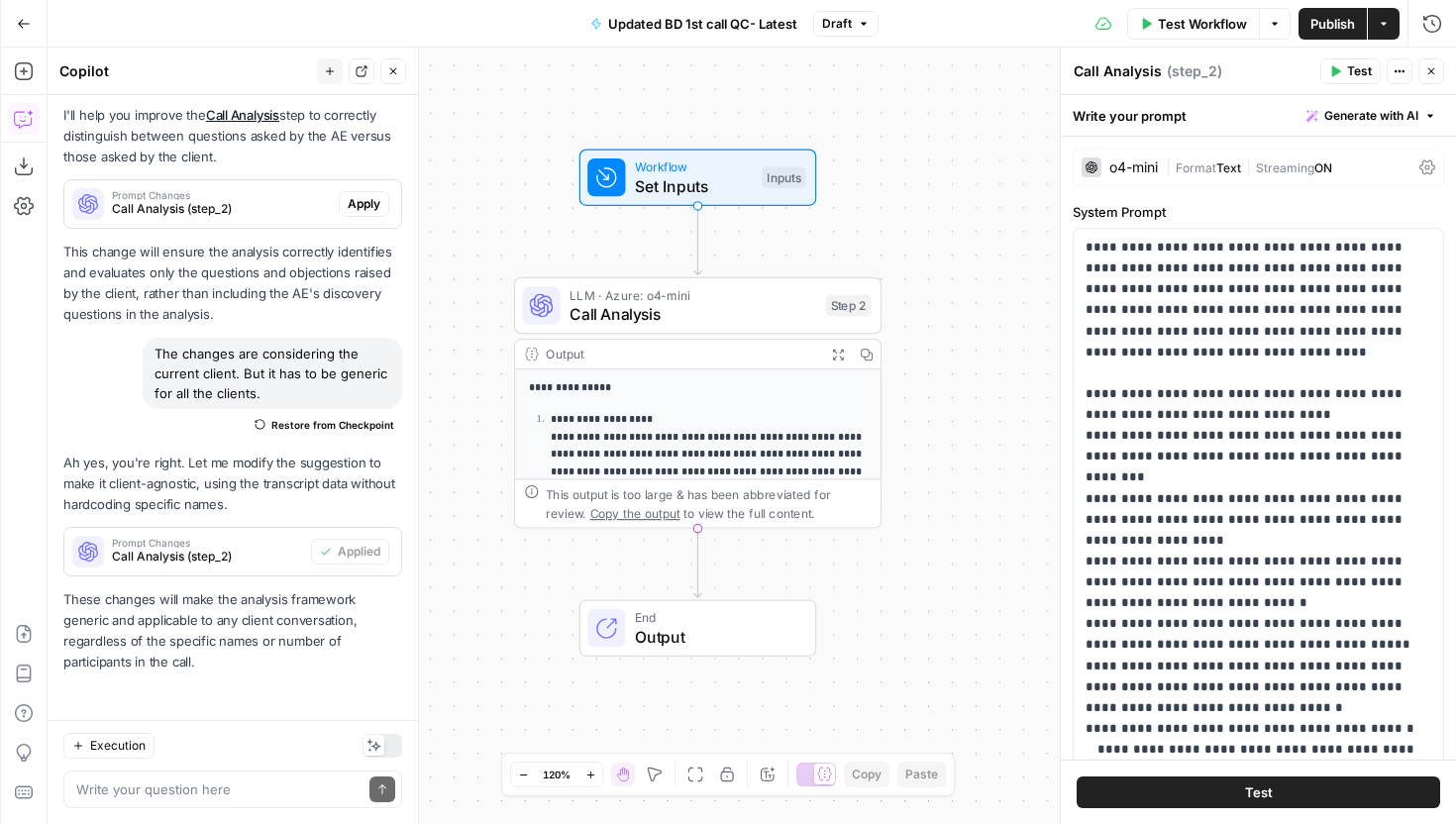 scroll, scrollTop: 262, scrollLeft: 0, axis: vertical 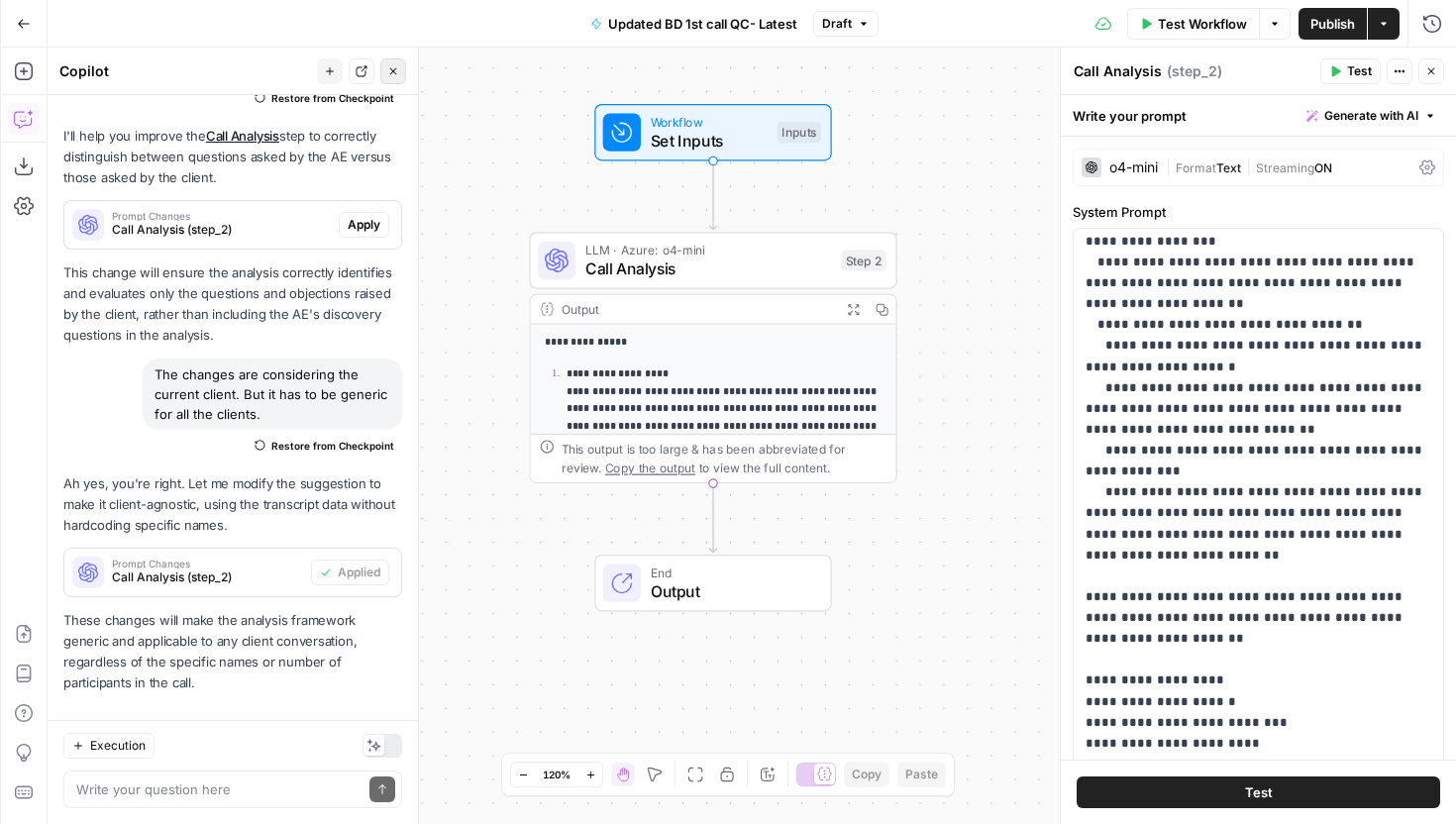click on "Close" at bounding box center (393, 71) 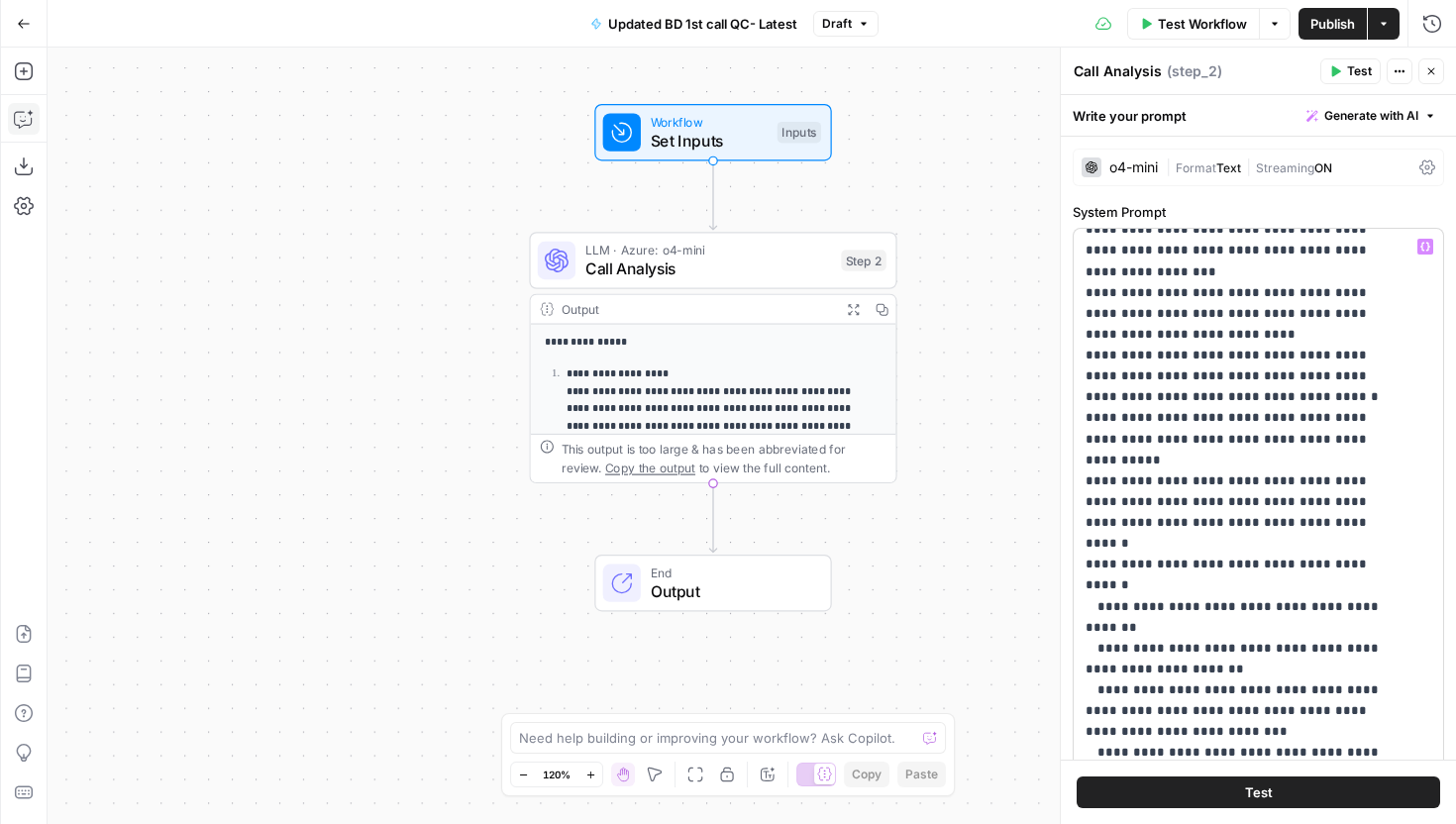 scroll, scrollTop: 228, scrollLeft: 0, axis: vertical 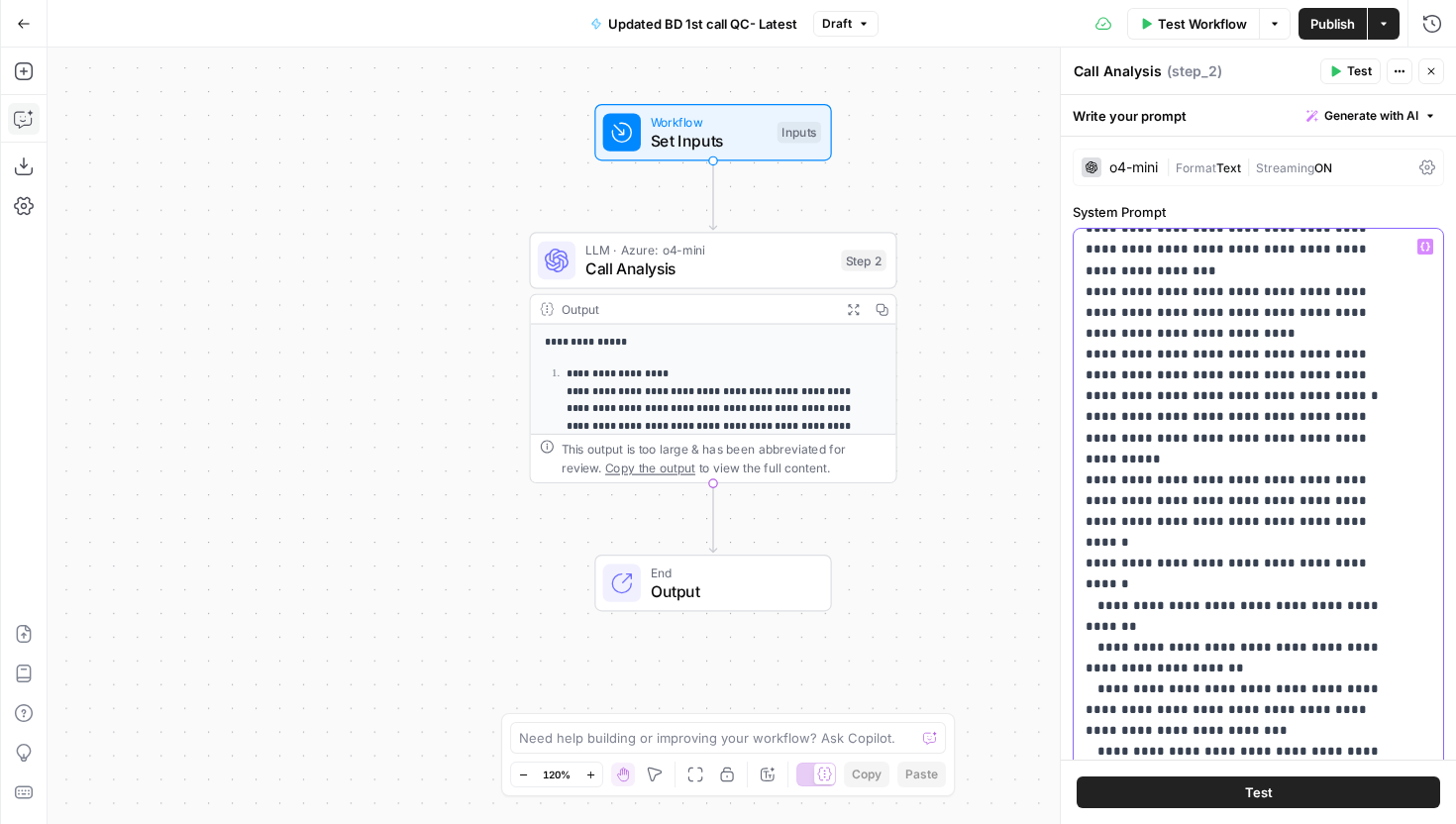 drag, startPoint x: 1164, startPoint y: 544, endPoint x: 1118, endPoint y: 547, distance: 46.09772 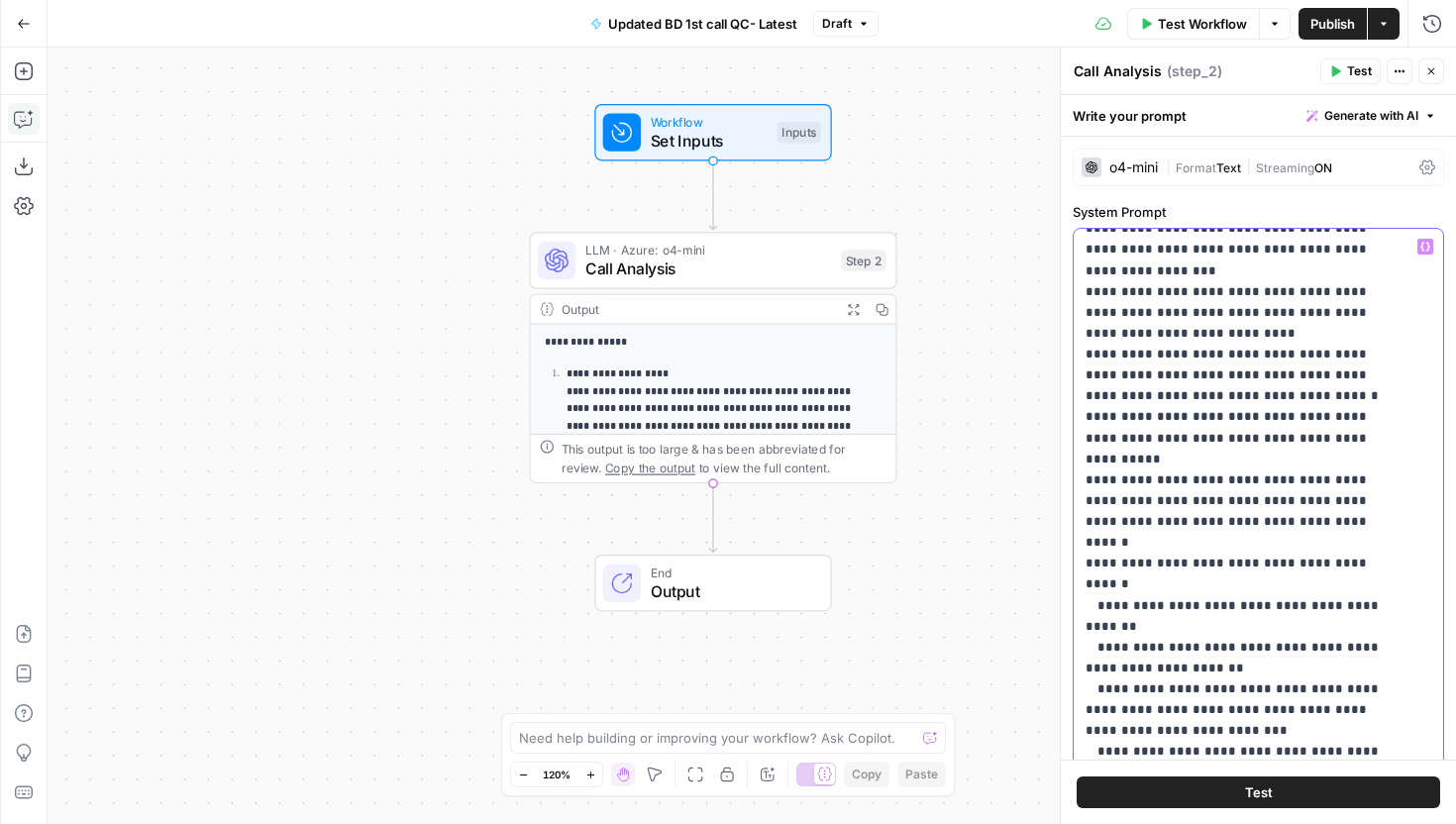 click on "**********" at bounding box center [1243, 1160] 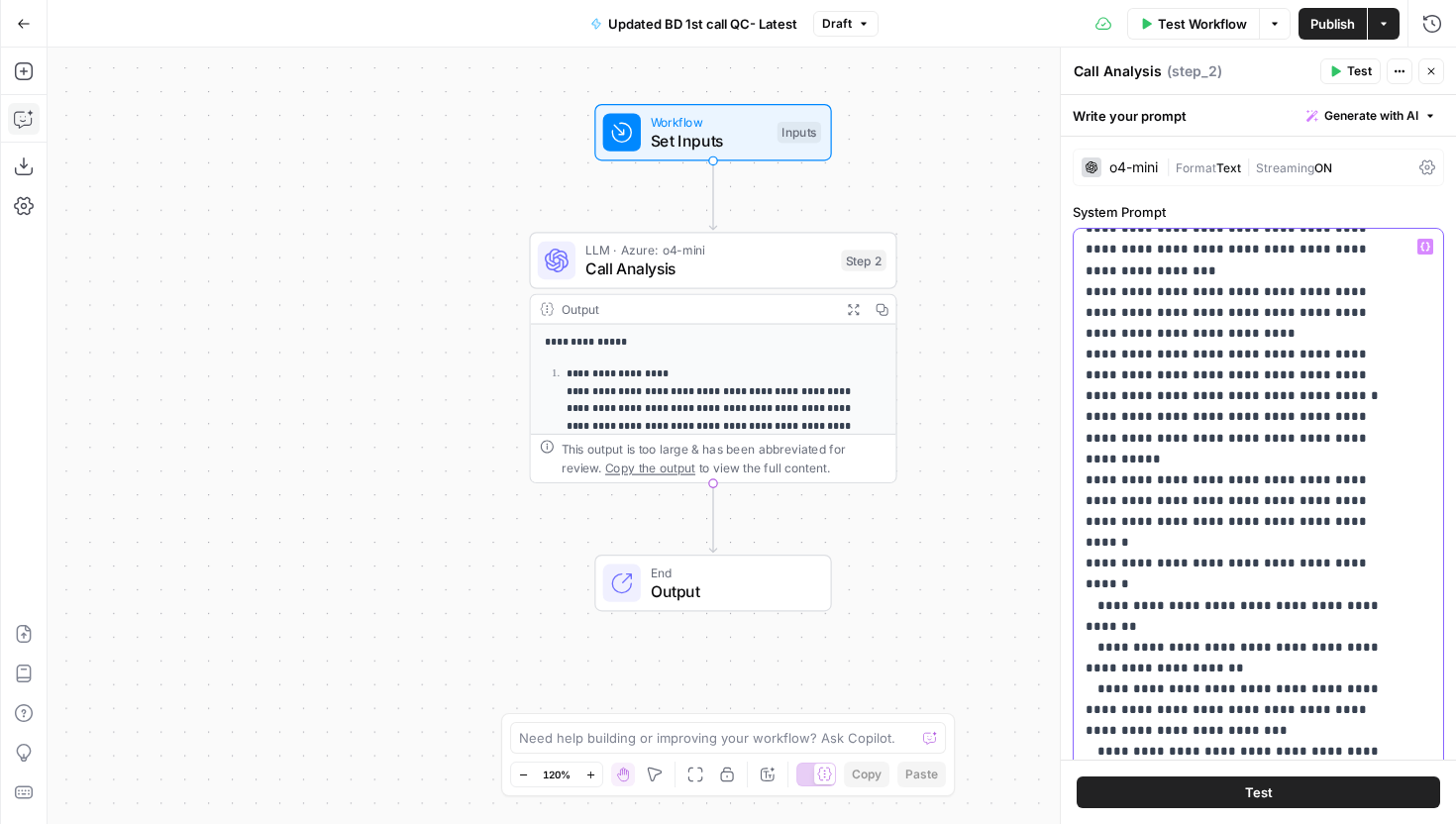 type 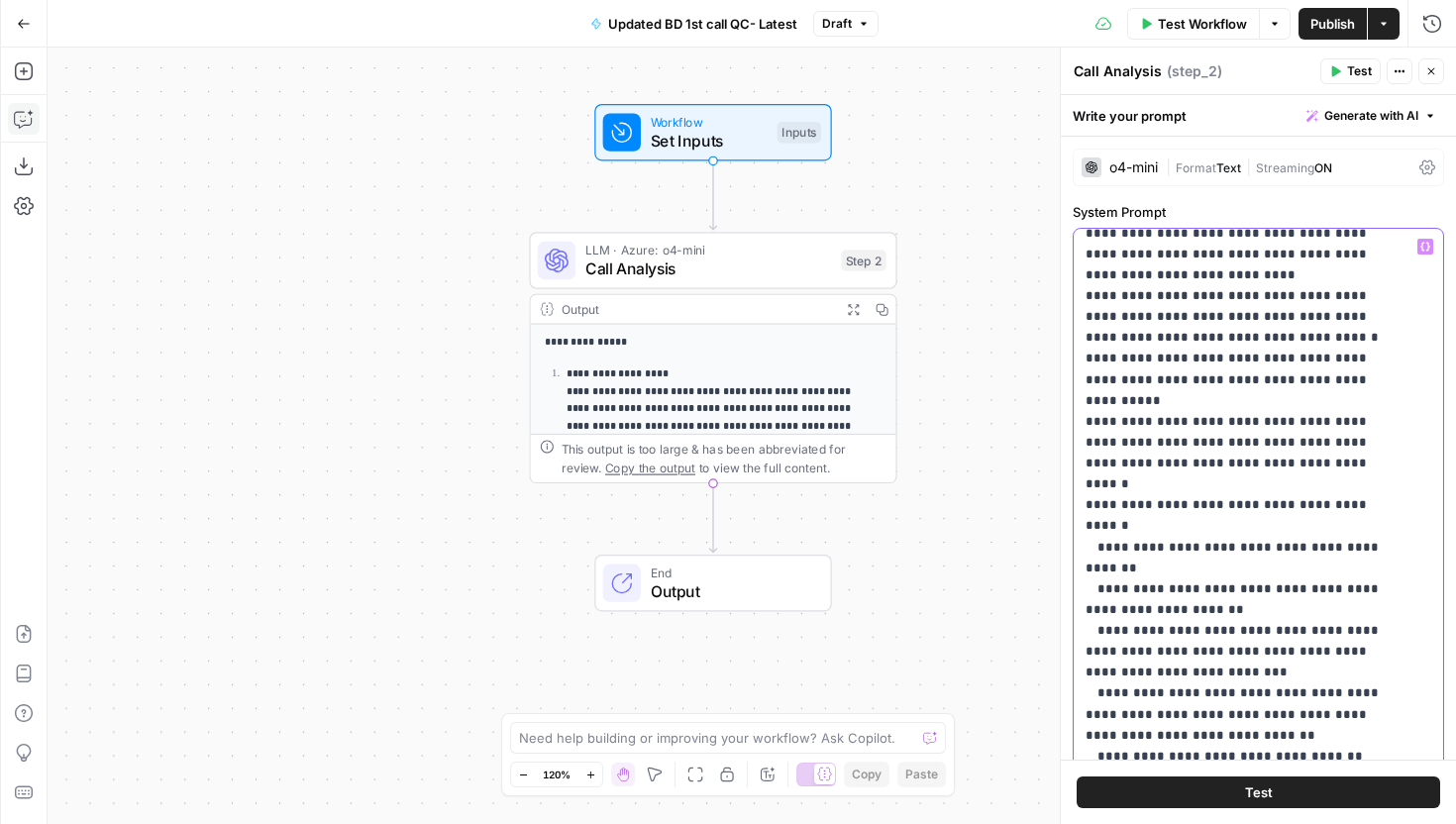 scroll, scrollTop: 287, scrollLeft: 0, axis: vertical 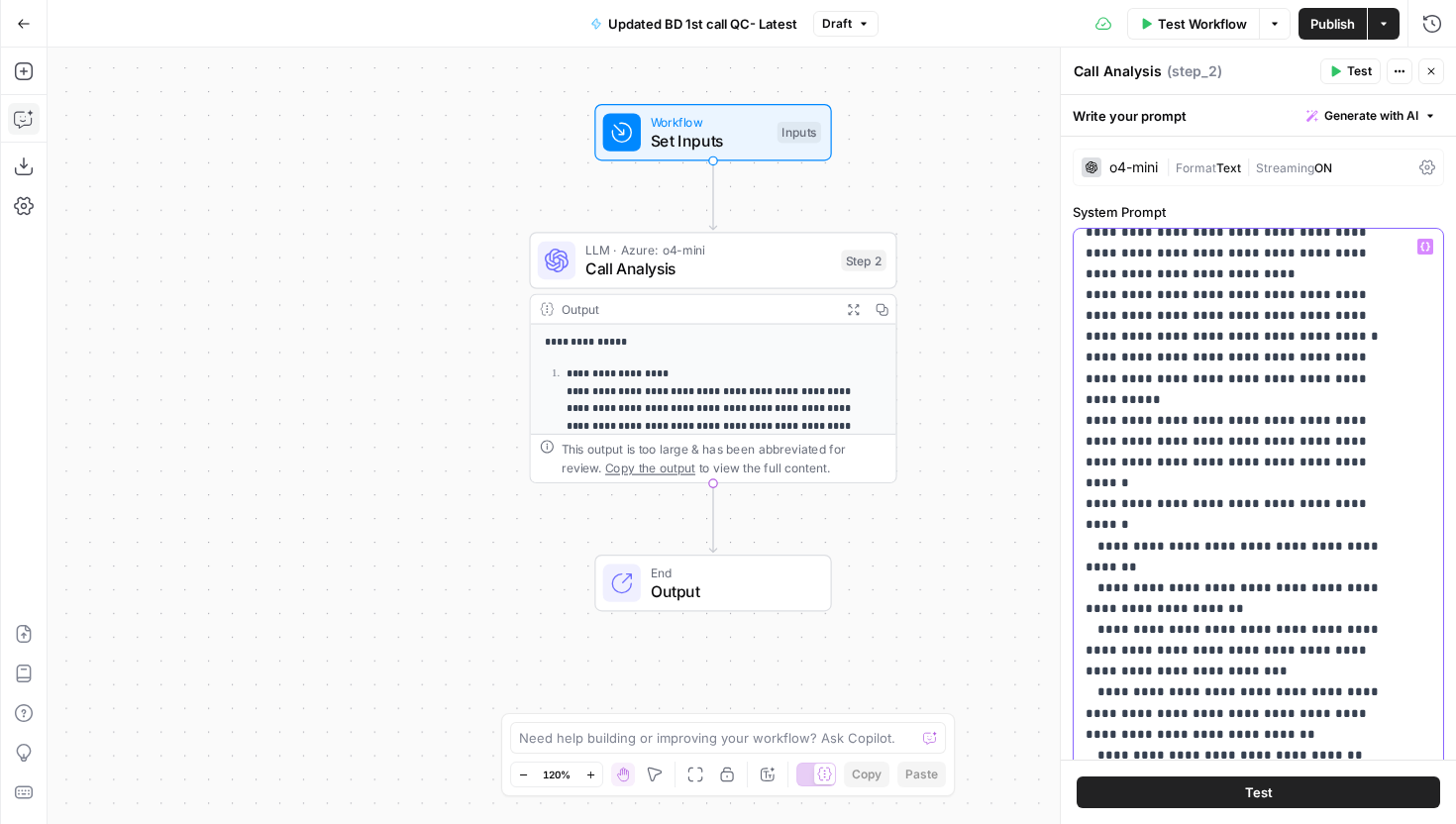 drag, startPoint x: 1195, startPoint y: 529, endPoint x: 1086, endPoint y: 490, distance: 115.76701 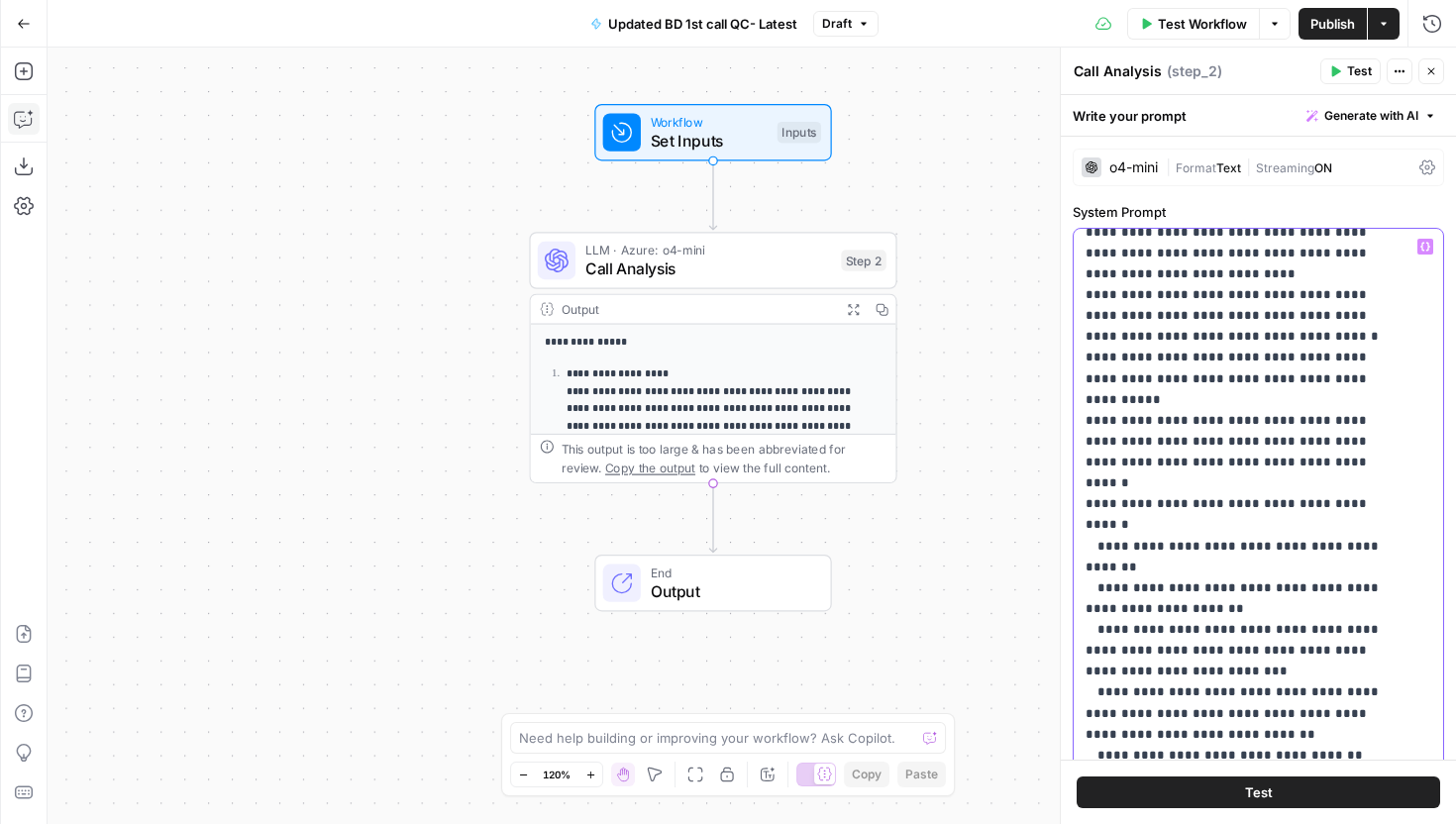 click on "**********" at bounding box center [1243, 1100] 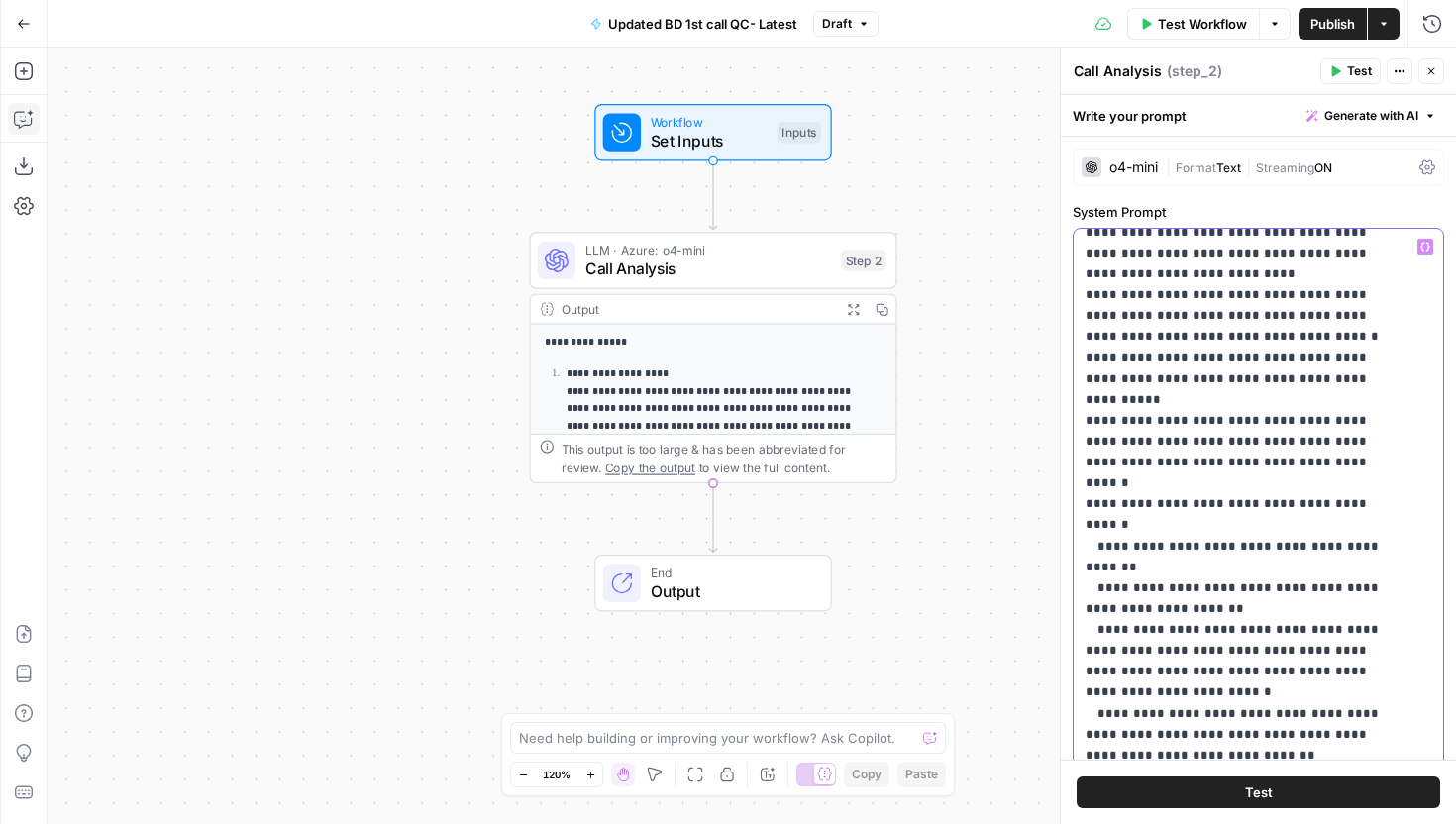 click on "**********" at bounding box center [1243, 1100] 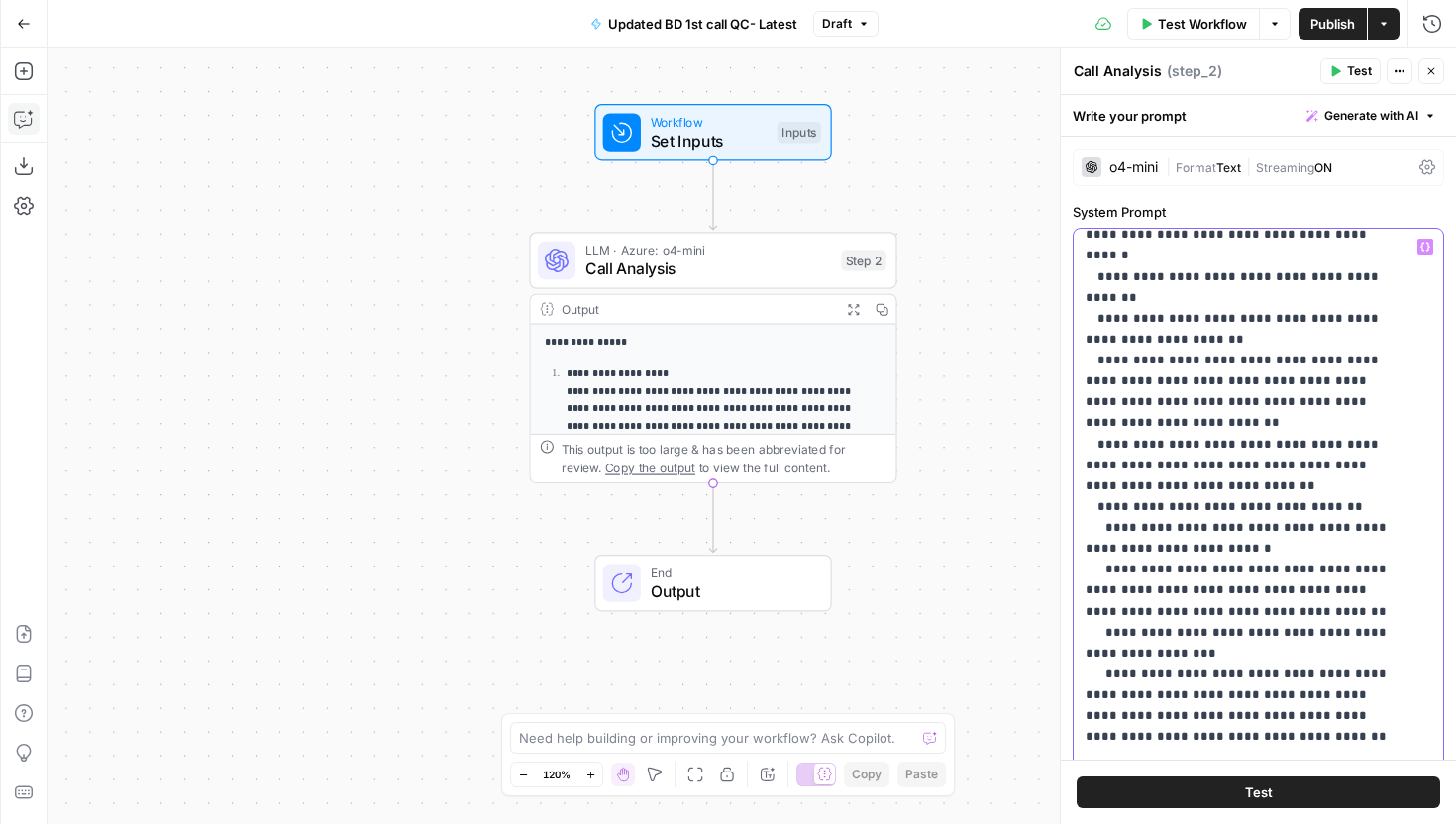 scroll, scrollTop: 574, scrollLeft: 0, axis: vertical 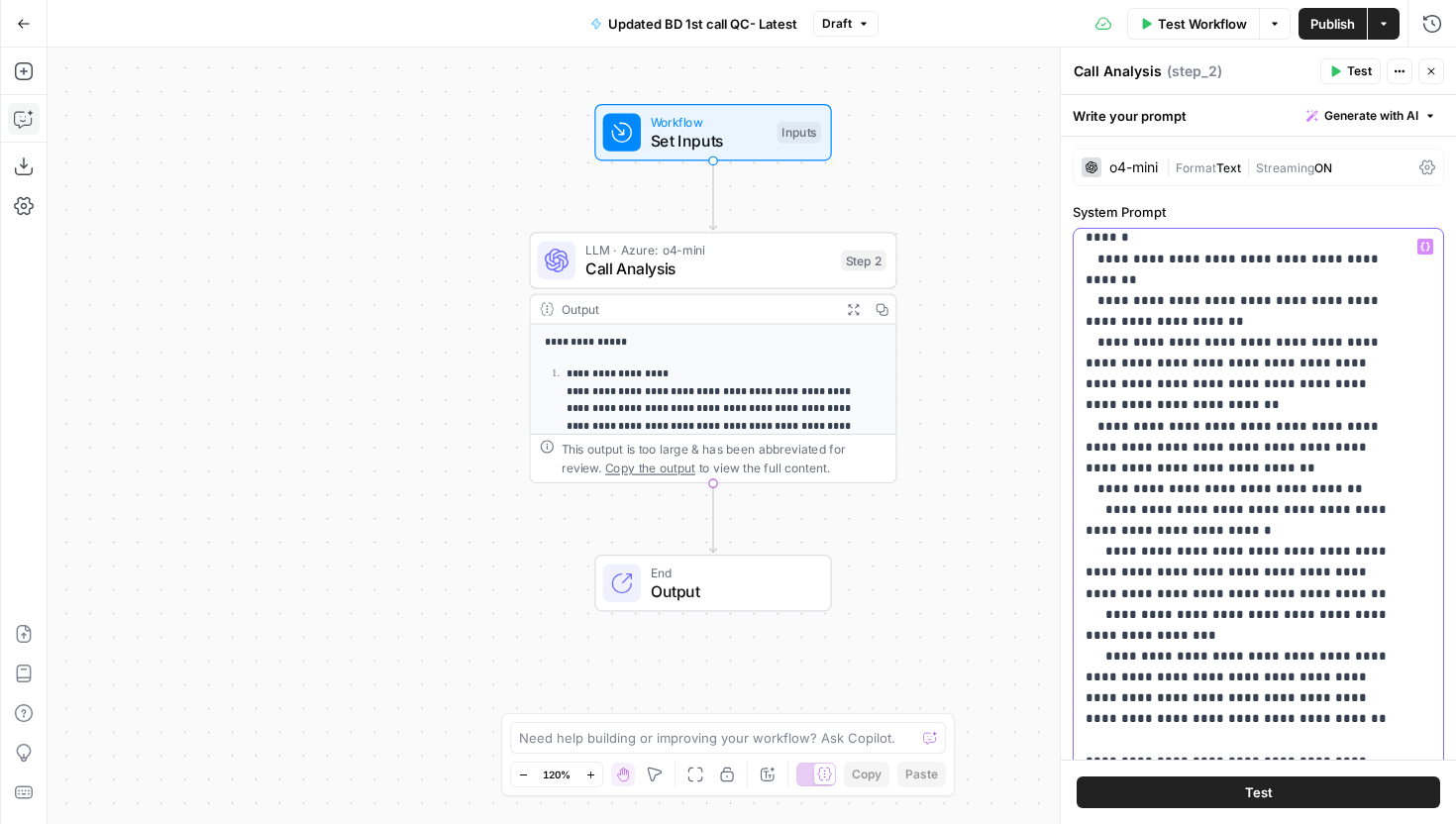 click on "**********" at bounding box center (1243, 813) 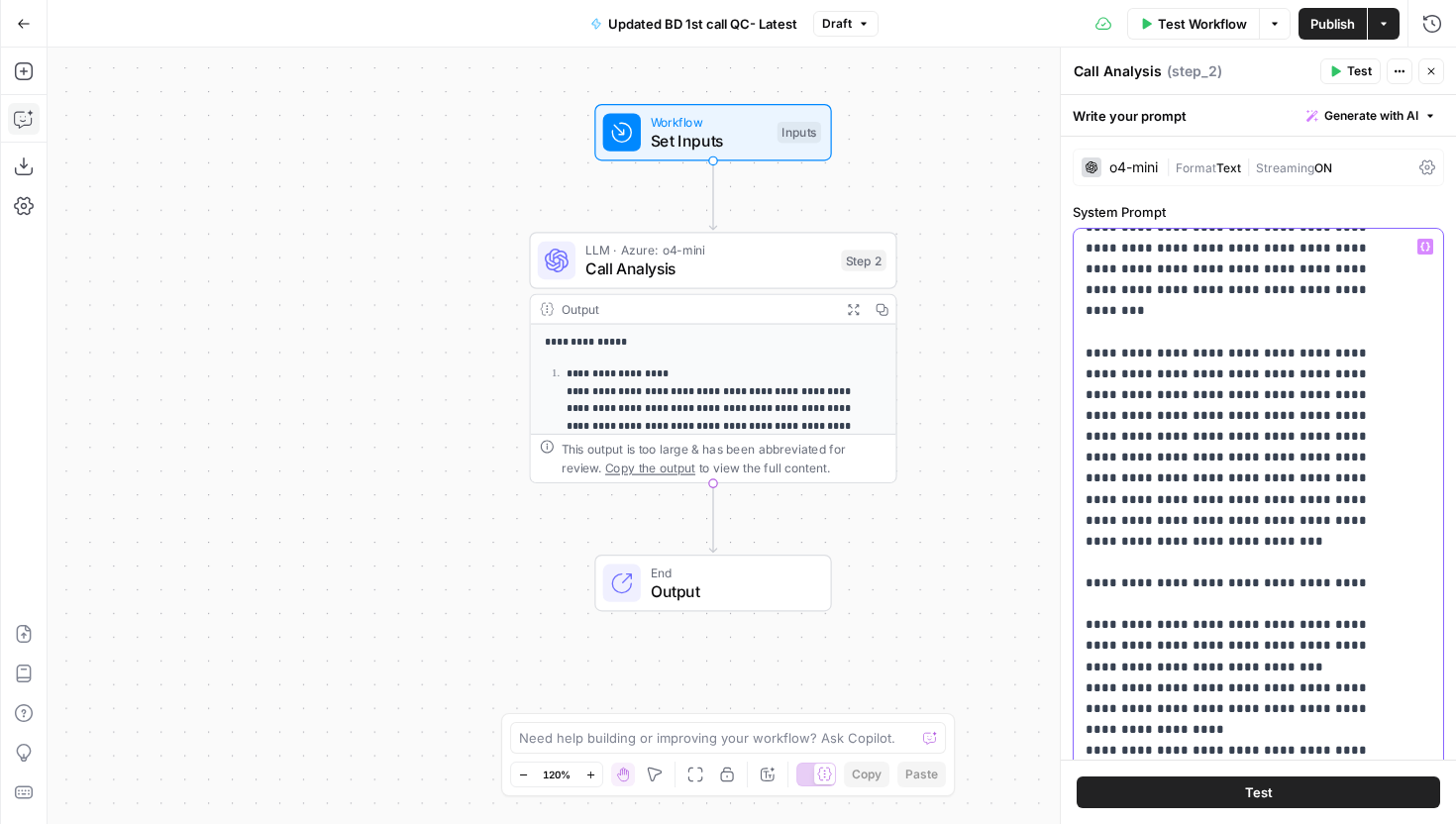 scroll, scrollTop: 1510, scrollLeft: 0, axis: vertical 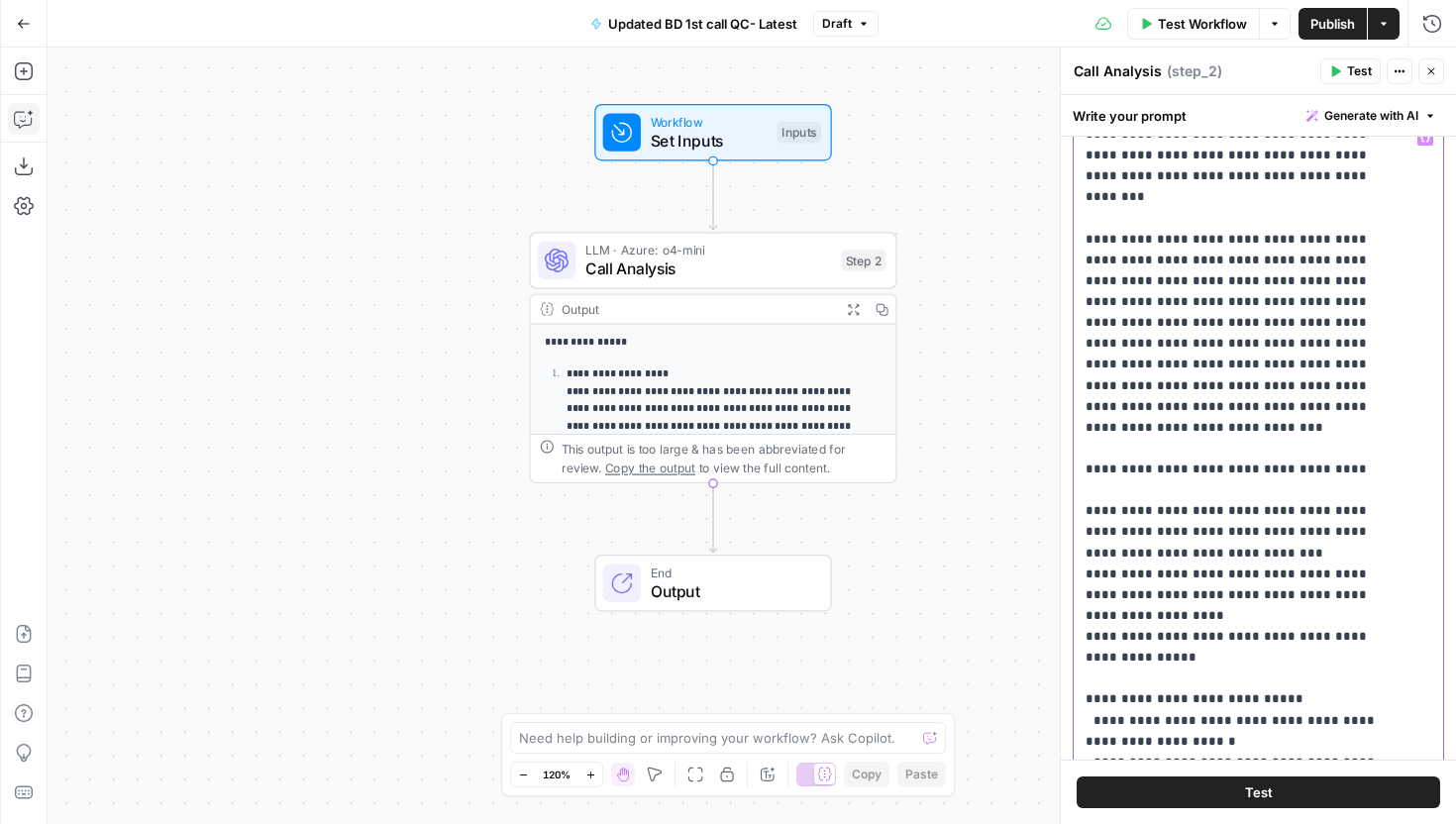 click on "**********" at bounding box center [1243, -232] 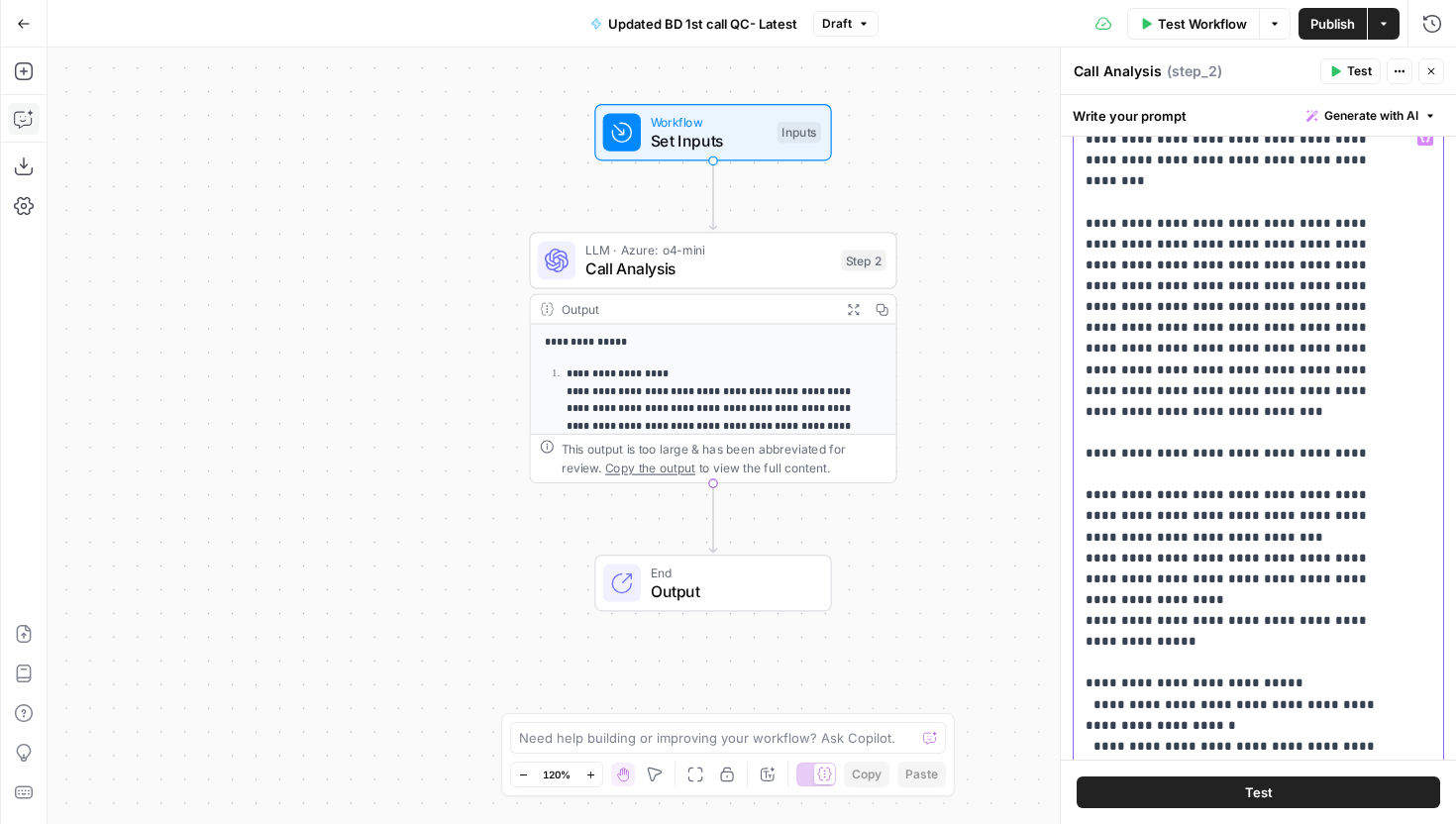 scroll, scrollTop: 1531, scrollLeft: 0, axis: vertical 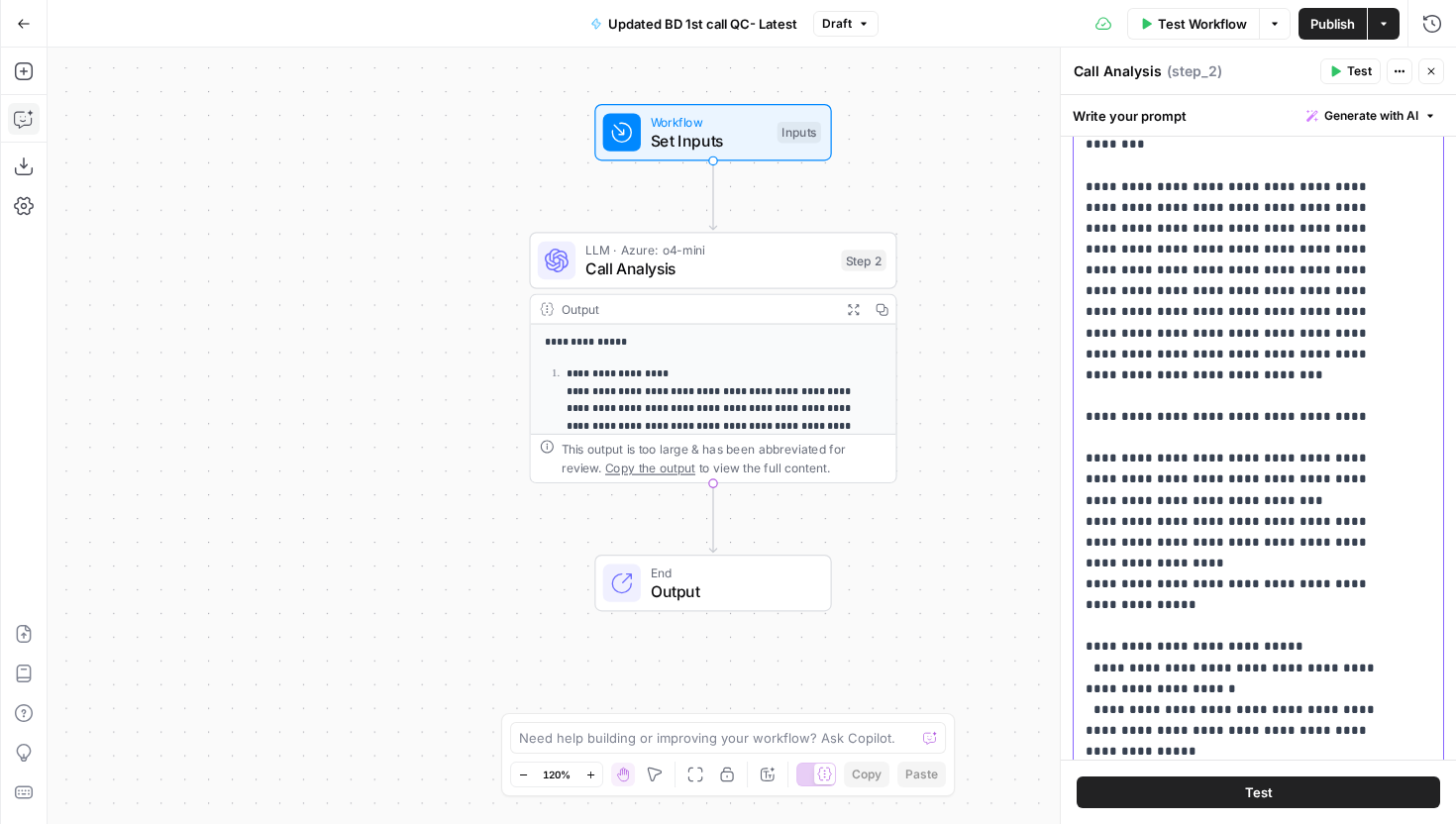 click on "**********" at bounding box center (1243, -274) 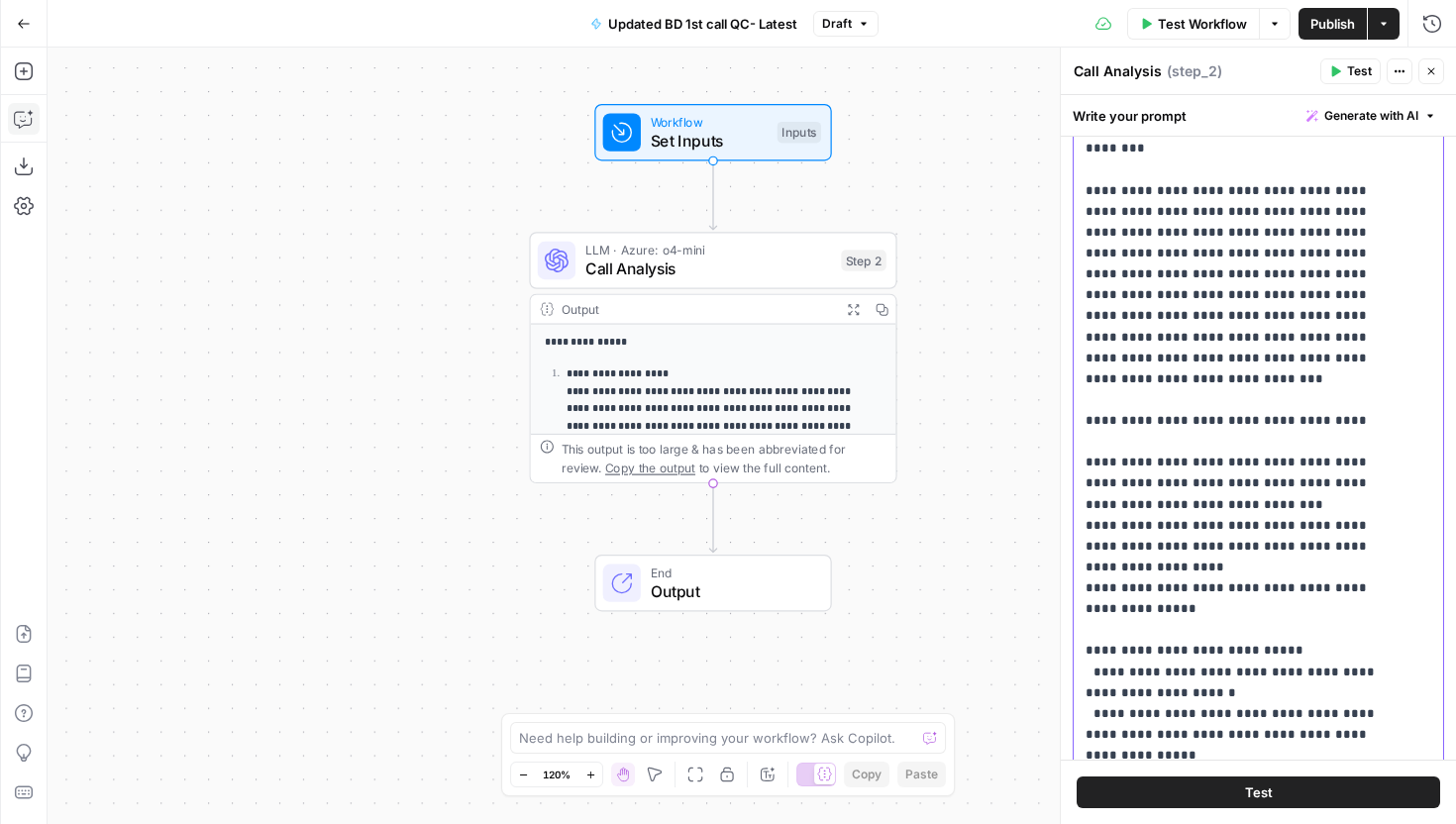 scroll, scrollTop: 1531, scrollLeft: 0, axis: vertical 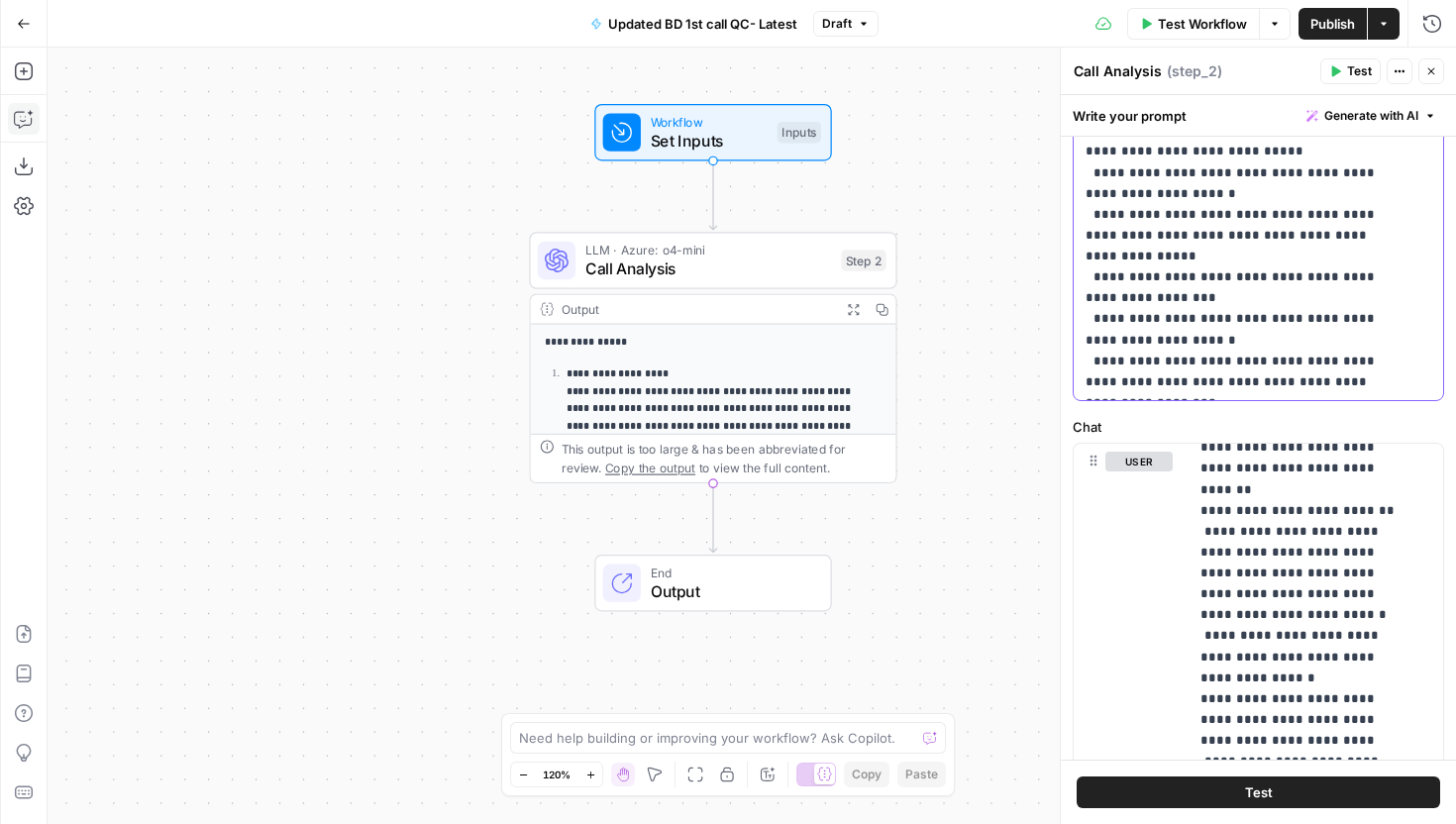 click on "**********" at bounding box center (1243, -770) 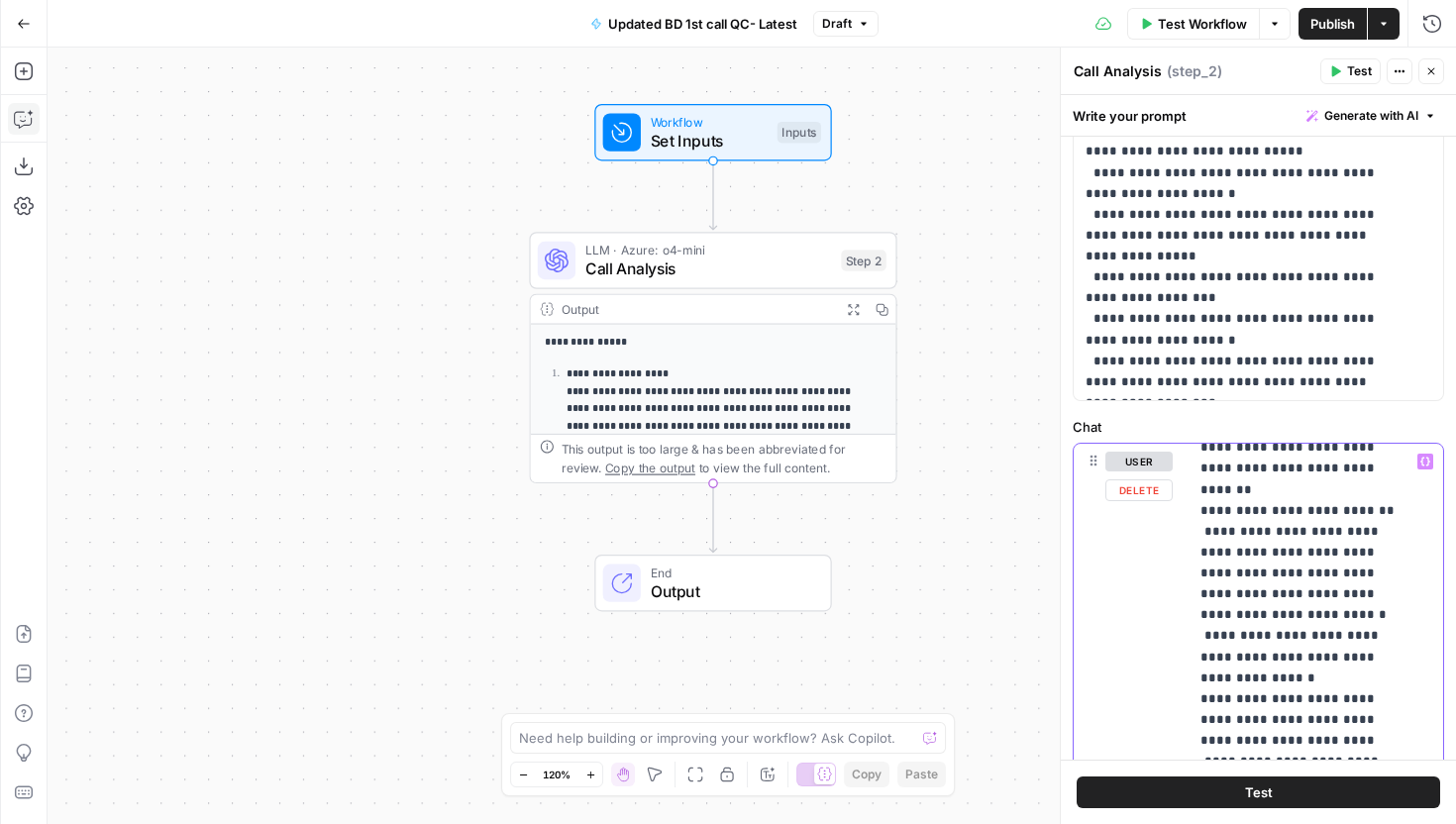 click on "**********" at bounding box center (1300, -3475) 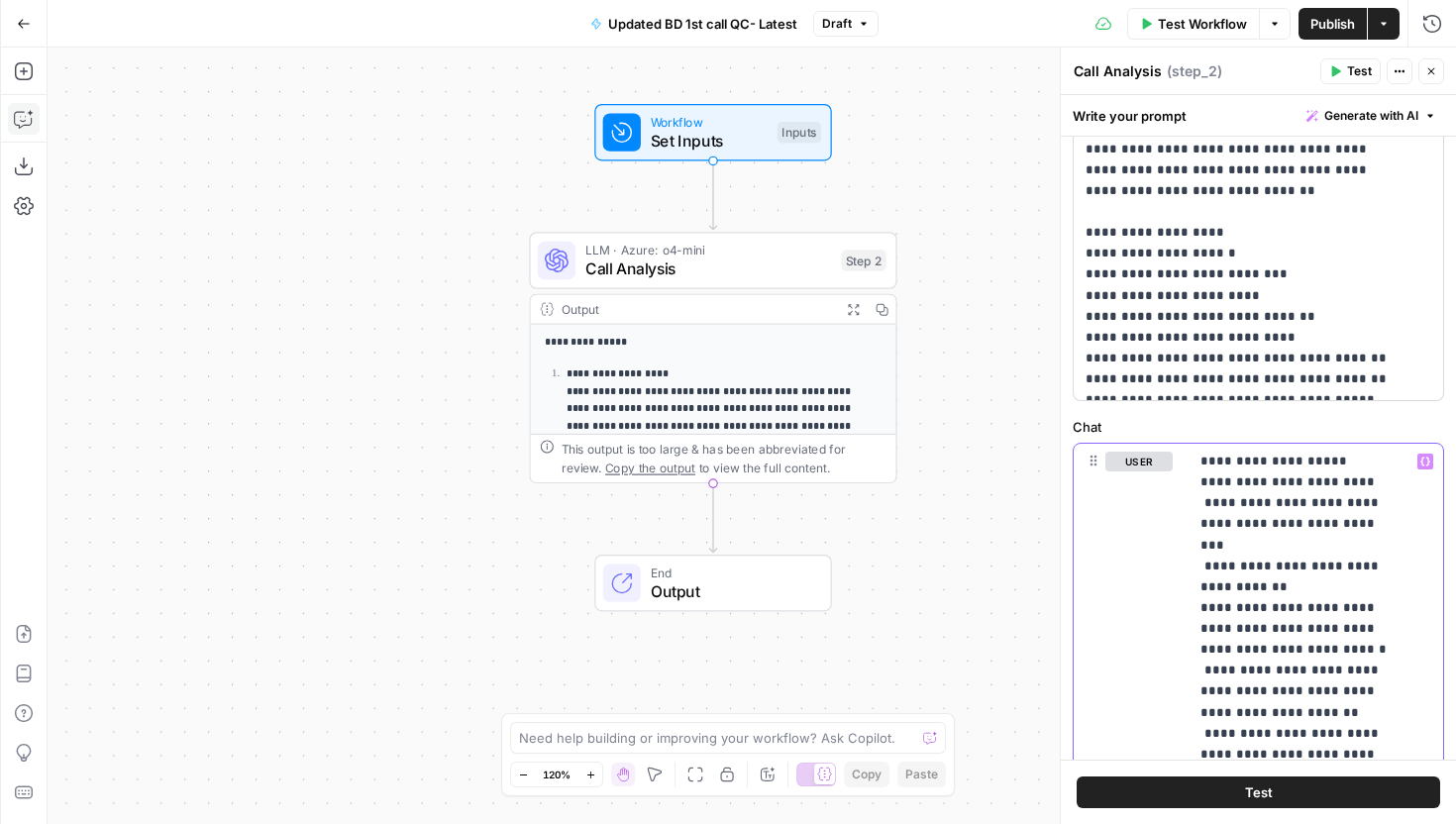 scroll, scrollTop: 0, scrollLeft: 0, axis: both 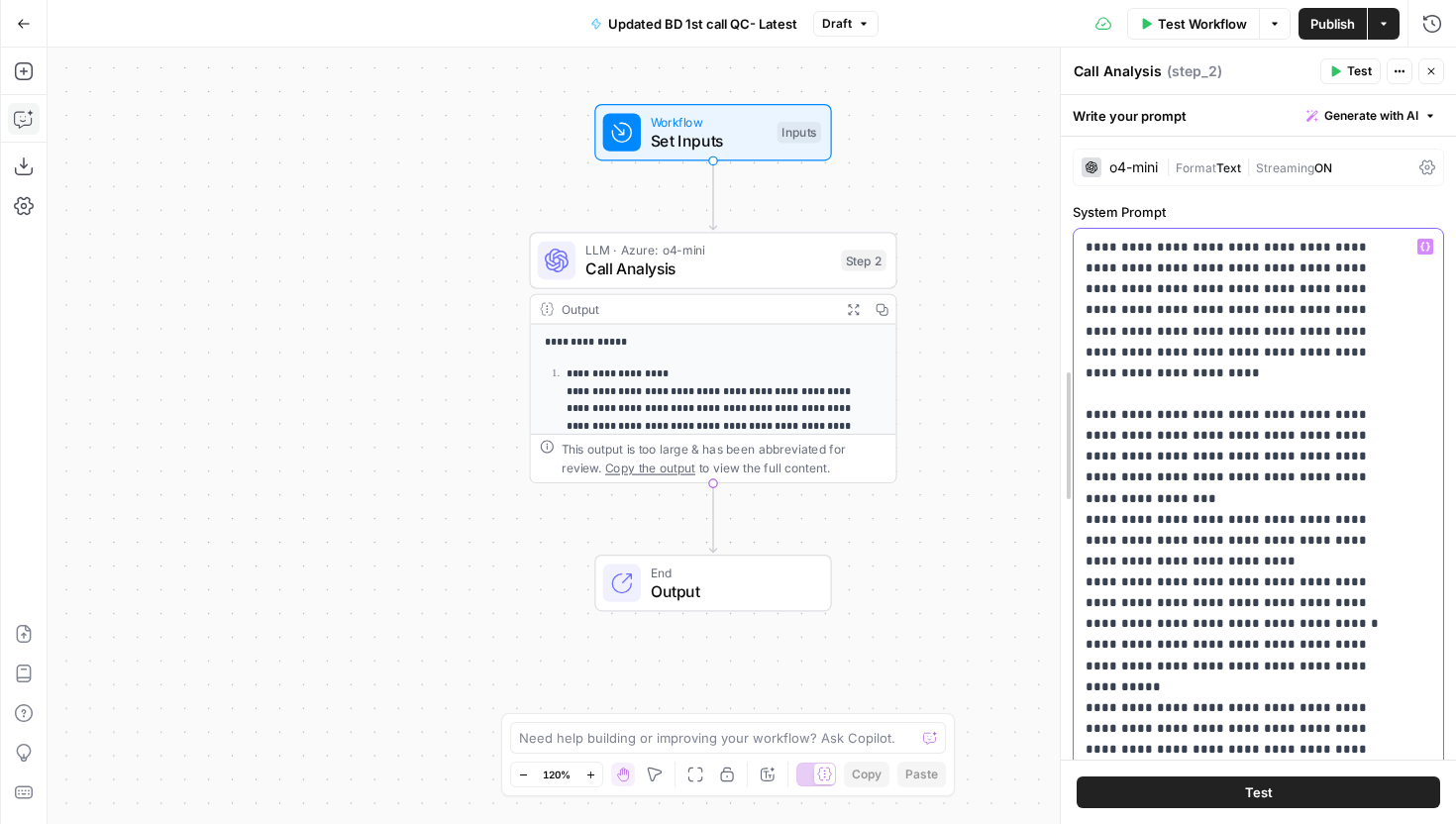 drag, startPoint x: 1226, startPoint y: 257, endPoint x: 1062, endPoint y: 255, distance: 164.01219 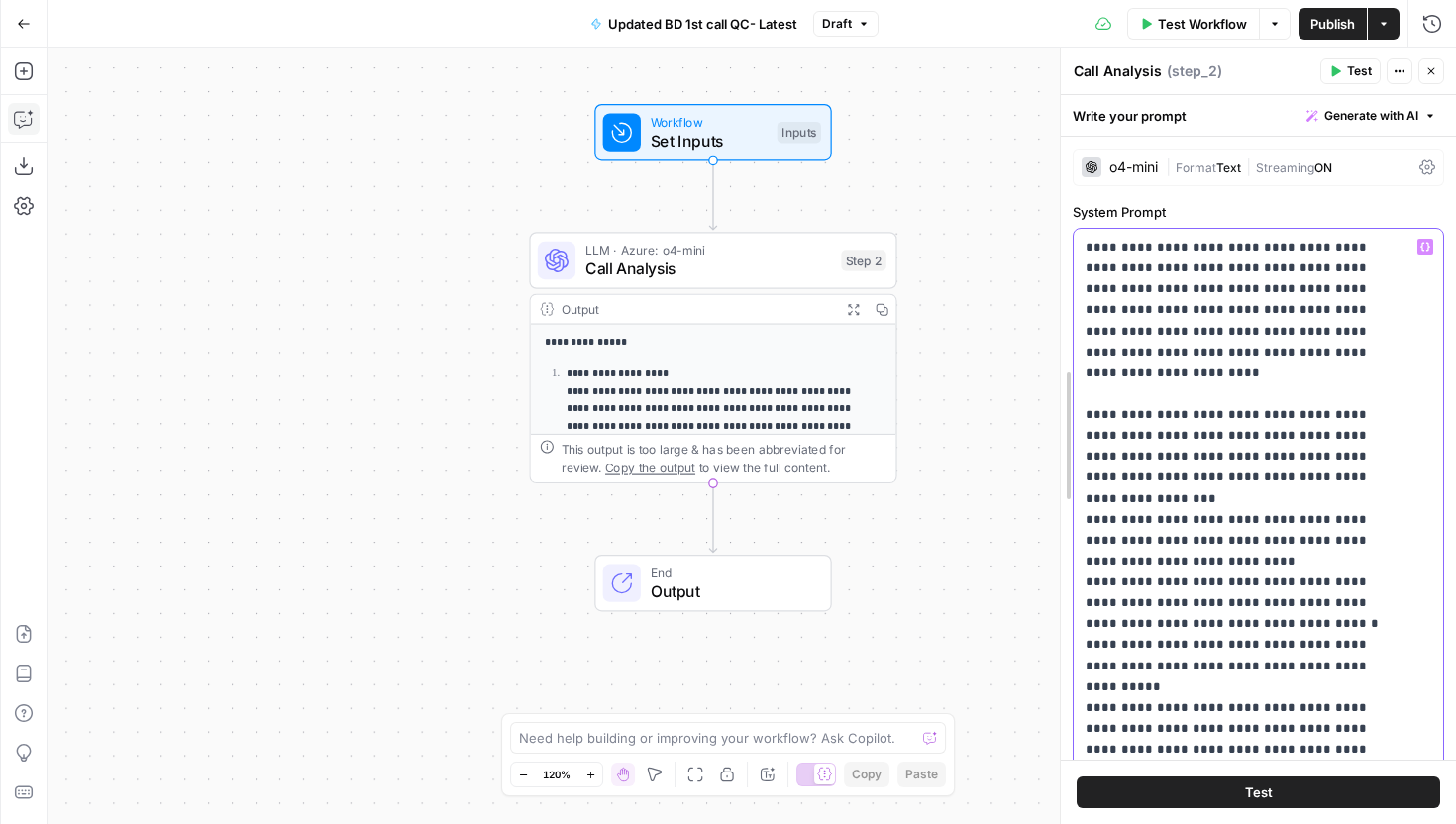 click on "**********" at bounding box center [1258, 436] 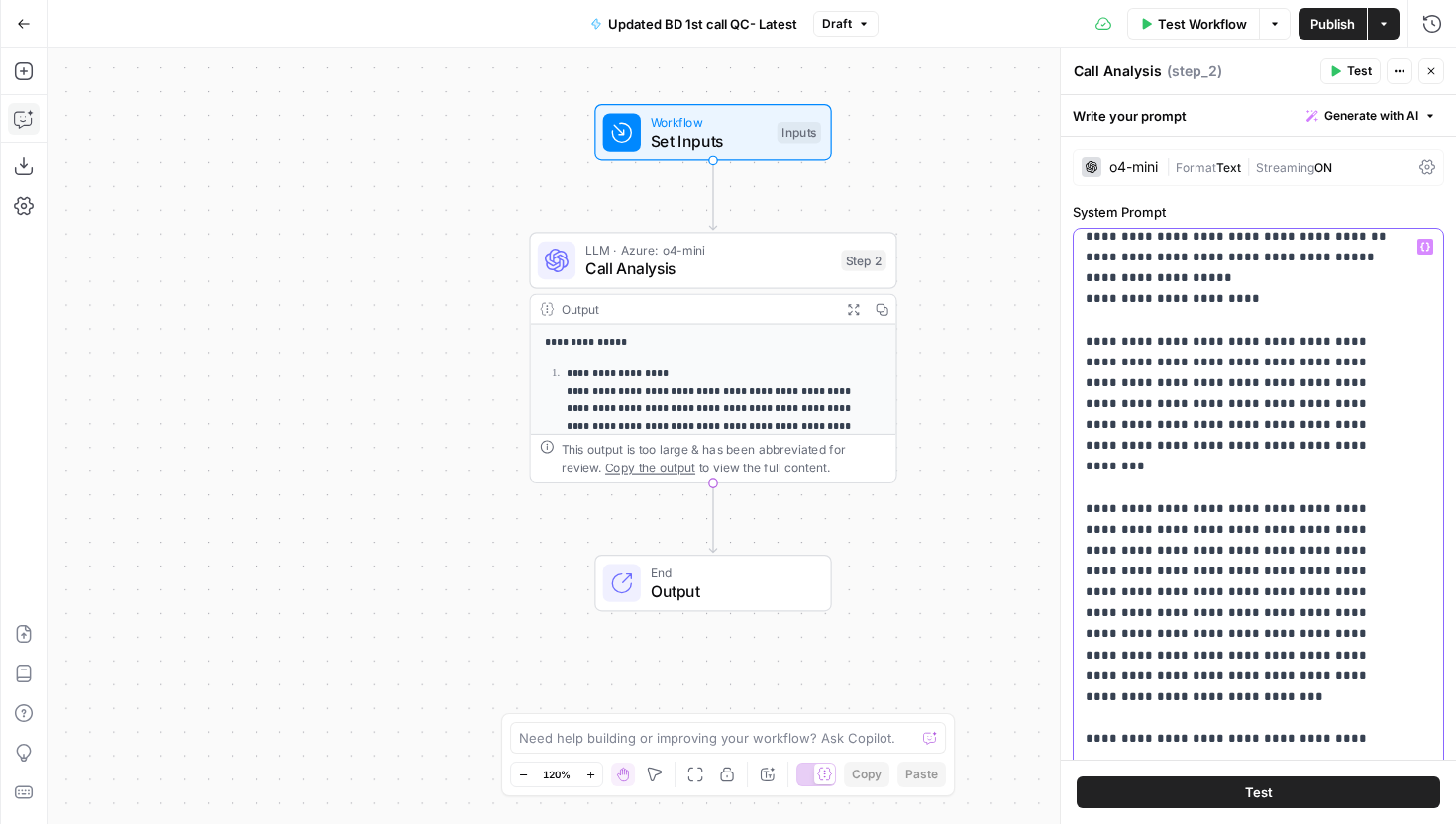 scroll, scrollTop: 1531, scrollLeft: 0, axis: vertical 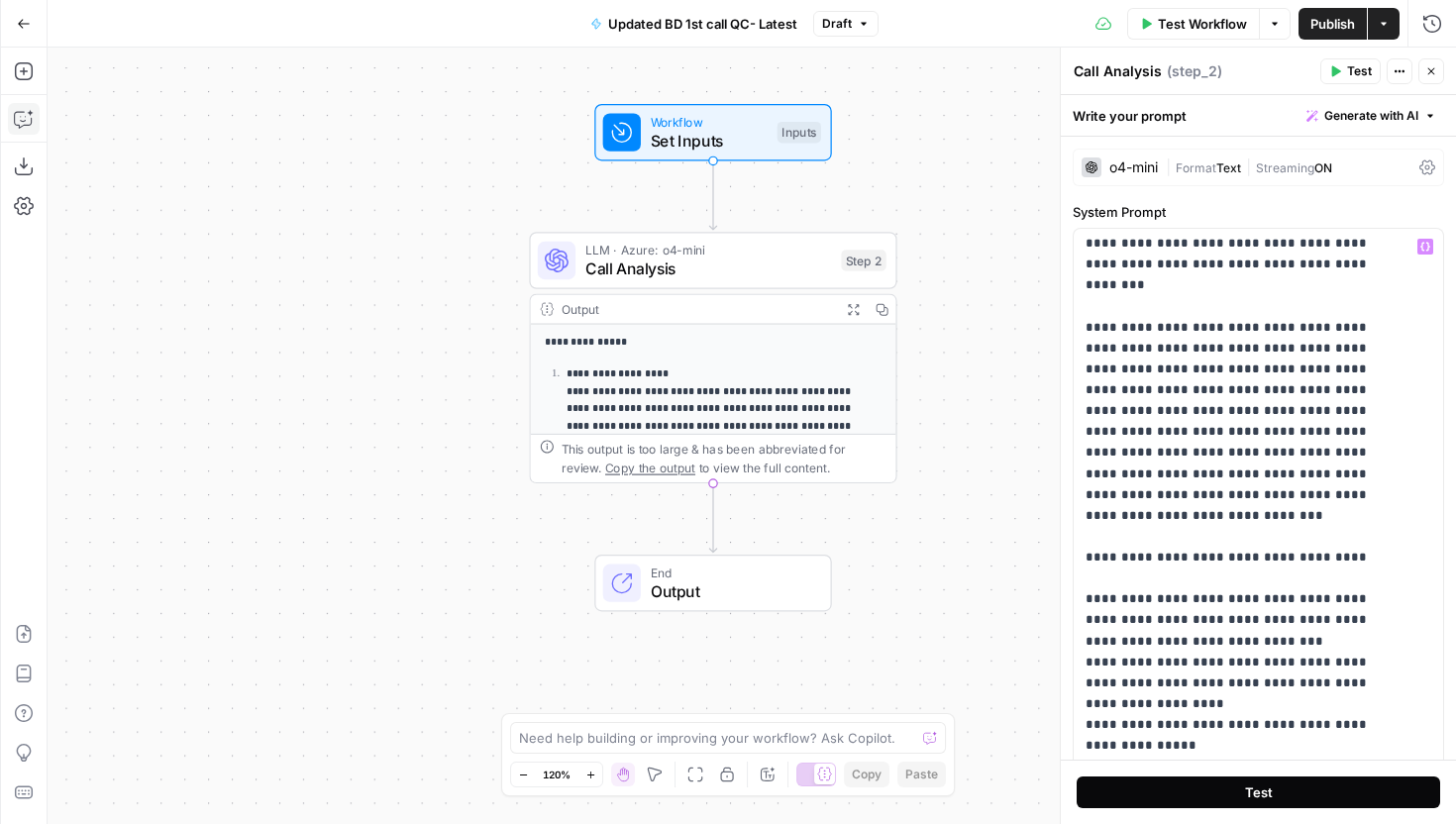 click on "Test" at bounding box center (1259, 792) 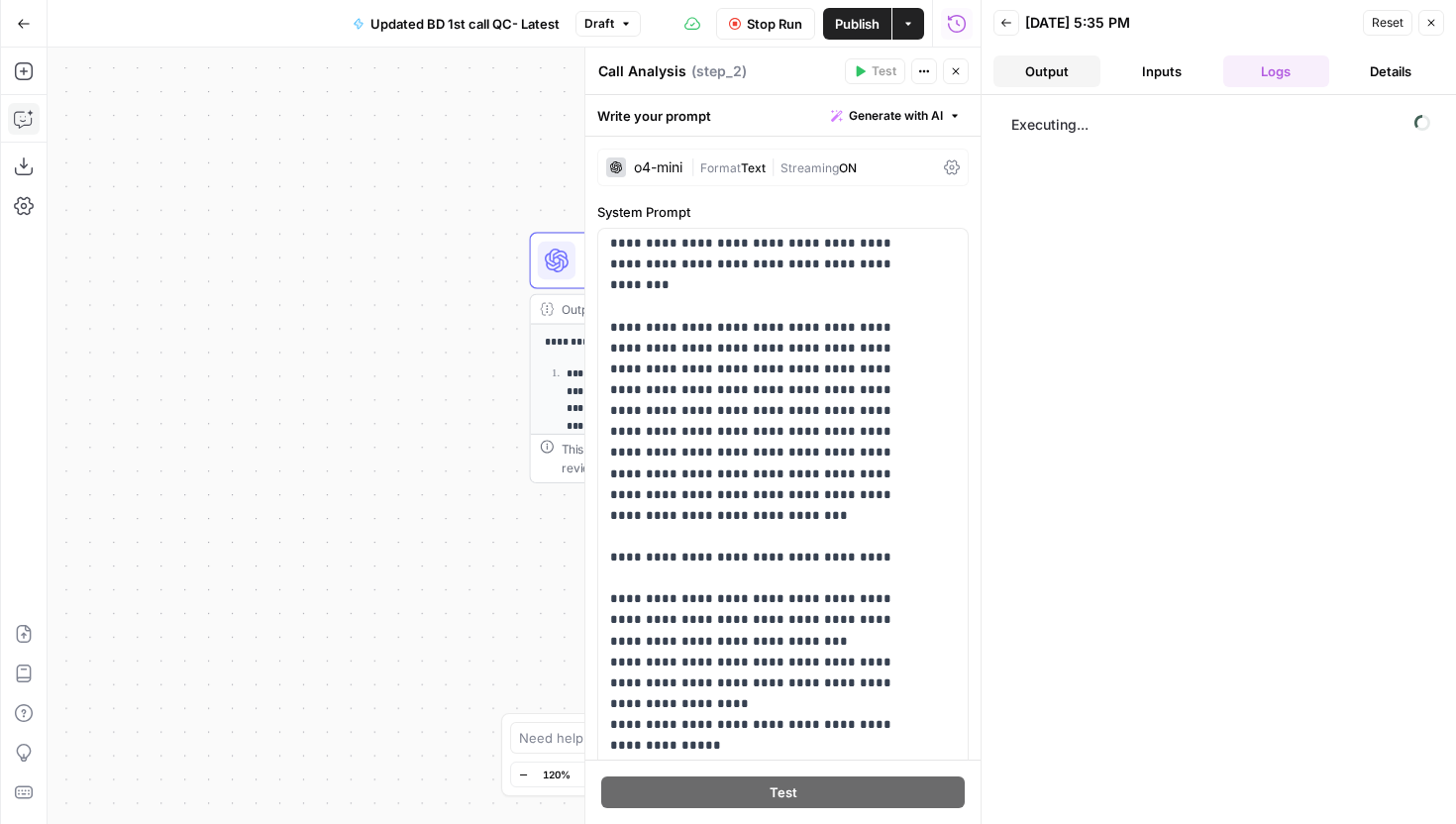 click on "Output" at bounding box center [1047, 71] 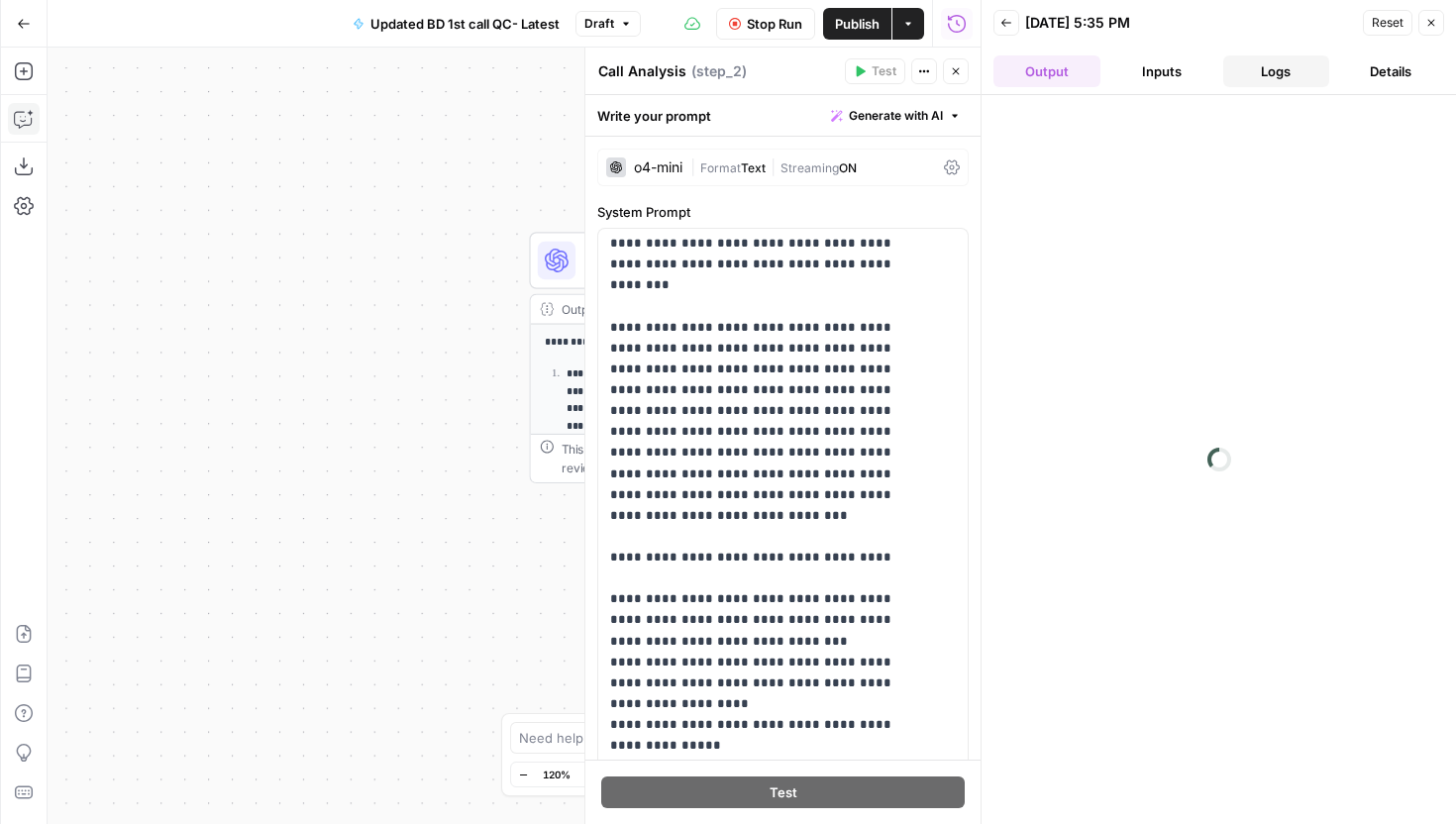 click on "Logs" at bounding box center [1277, 71] 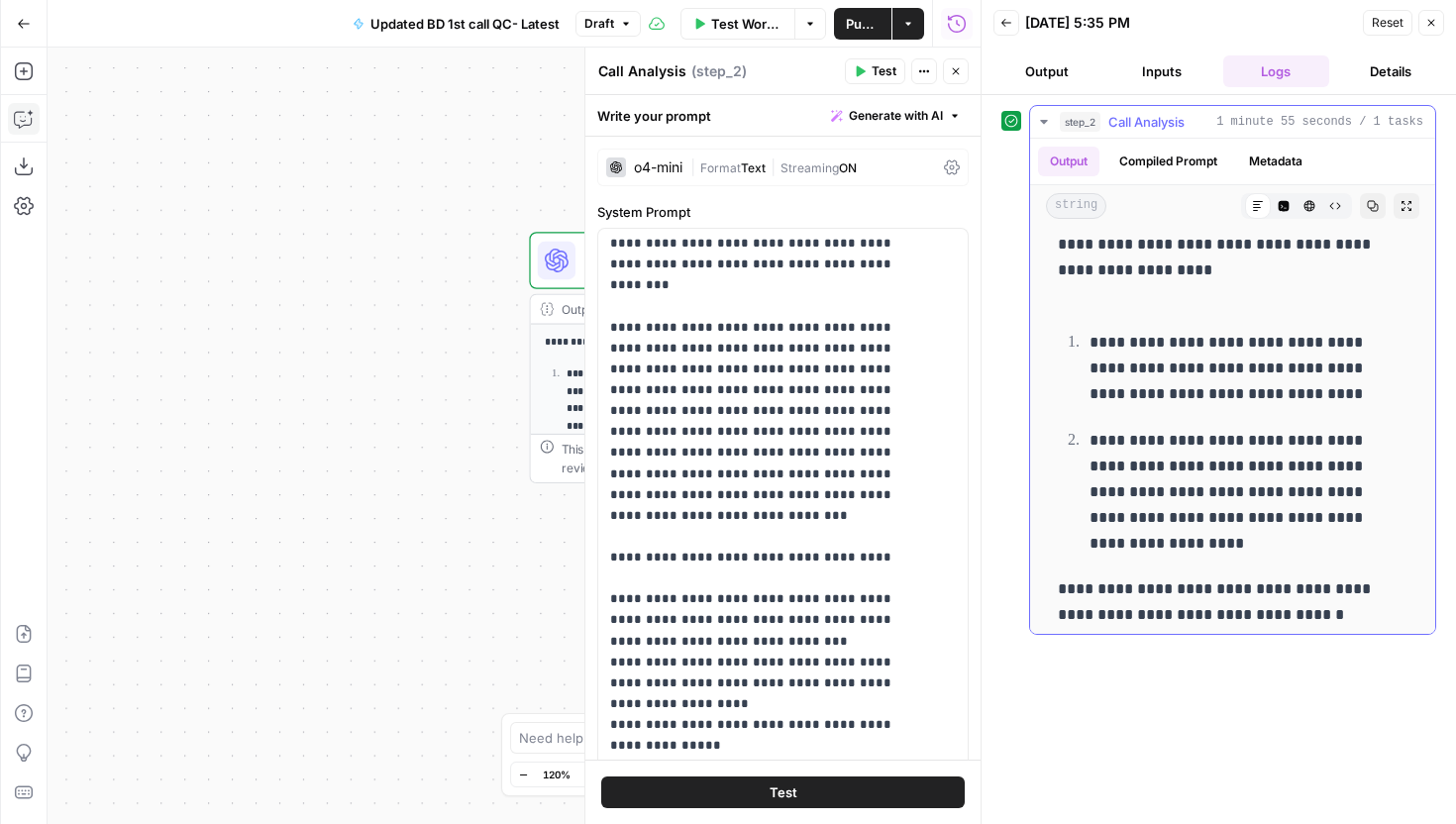scroll, scrollTop: 15385, scrollLeft: 0, axis: vertical 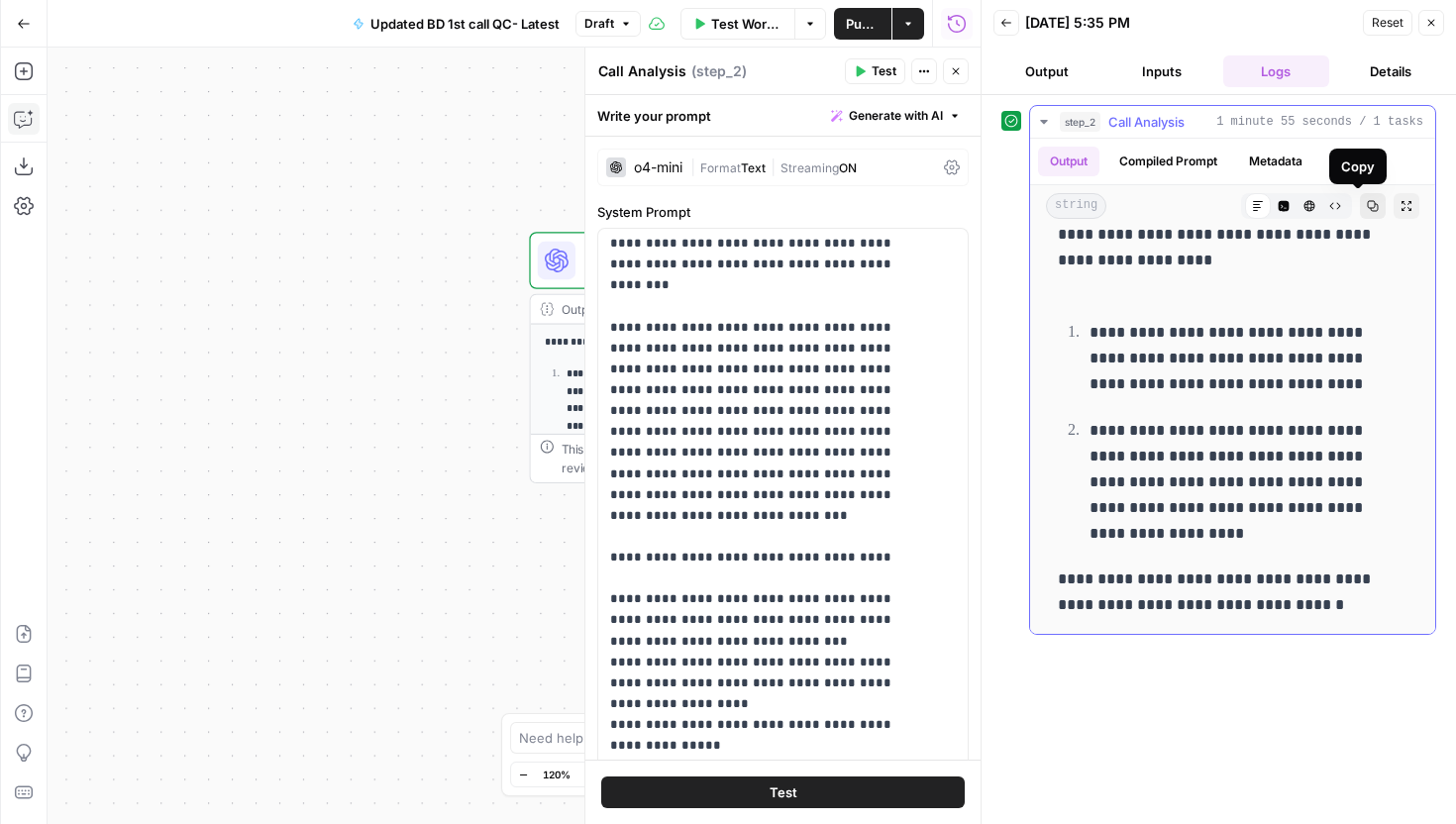 click 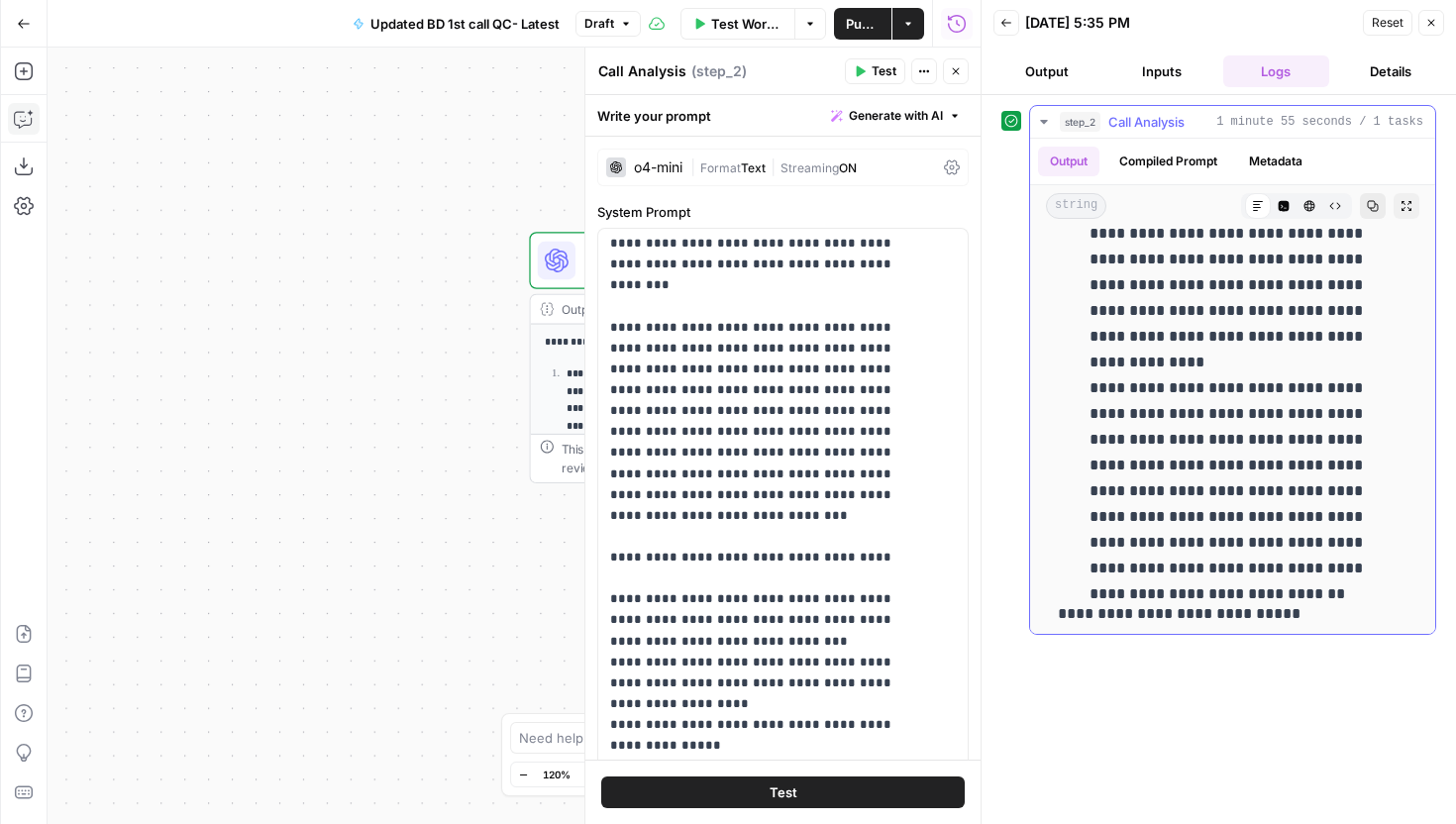 scroll, scrollTop: 0, scrollLeft: 0, axis: both 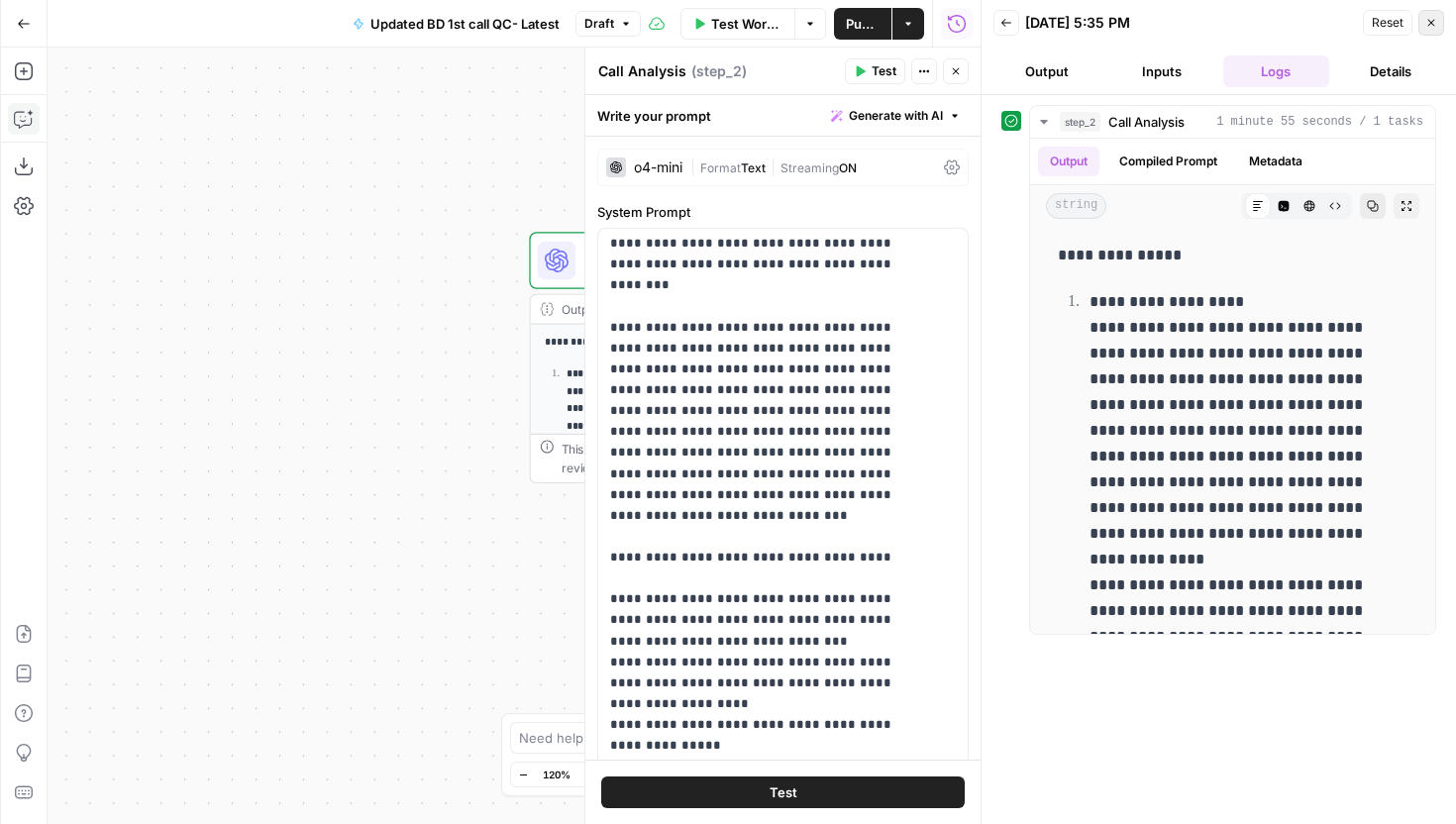 click 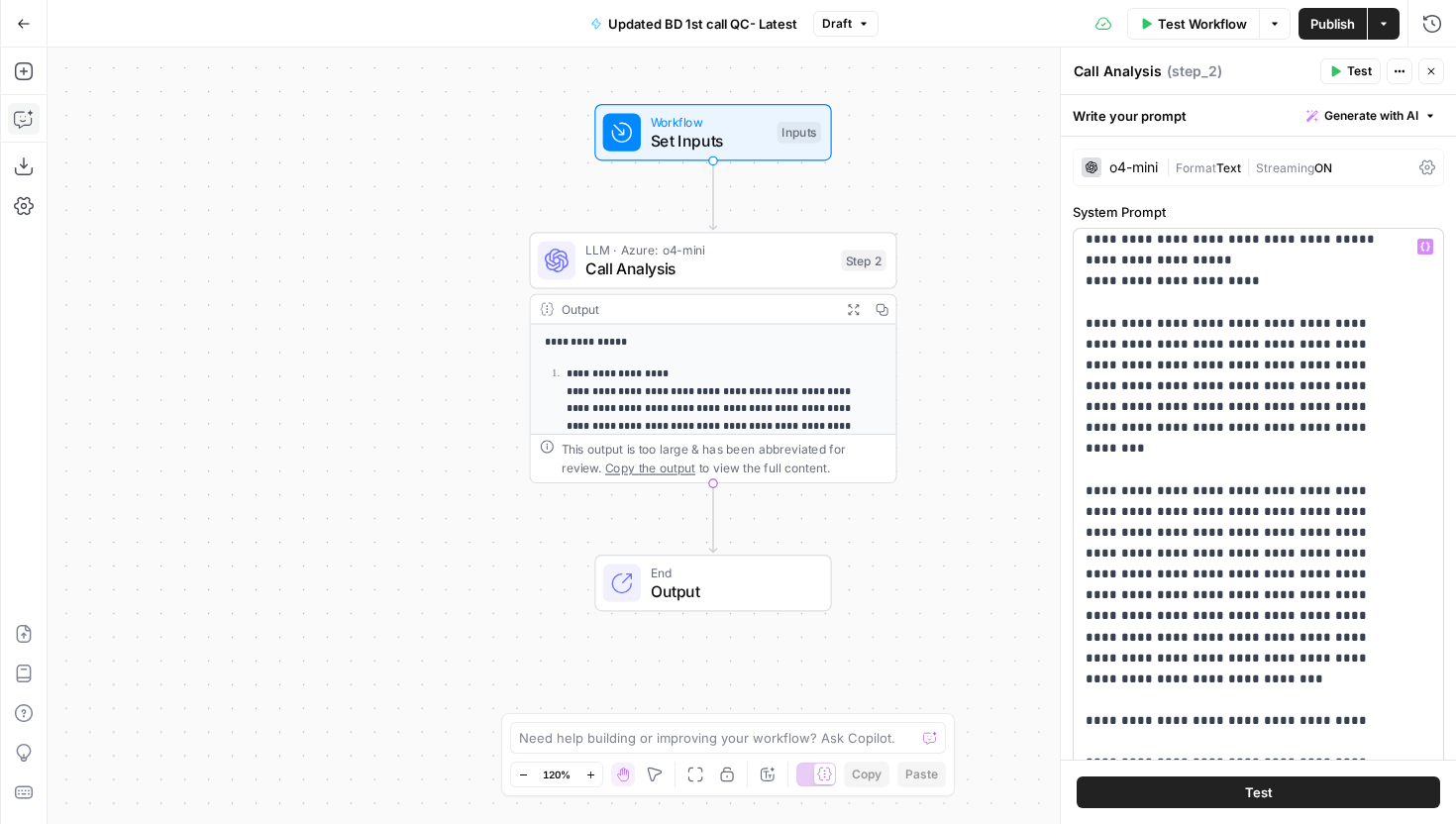 scroll, scrollTop: 1531, scrollLeft: 0, axis: vertical 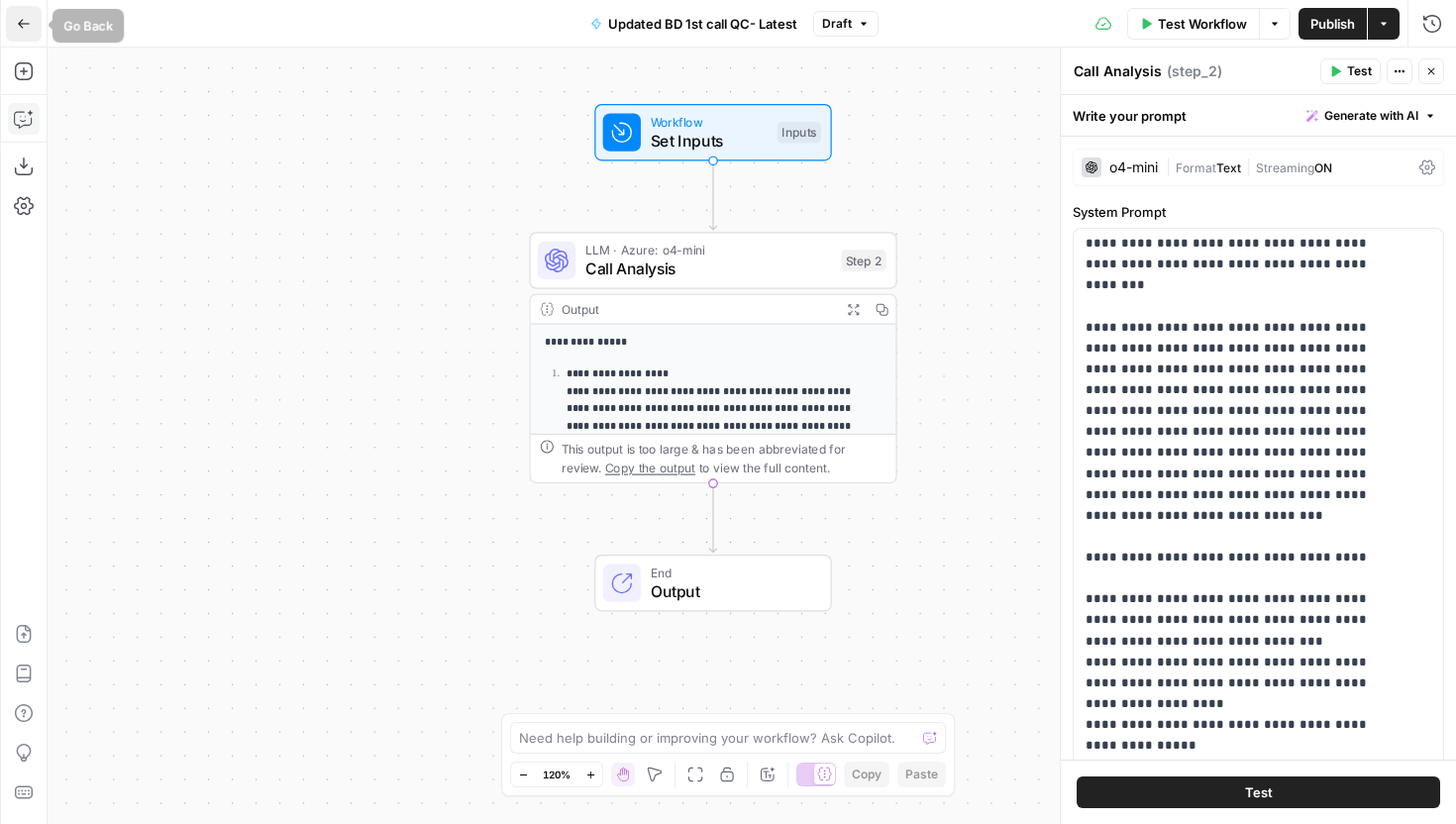 click 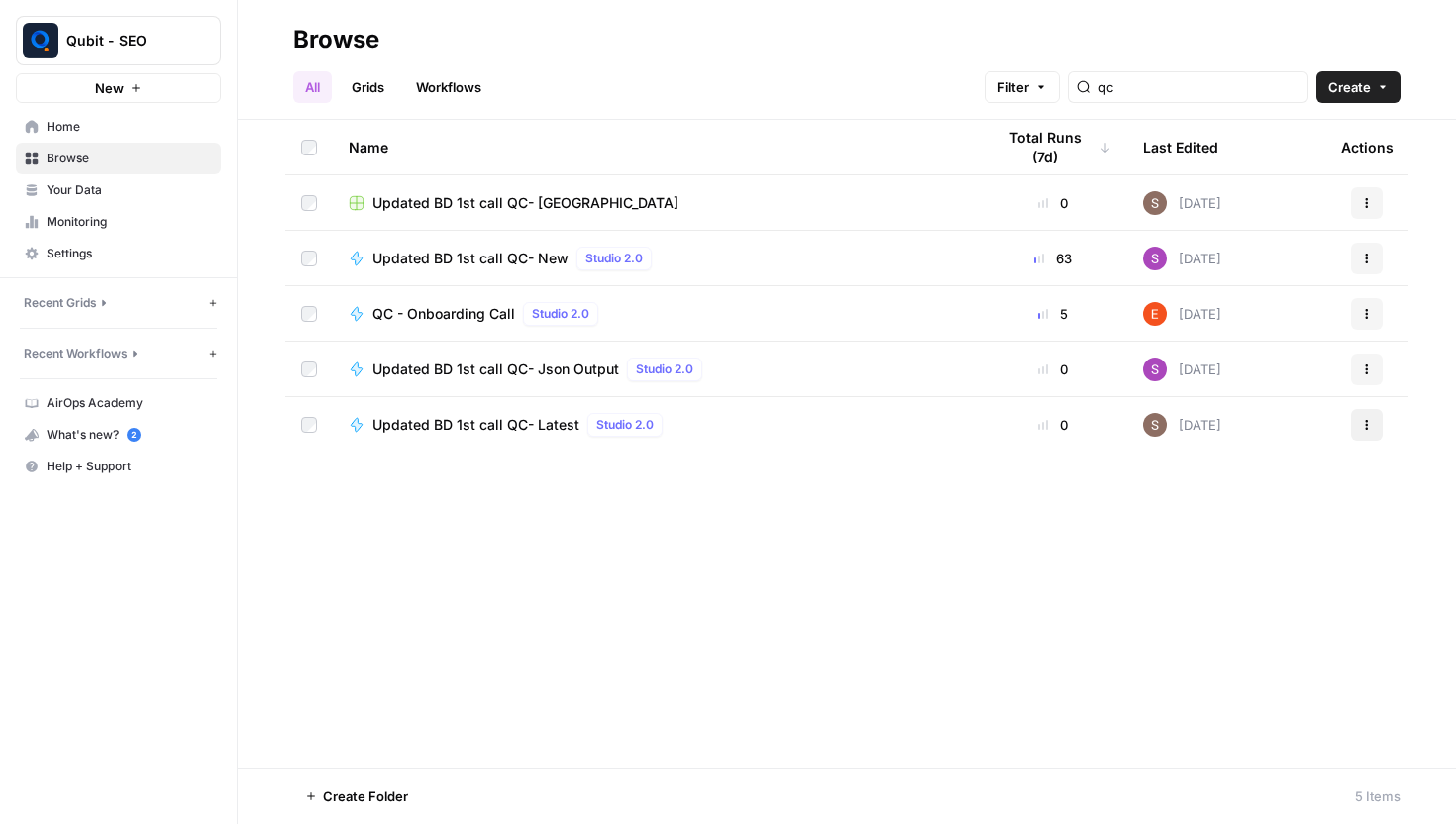click on "Actions" at bounding box center [1367, 425] 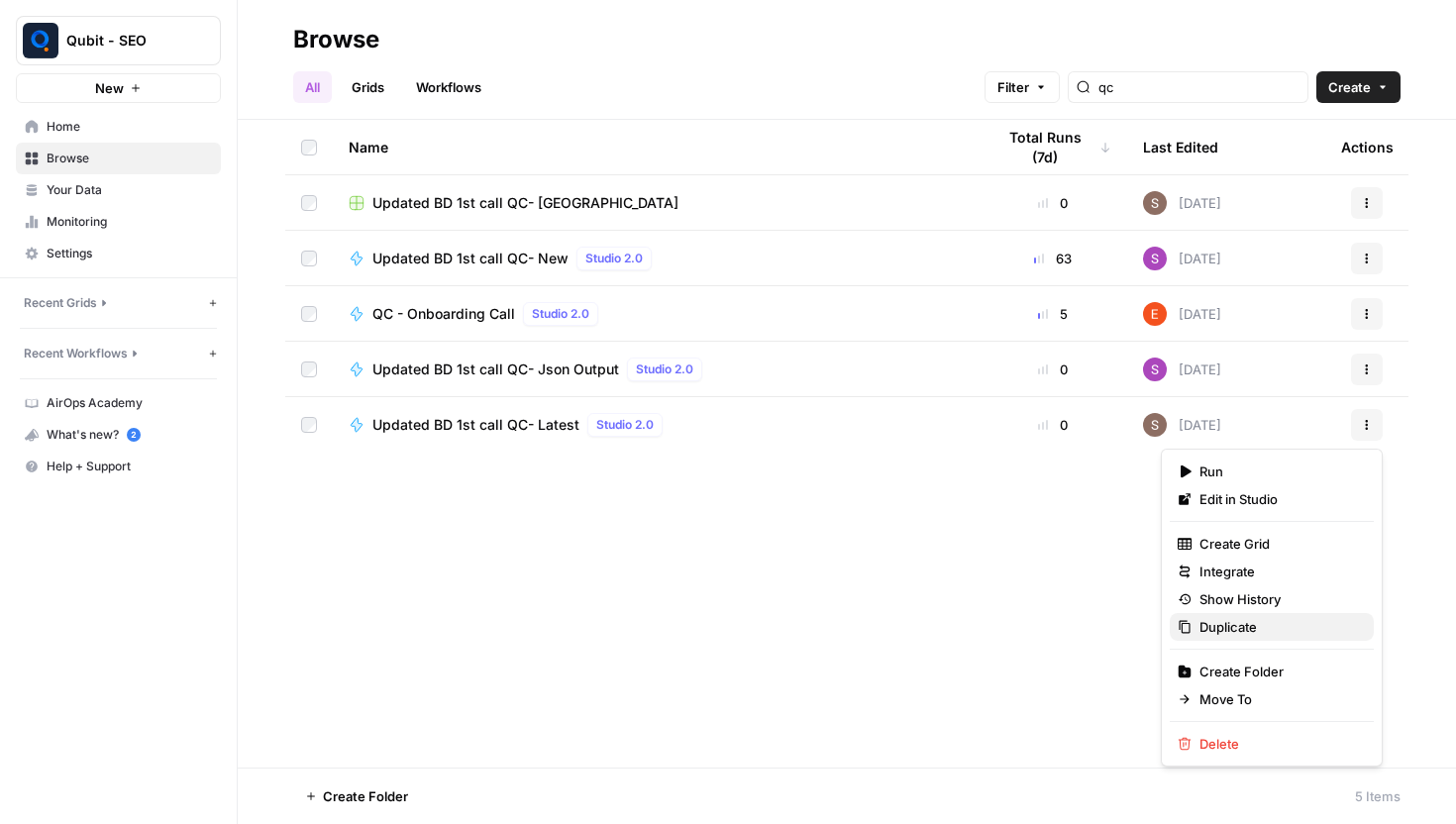 click on "Duplicate" at bounding box center (1228, 627) 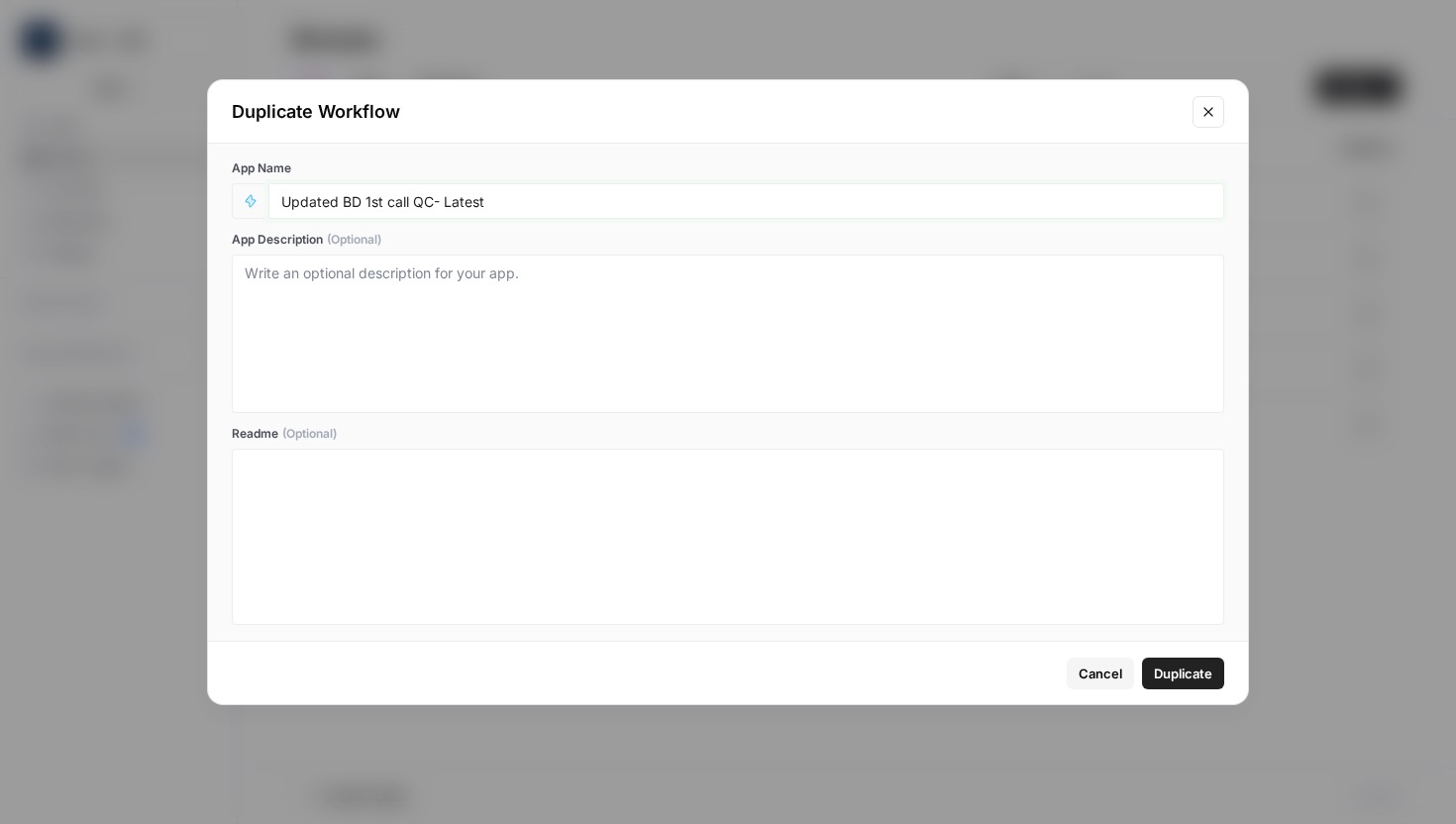 click on "Updated BD 1st call QC- Latest" at bounding box center [746, 201] 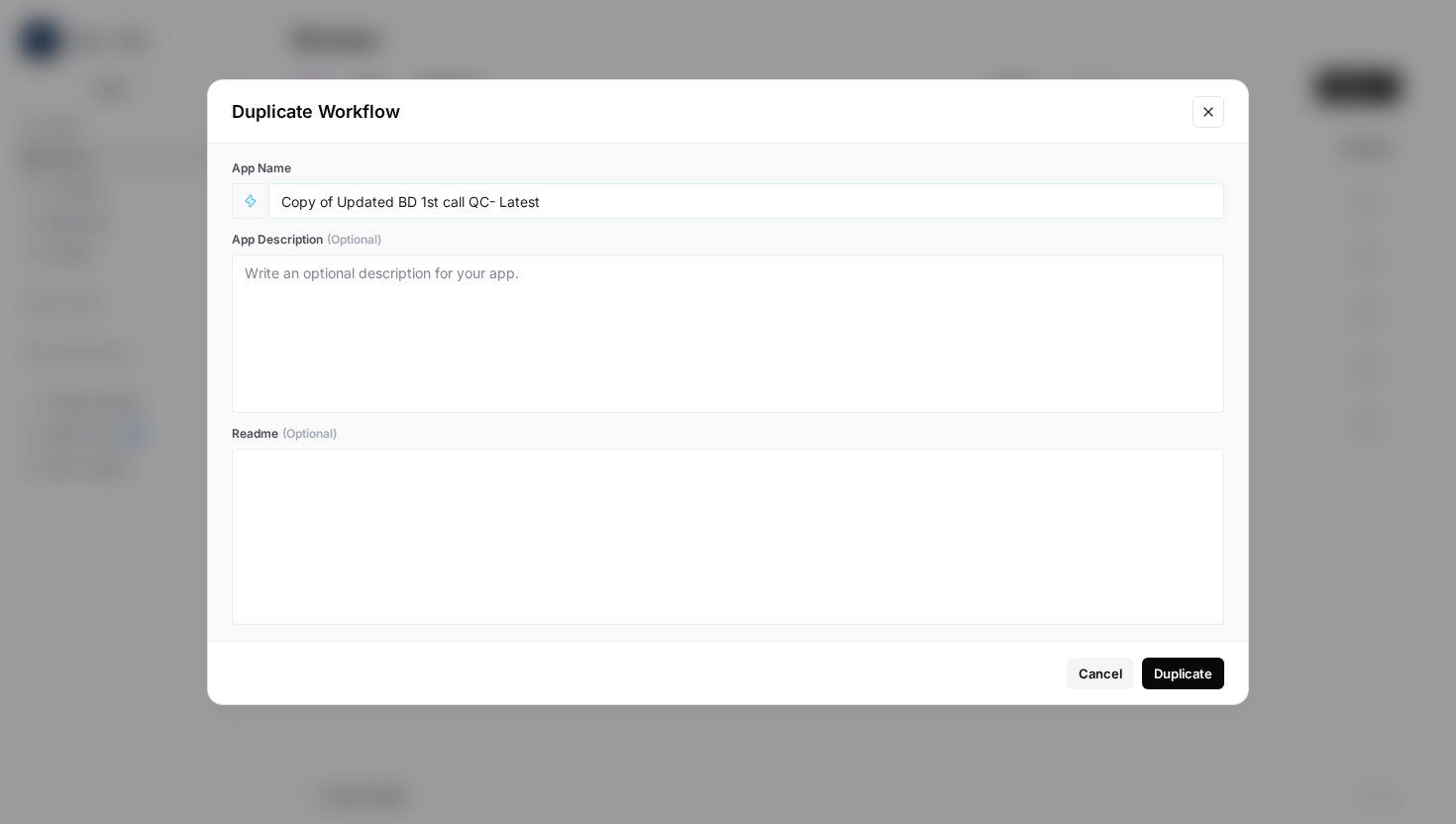 type on "Copy of Updated BD 1st call QC- Latest" 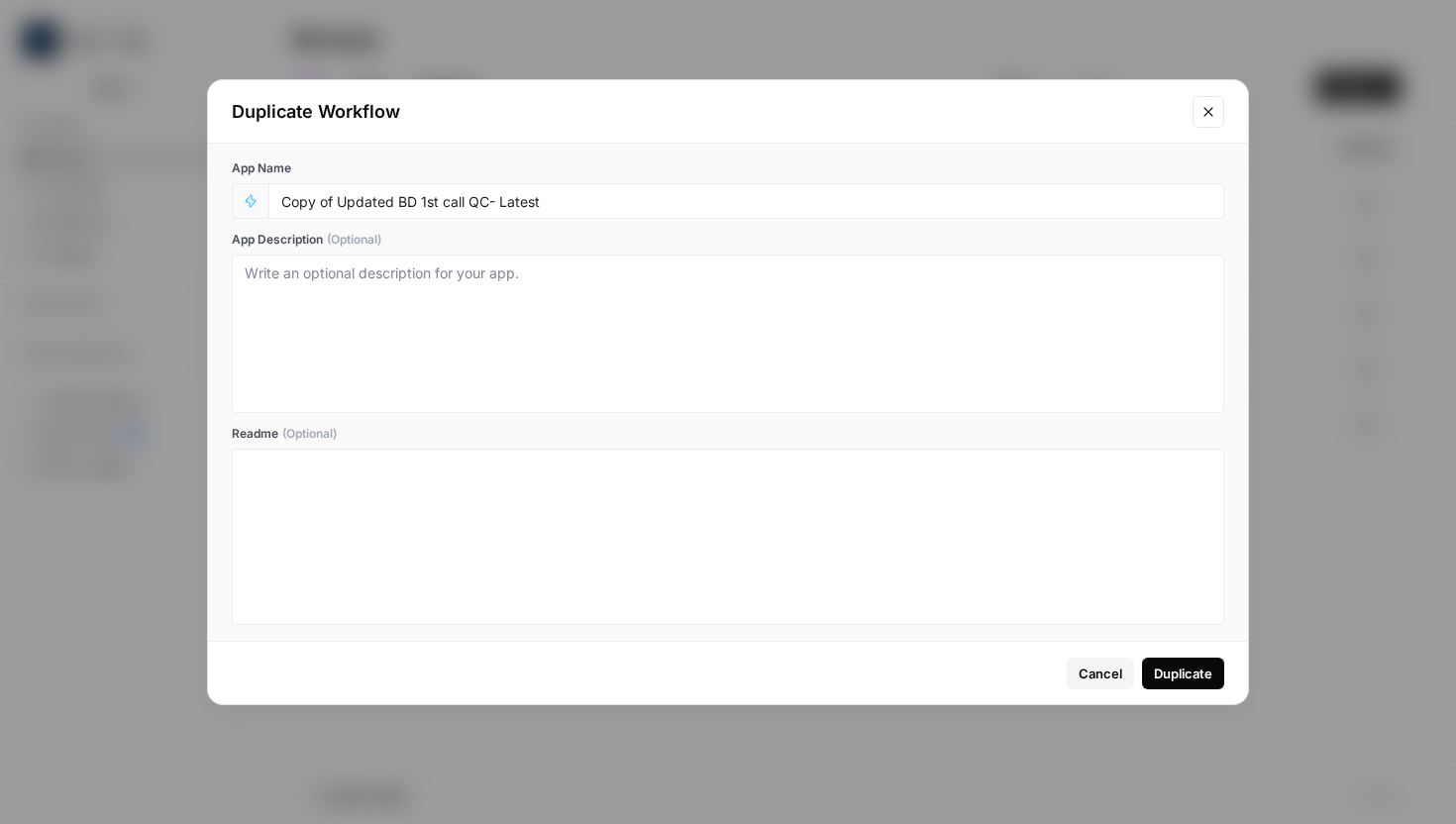 click on "Duplicate" at bounding box center (1183, 673) 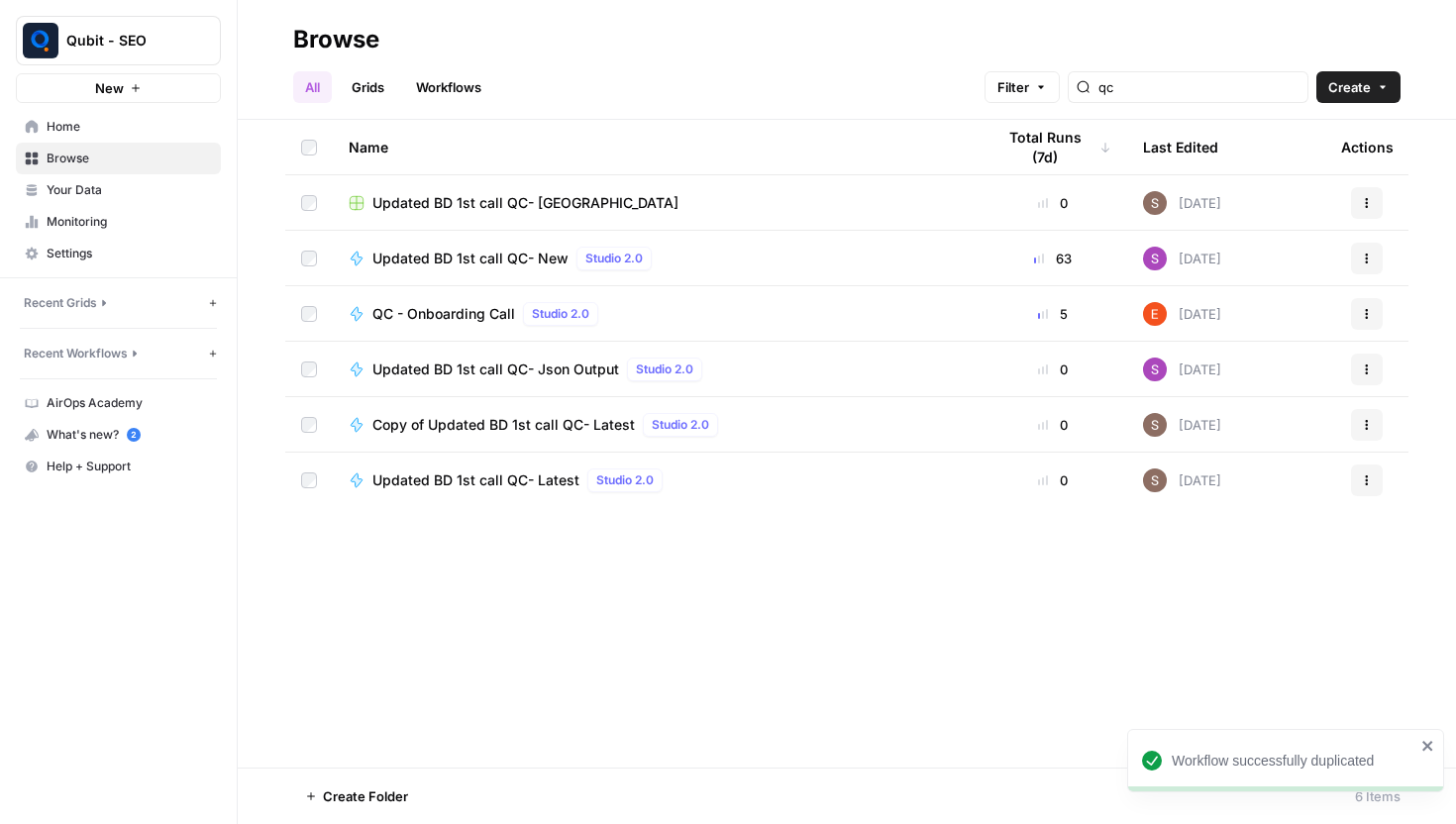 click on "Copy of Updated BD 1st call QC- Latest Studio 2.0" at bounding box center (656, 425) 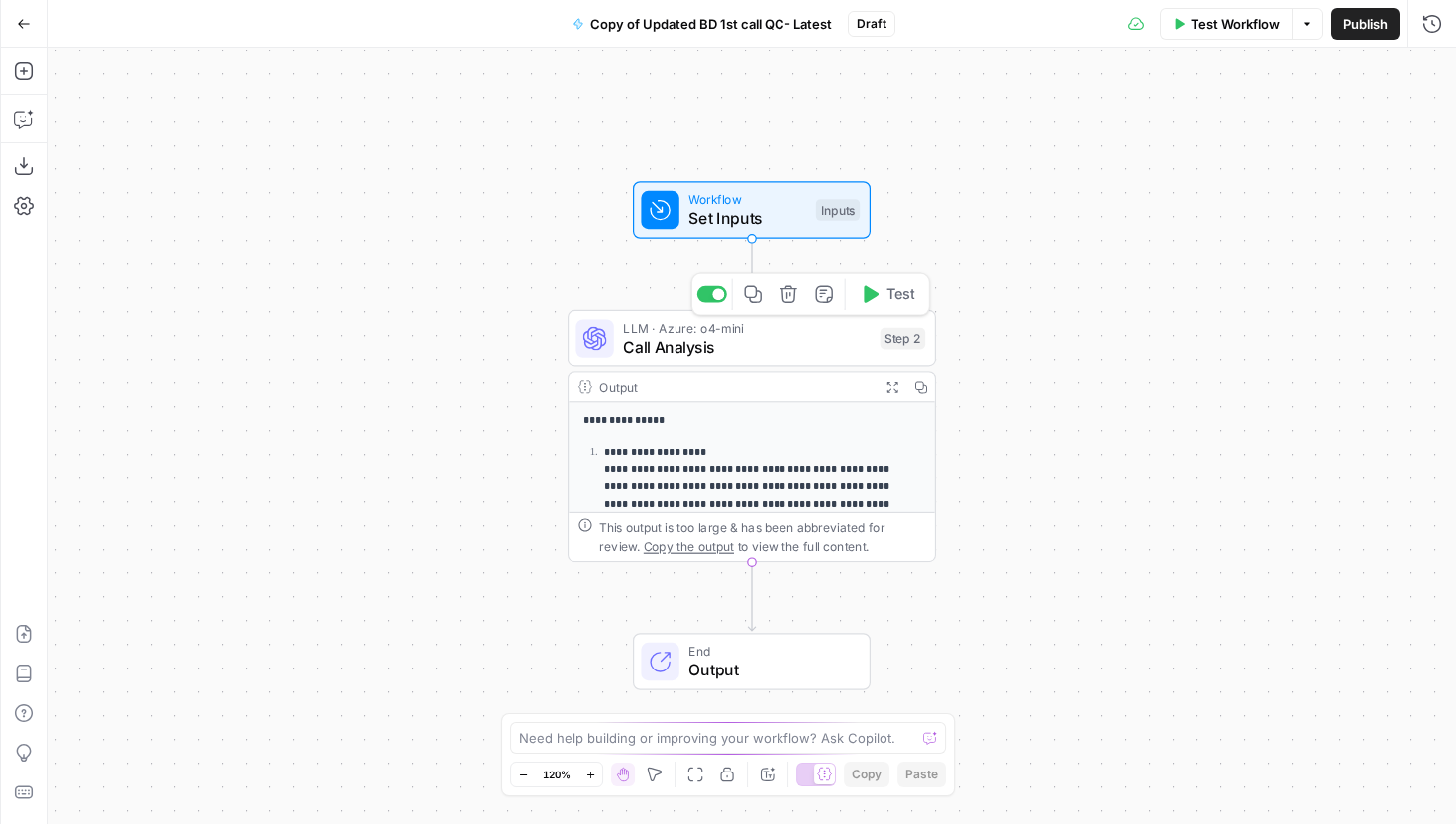 click on "Call Analysis" at bounding box center (747, 347) 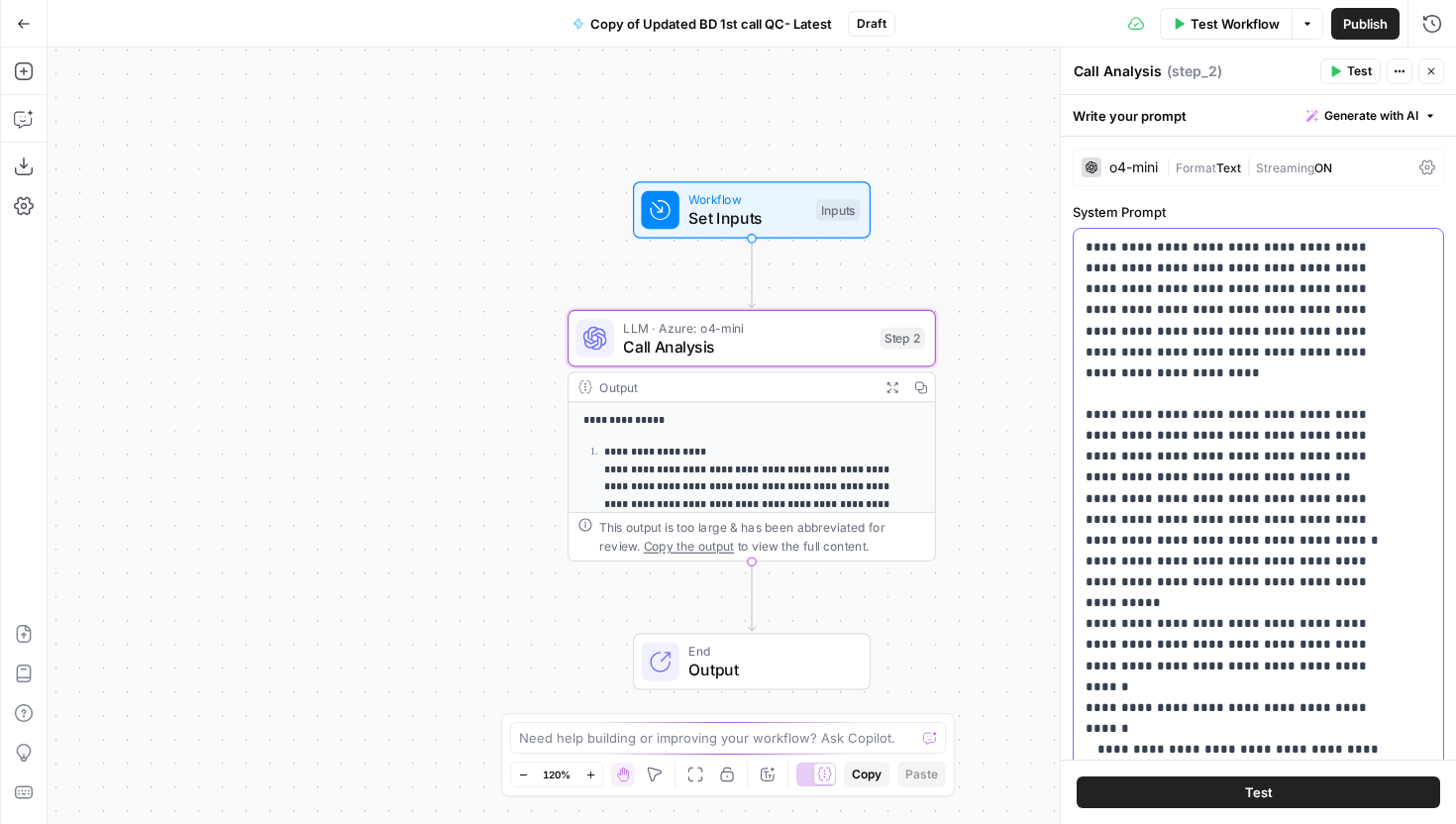click on "**********" at bounding box center (1243, 1293) 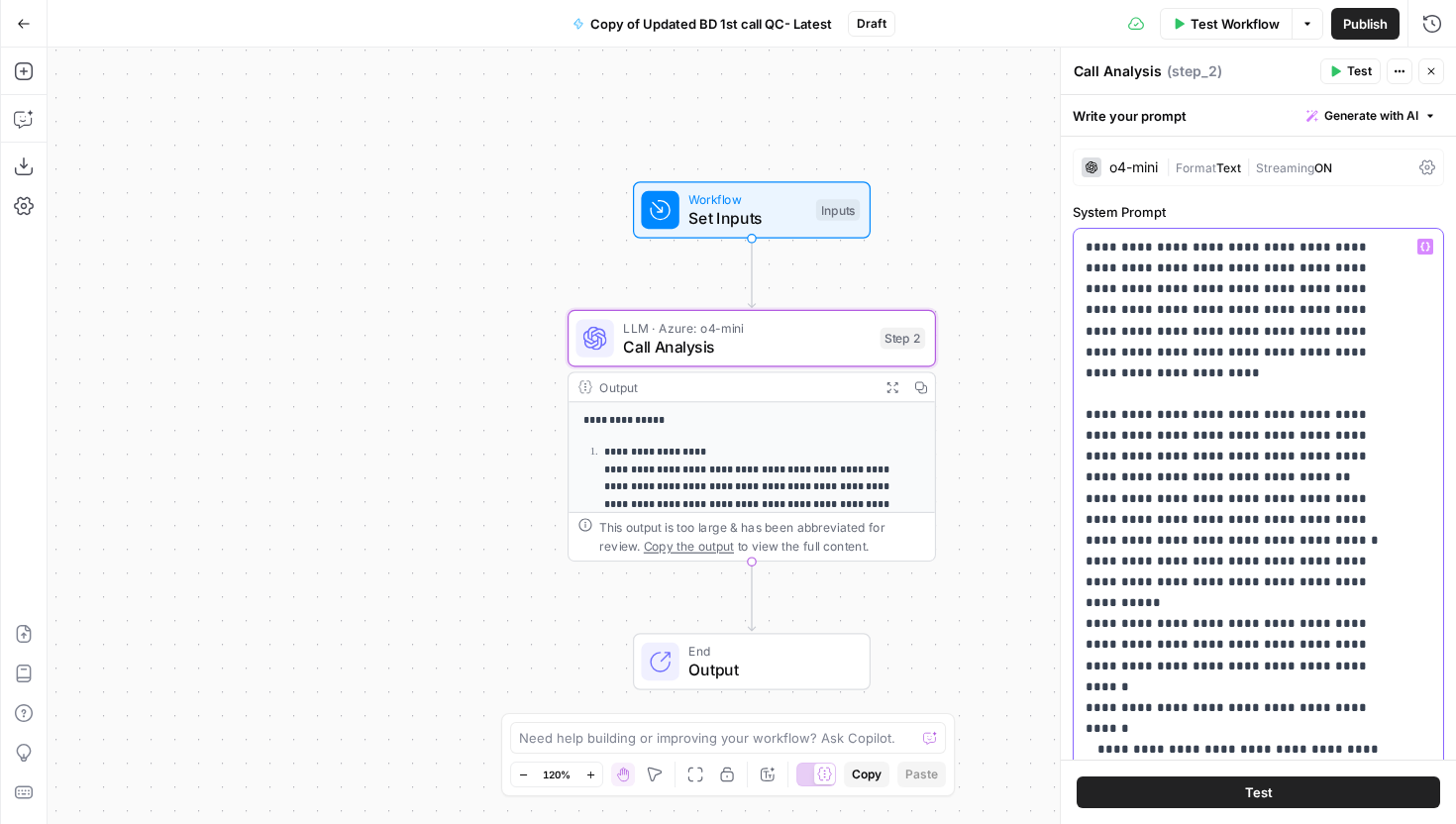click on "**********" at bounding box center [1243, 1293] 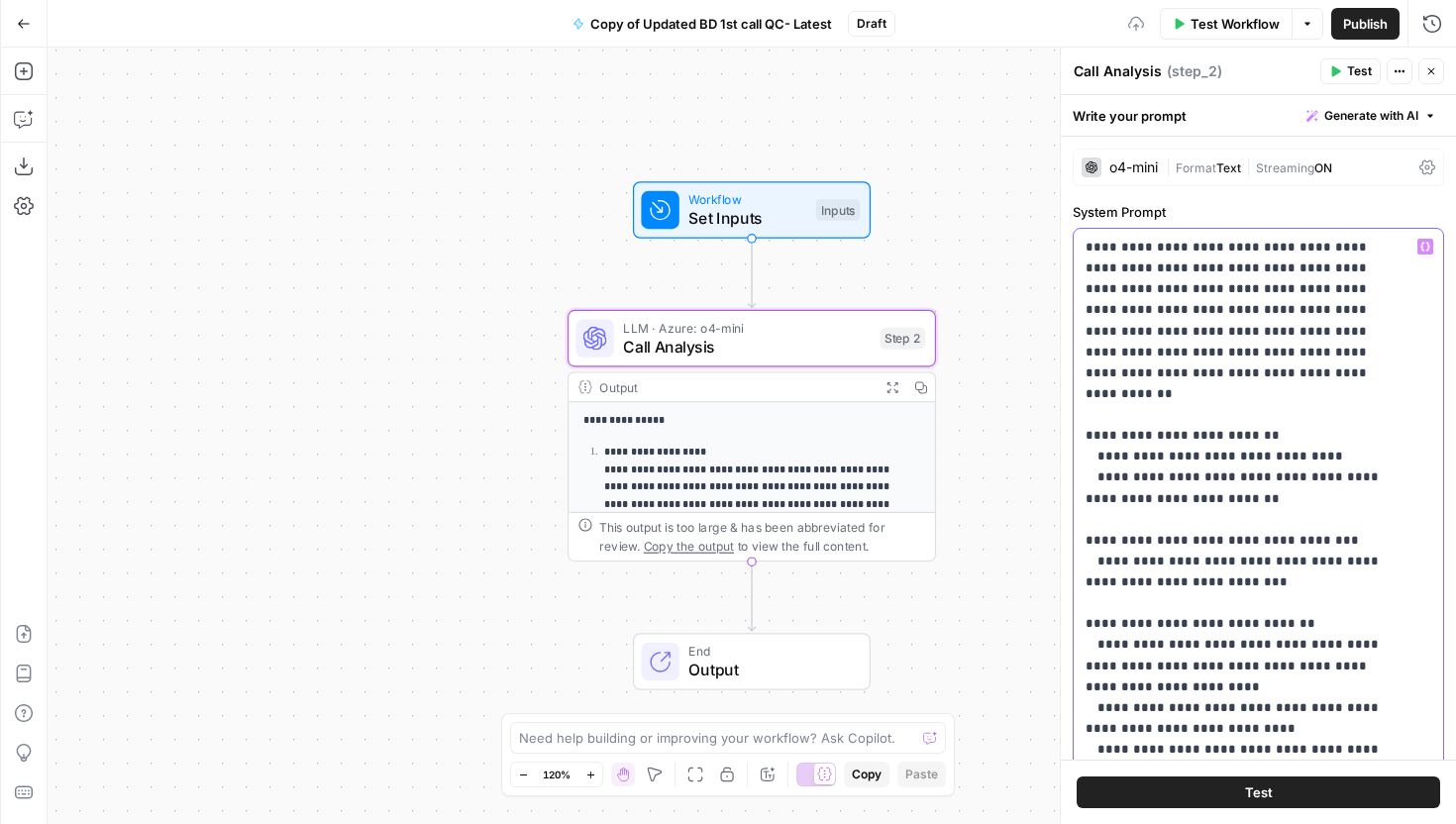 scroll, scrollTop: 799, scrollLeft: 0, axis: vertical 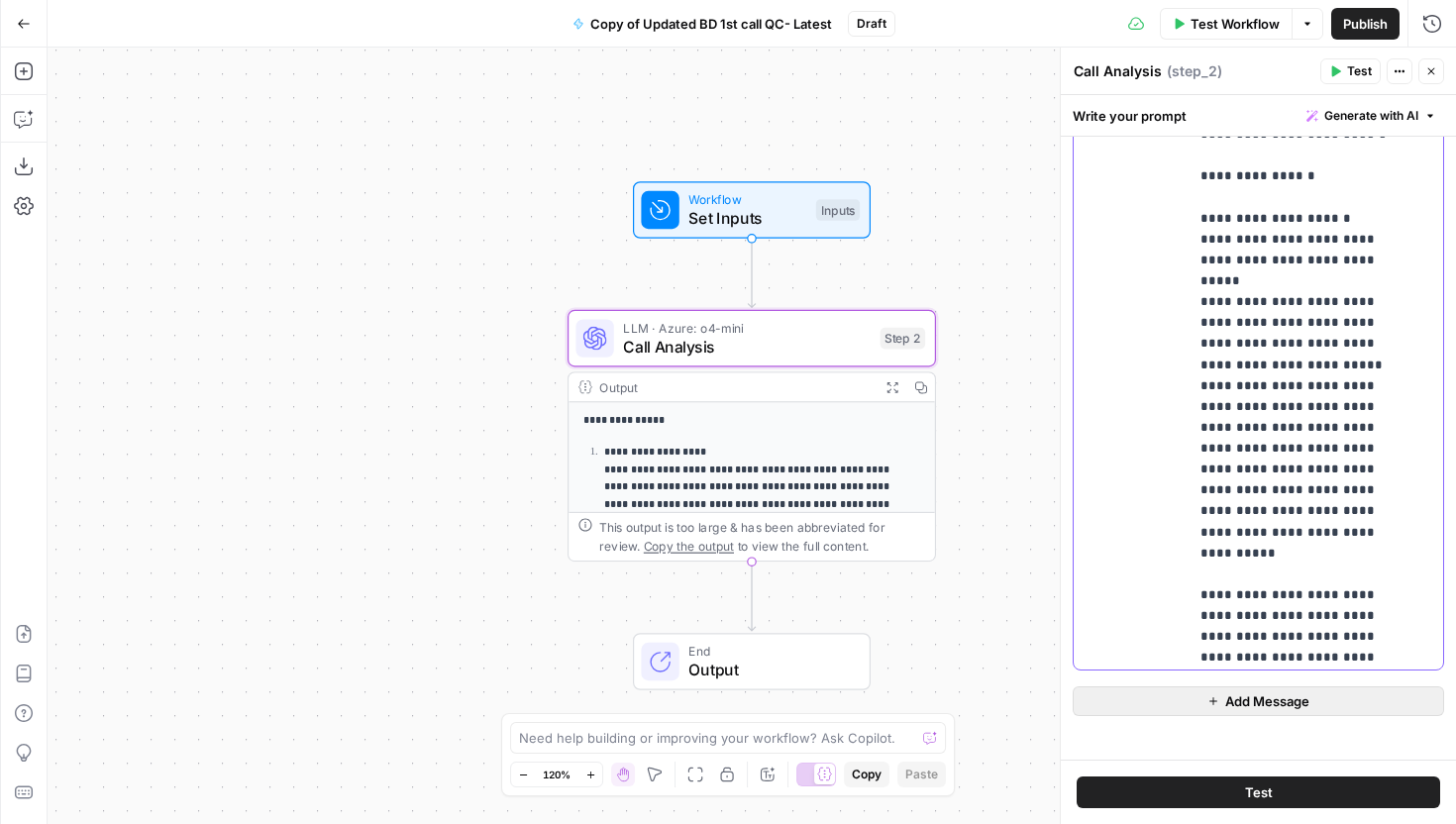 drag, startPoint x: 1200, startPoint y: 490, endPoint x: 1316, endPoint y: 713, distance: 251.36627 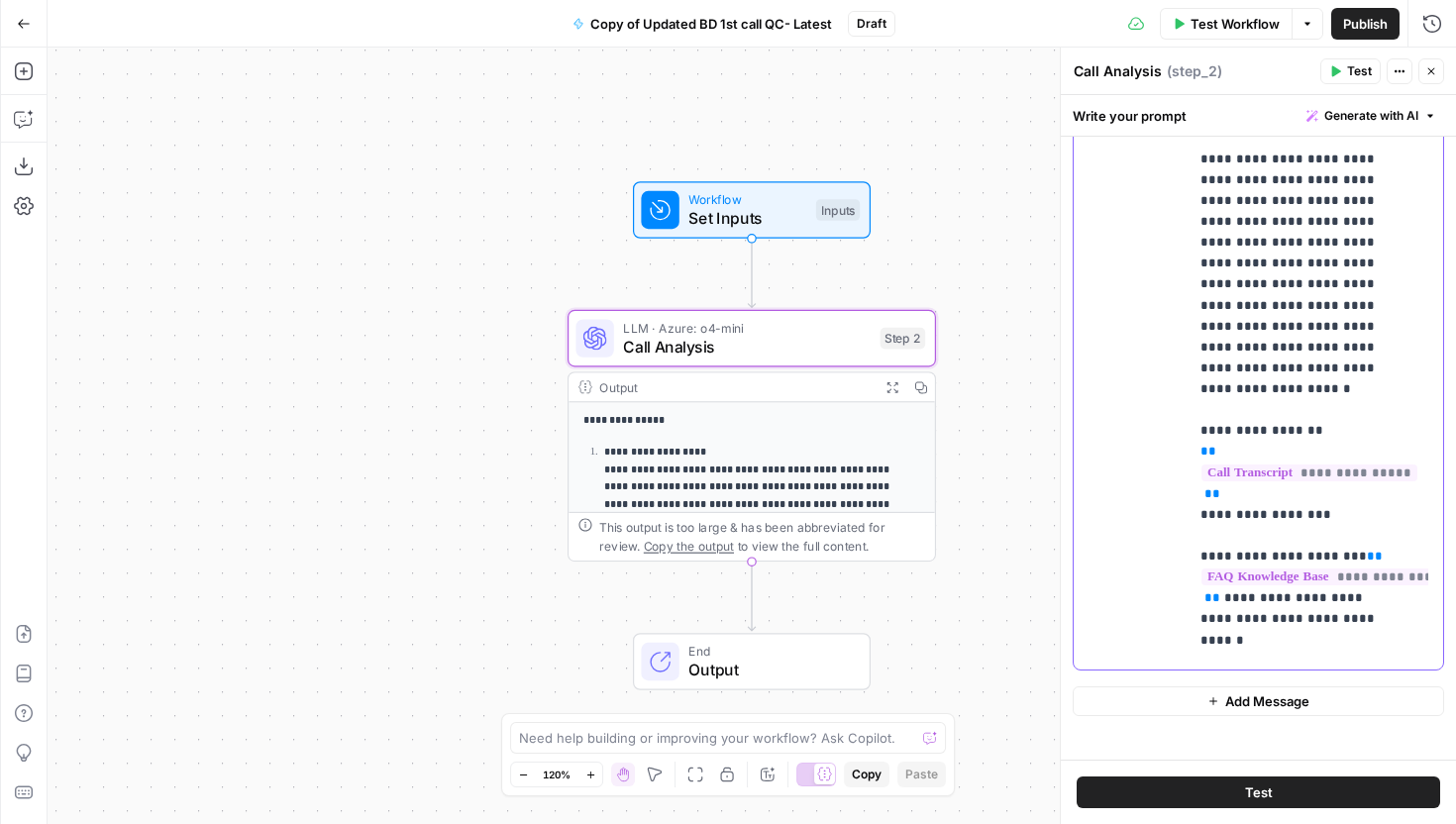 scroll, scrollTop: 13681, scrollLeft: 0, axis: vertical 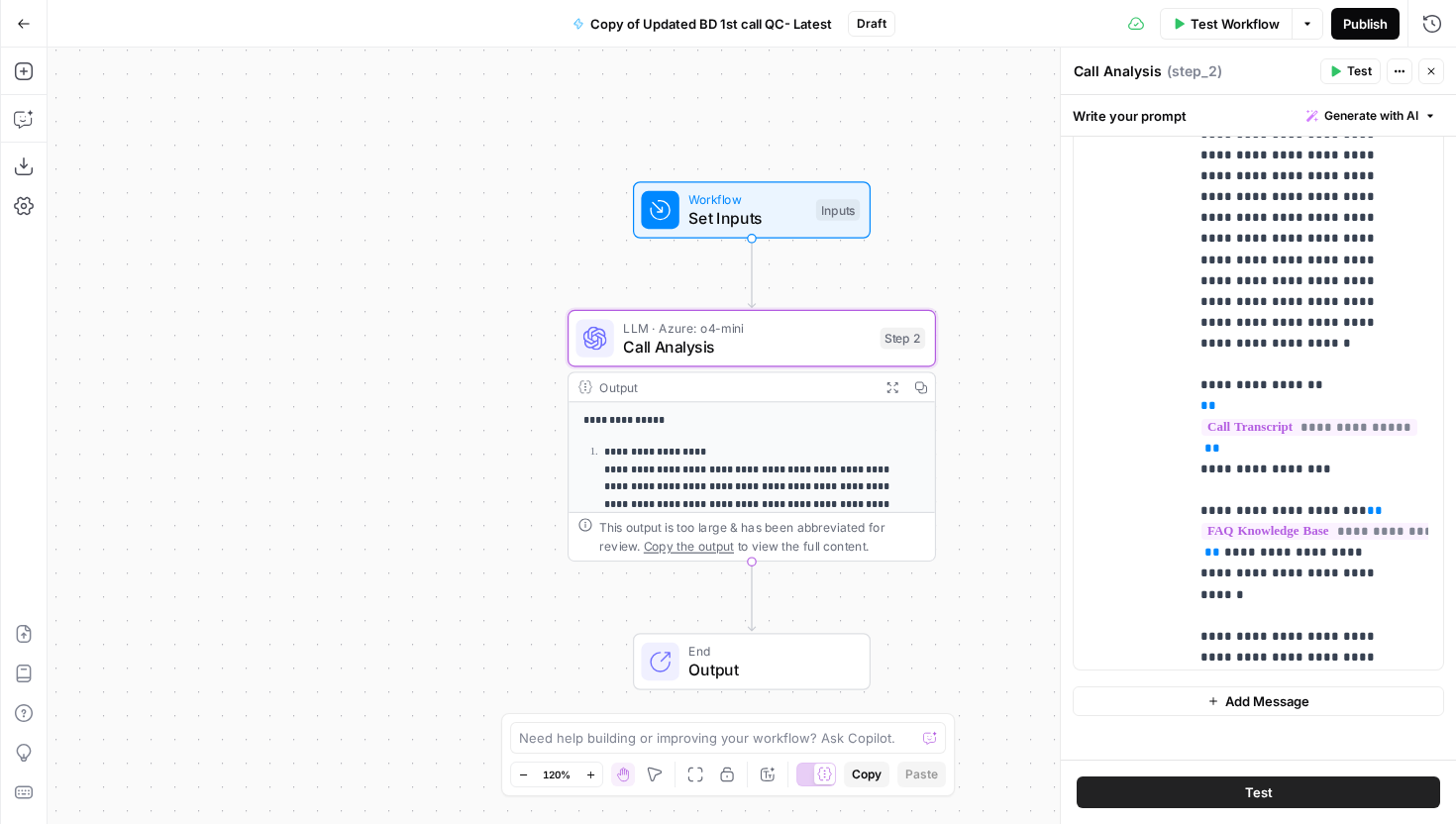 click on "Publish" at bounding box center (1365, 24) 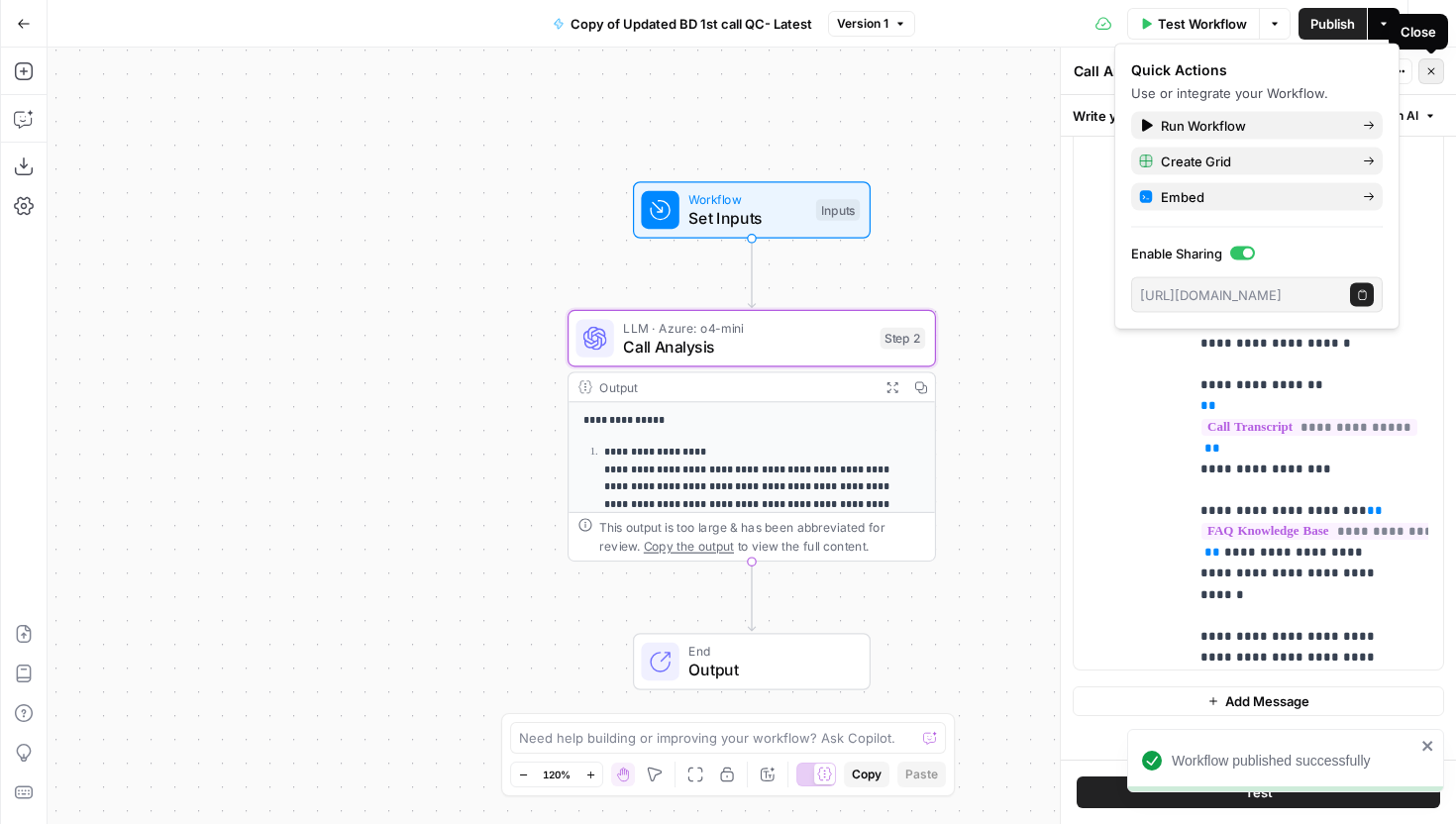 click 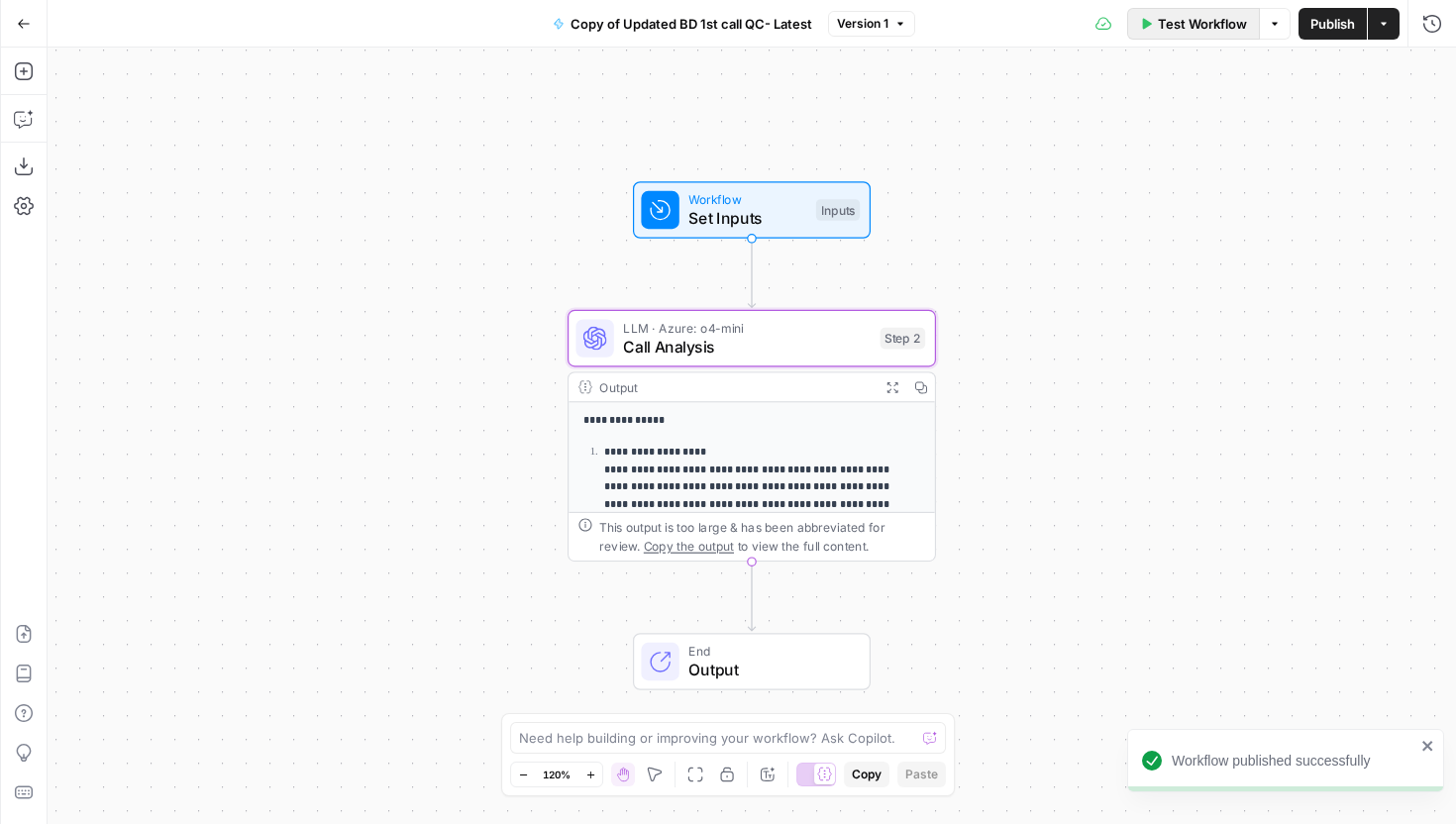click on "Test Workflow" at bounding box center [1202, 24] 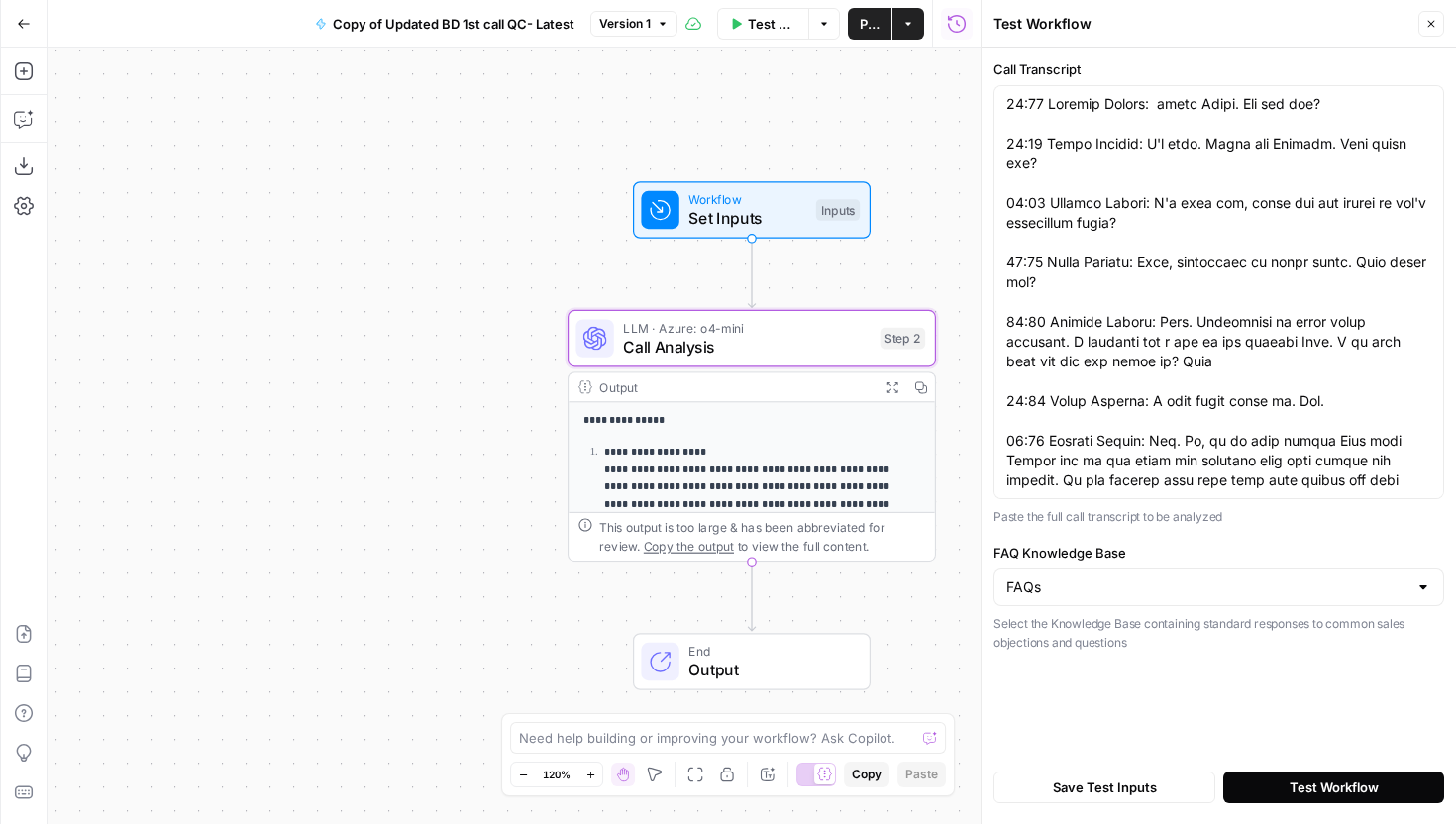 click on "Test Workflow" at bounding box center [1334, 787] 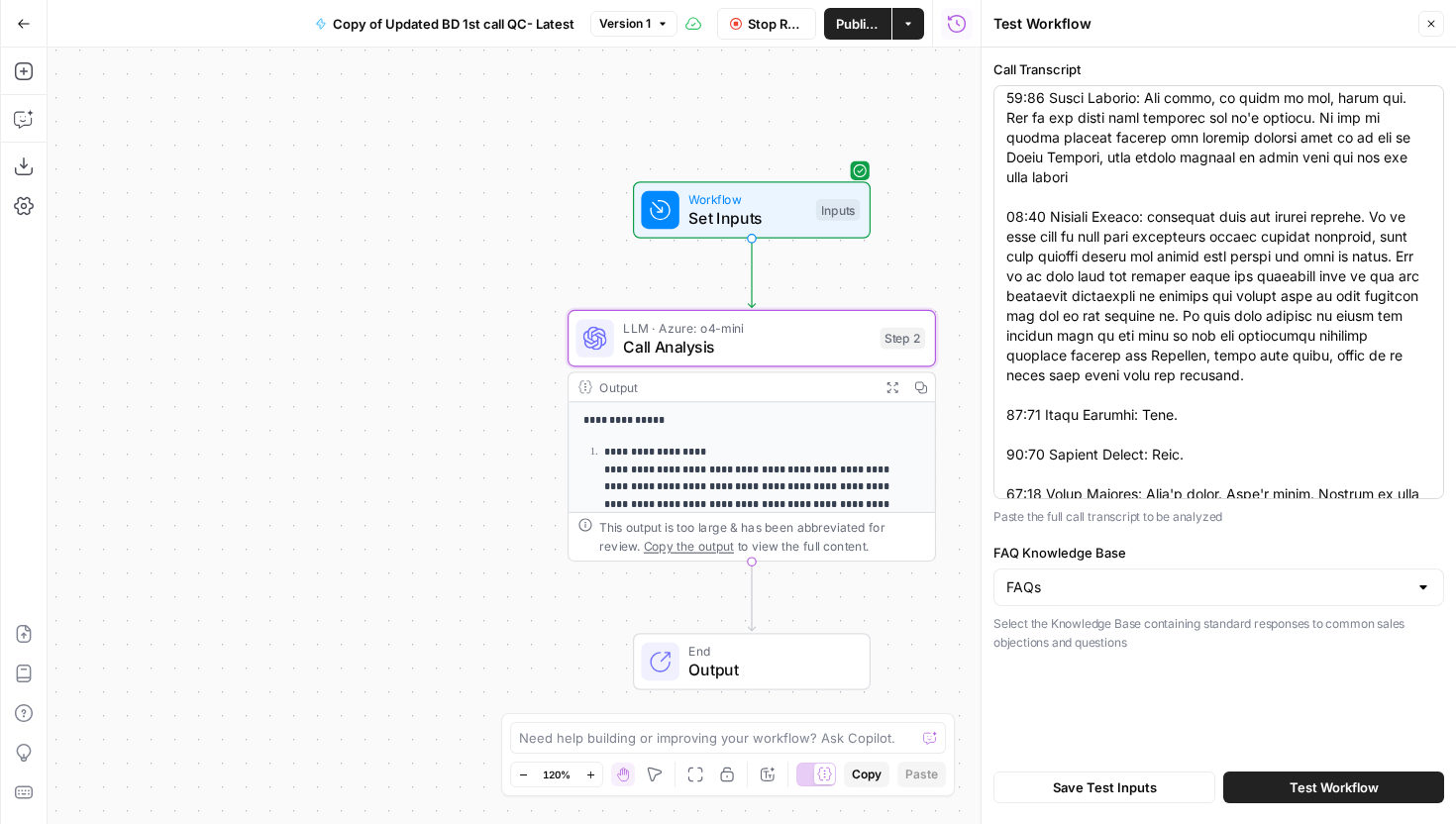 scroll, scrollTop: 0, scrollLeft: 0, axis: both 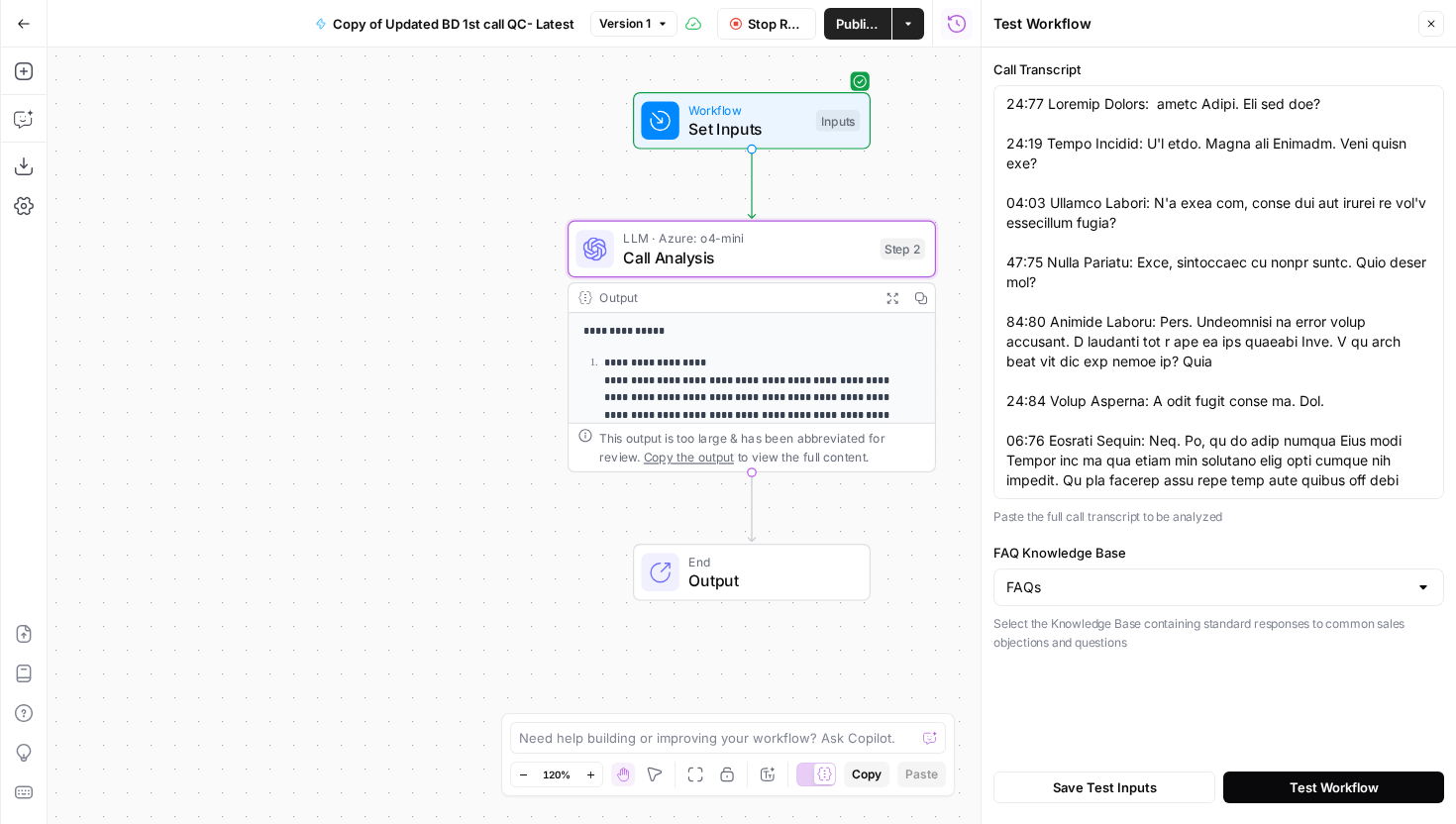 click on "Test Workflow" at bounding box center (1334, 787) 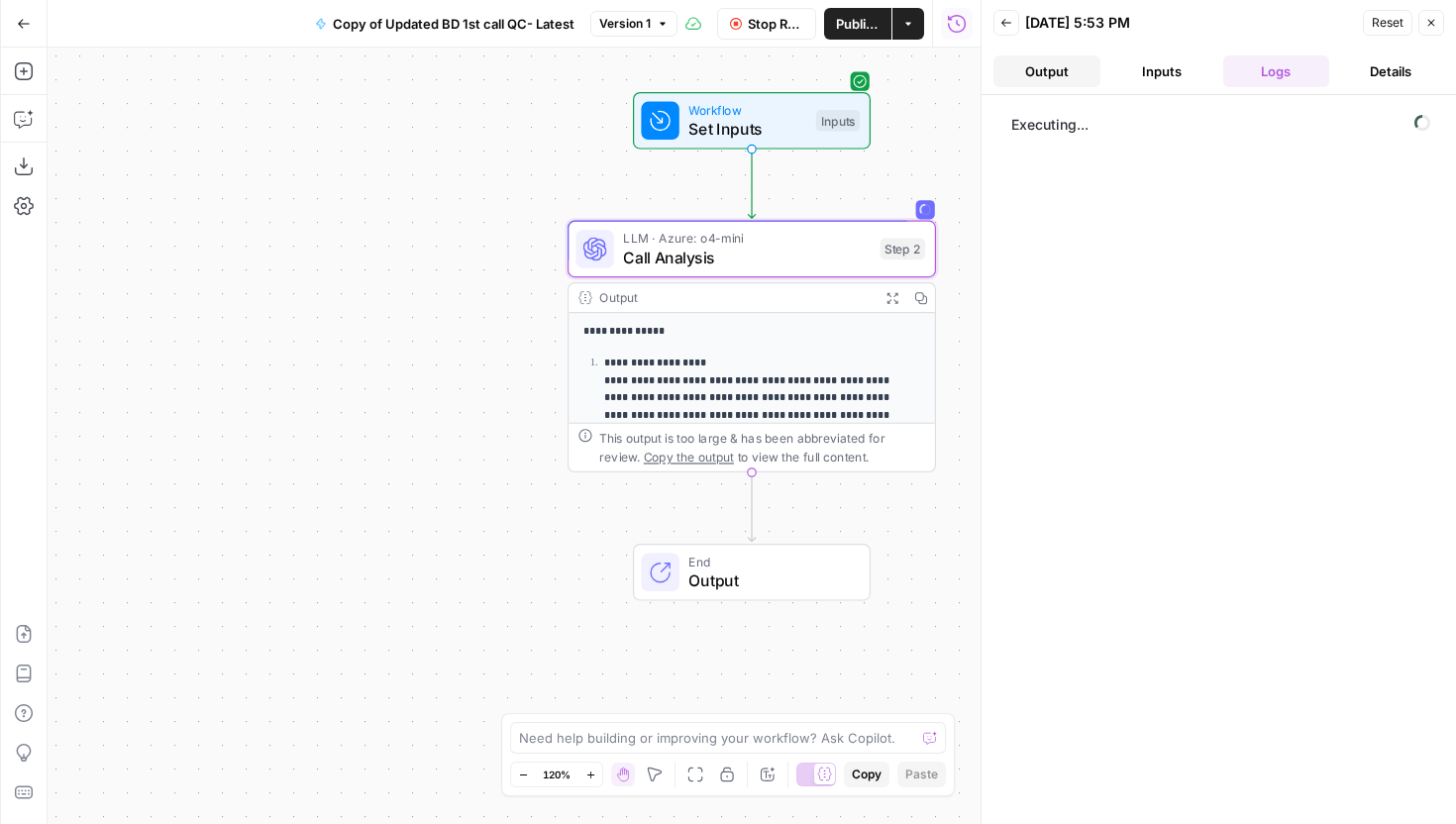 click on "Output" at bounding box center (1047, 71) 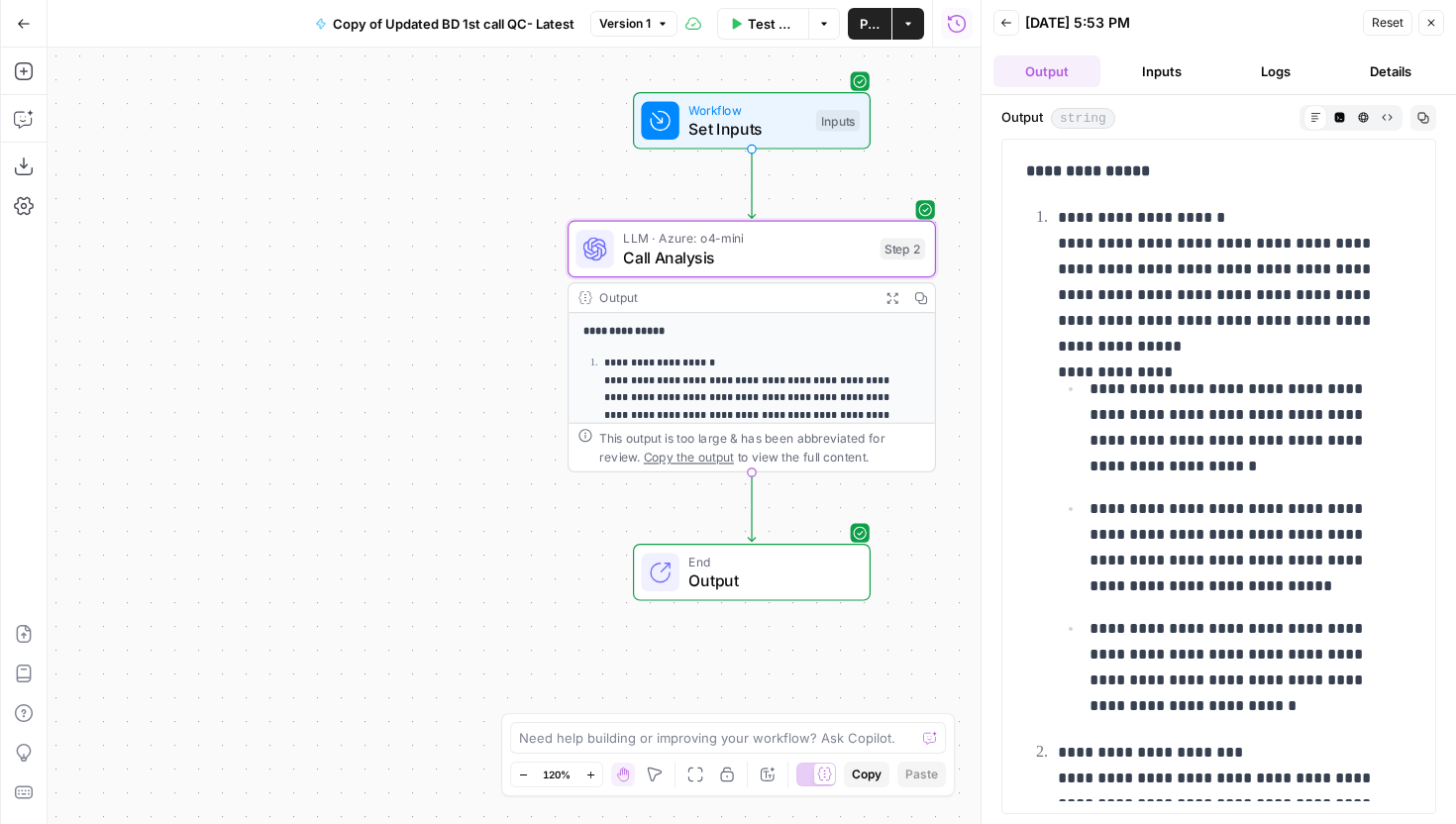 scroll, scrollTop: 0, scrollLeft: 0, axis: both 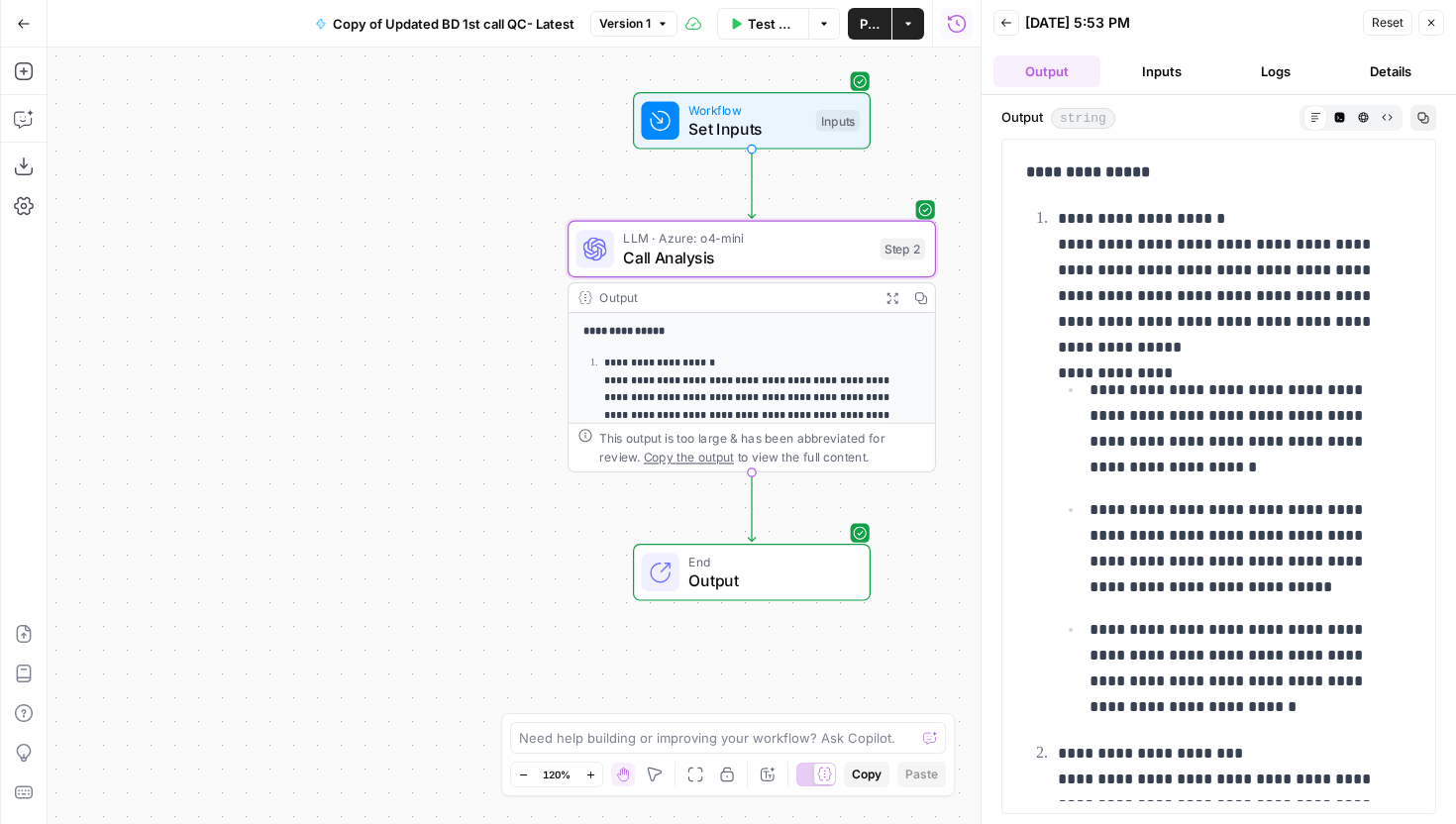 click 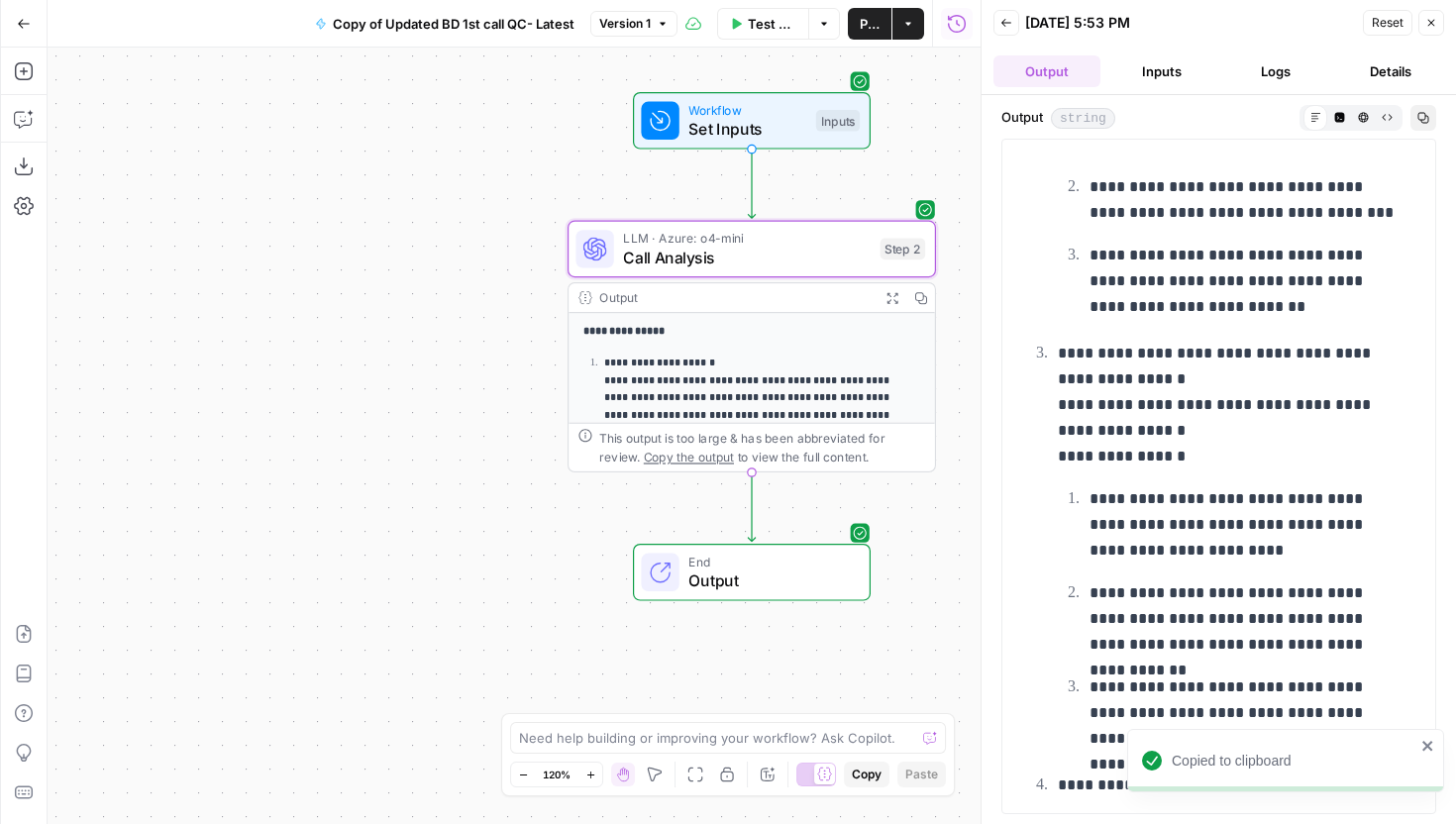 scroll, scrollTop: 6978, scrollLeft: 0, axis: vertical 